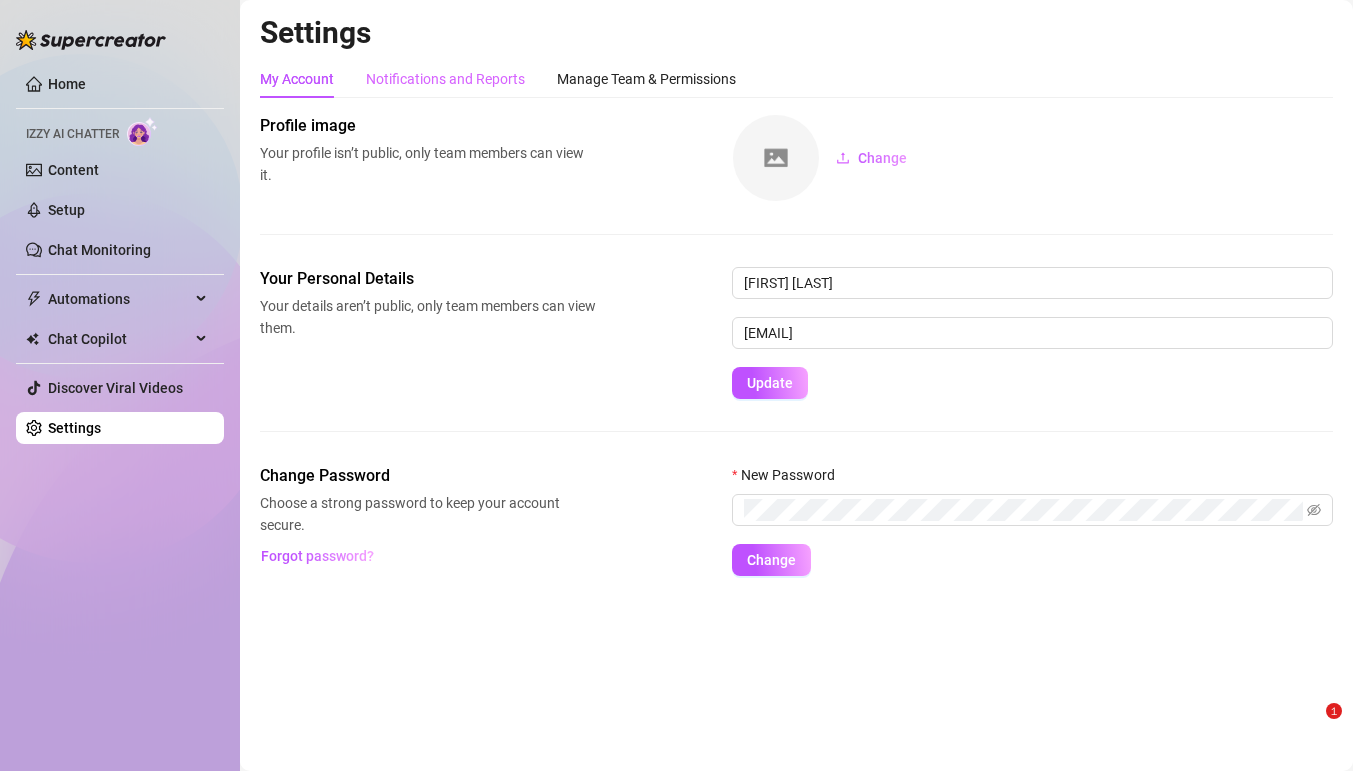 scroll, scrollTop: 0, scrollLeft: 0, axis: both 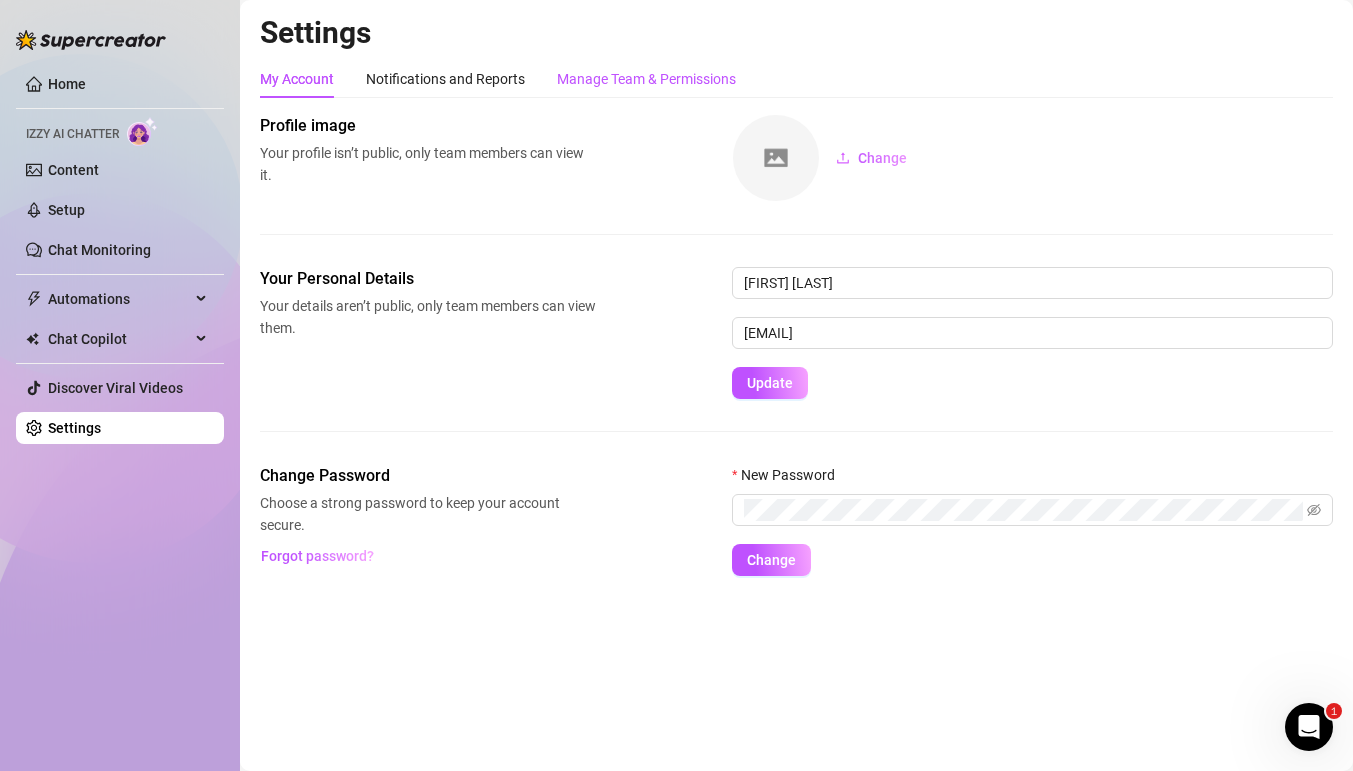 click on "Manage Team & Permissions" at bounding box center (646, 79) 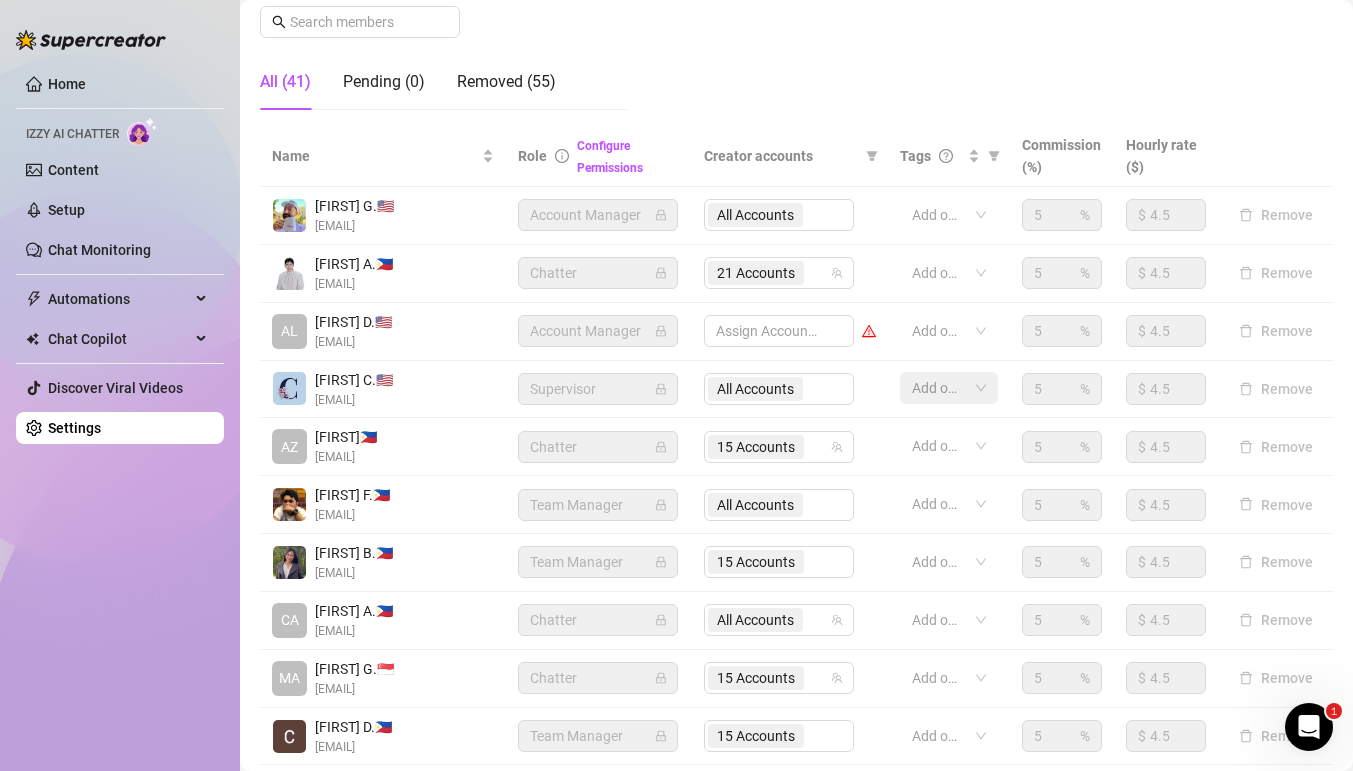 scroll, scrollTop: 332, scrollLeft: 0, axis: vertical 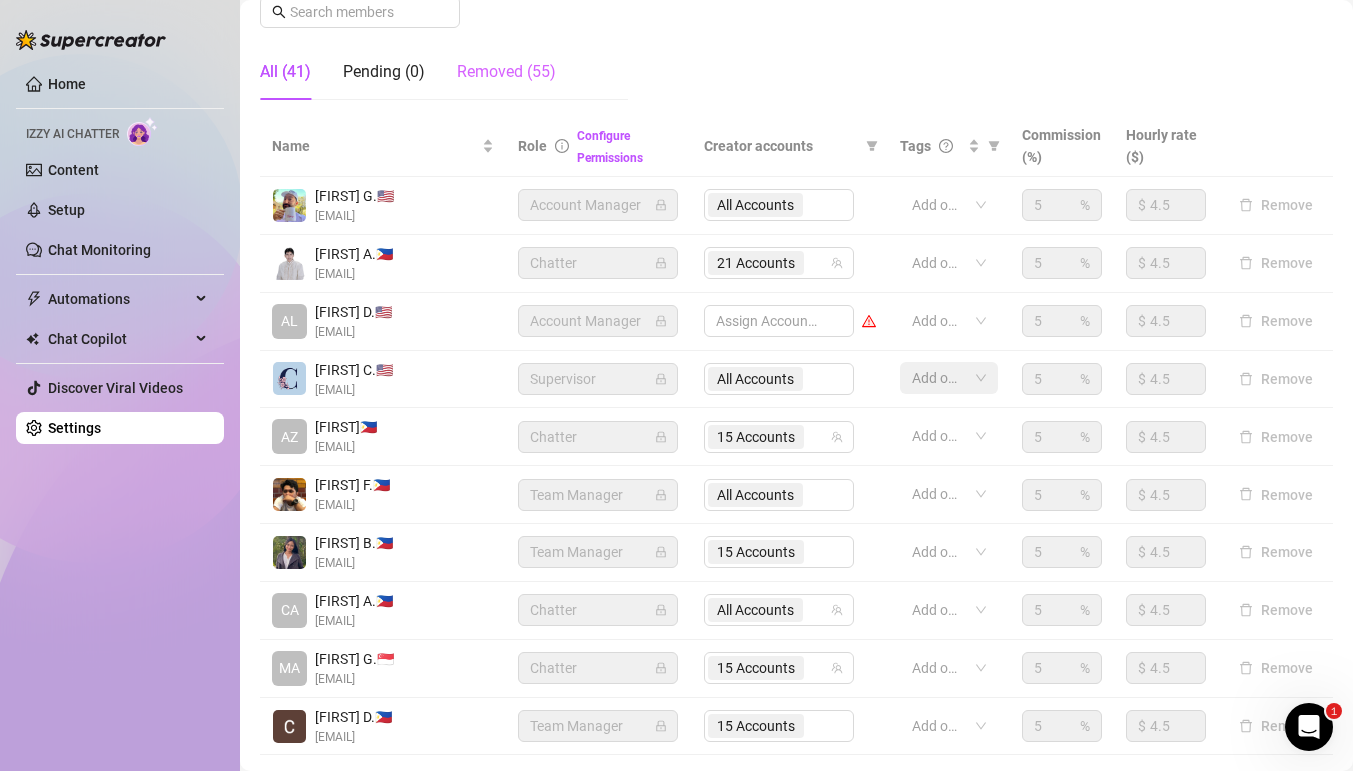 click on "Removed (55)" at bounding box center [506, 72] 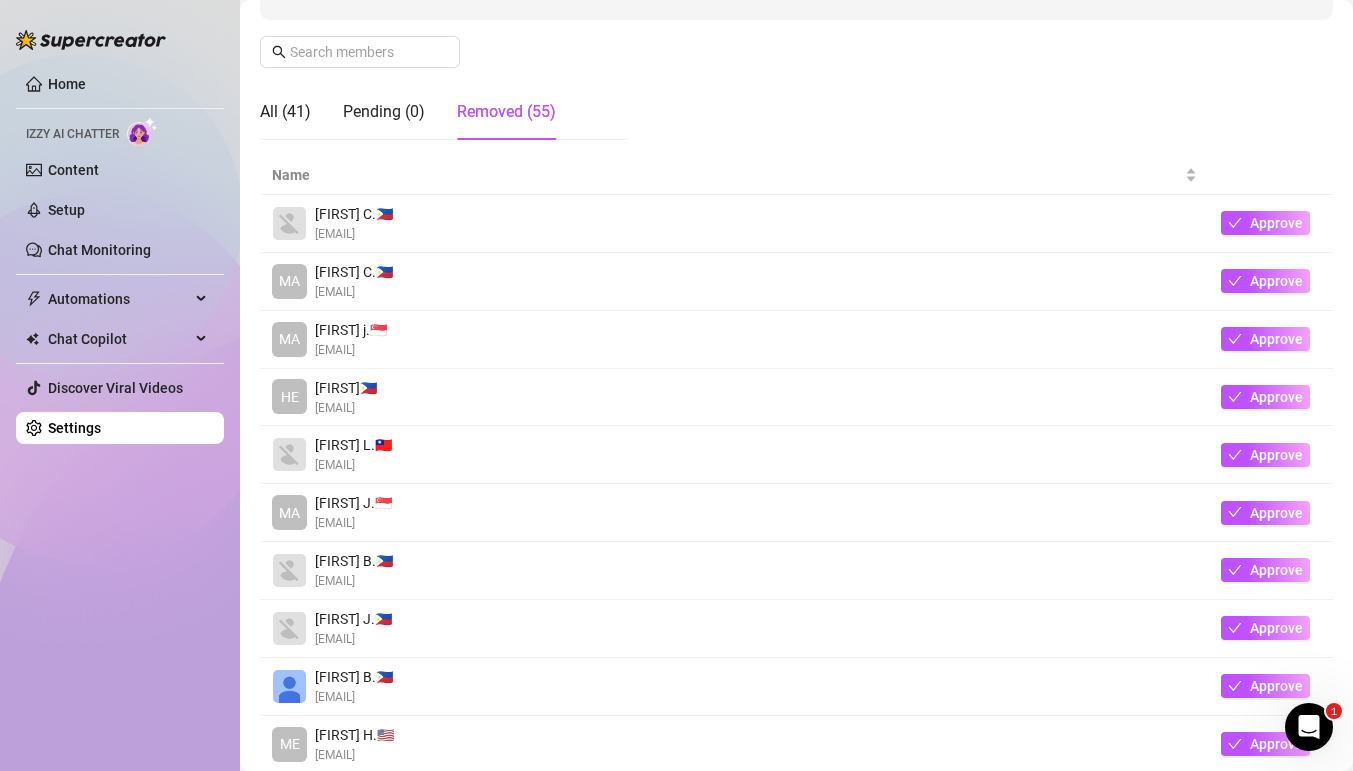 scroll, scrollTop: 266, scrollLeft: 0, axis: vertical 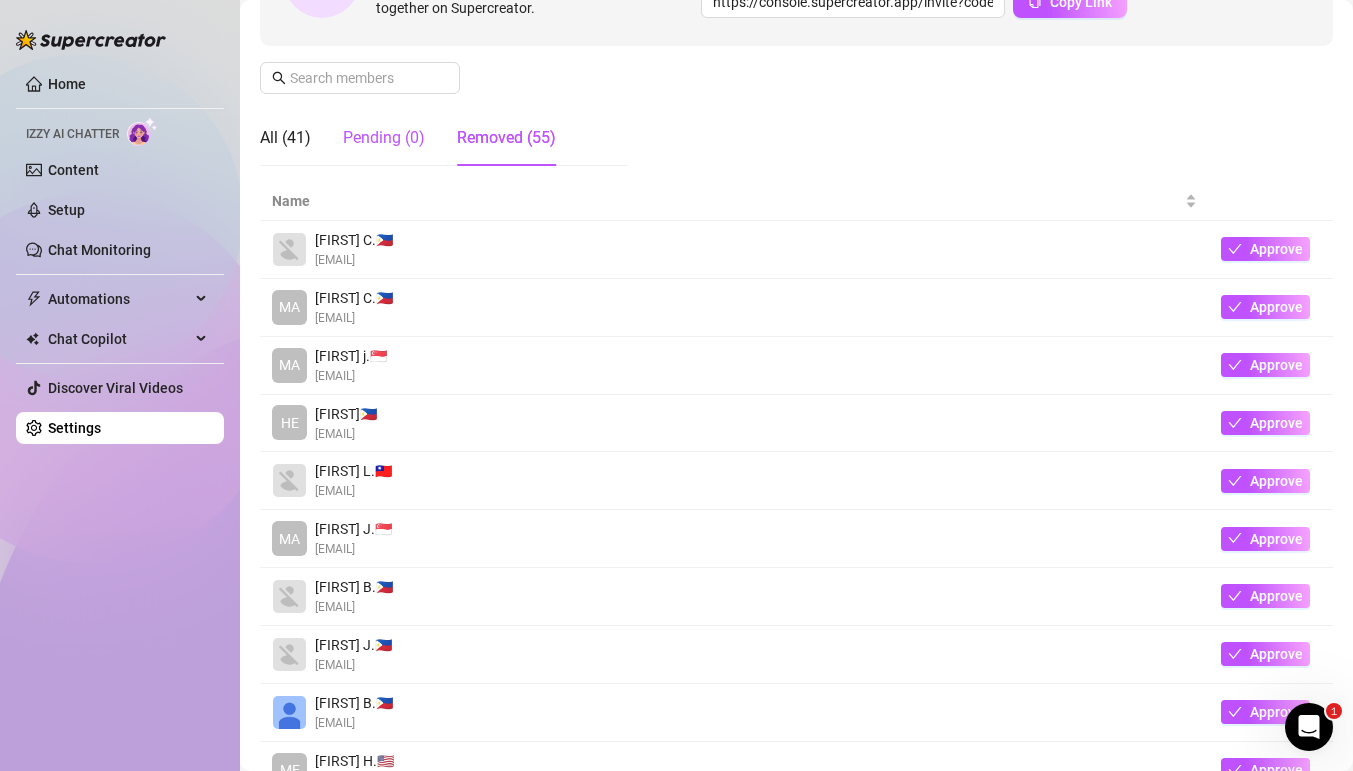 click on "Pending (0)" at bounding box center (384, 138) 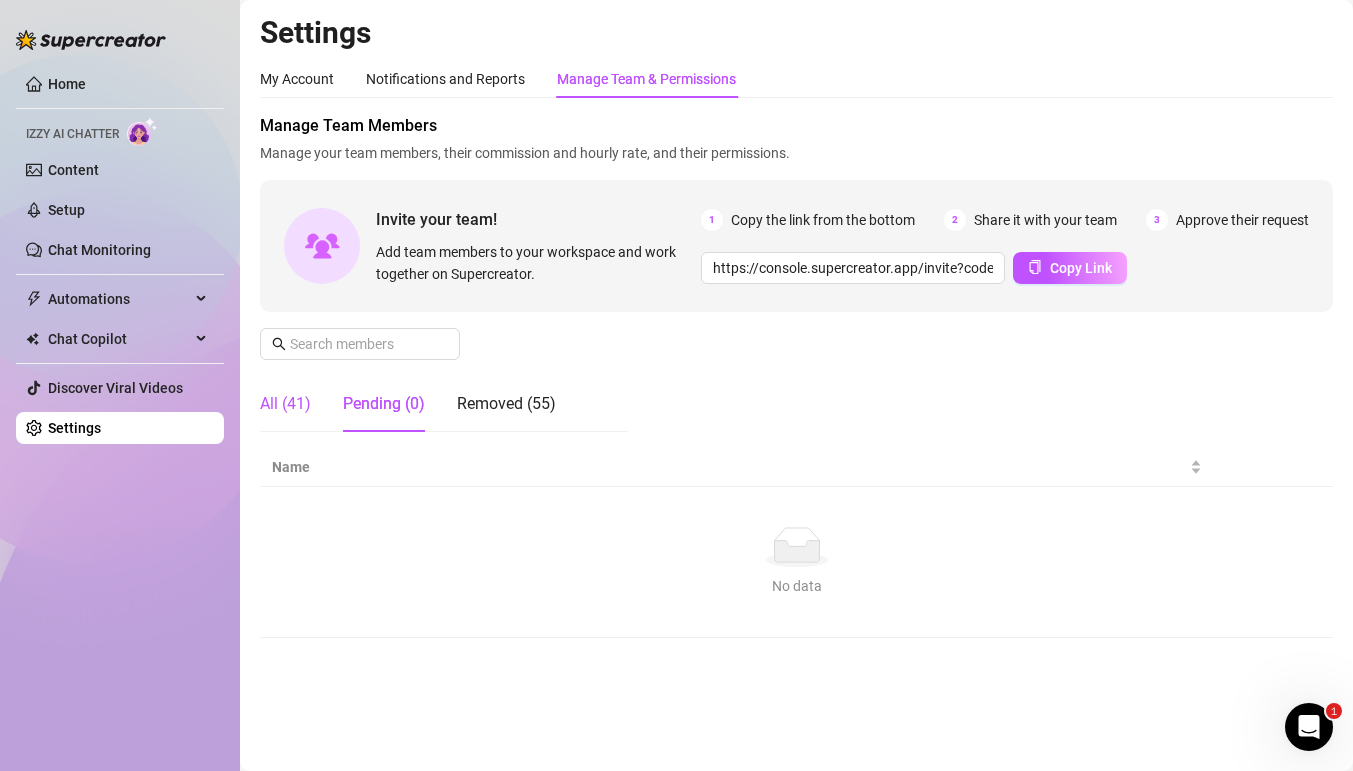 click on "All (41)" at bounding box center (285, 404) 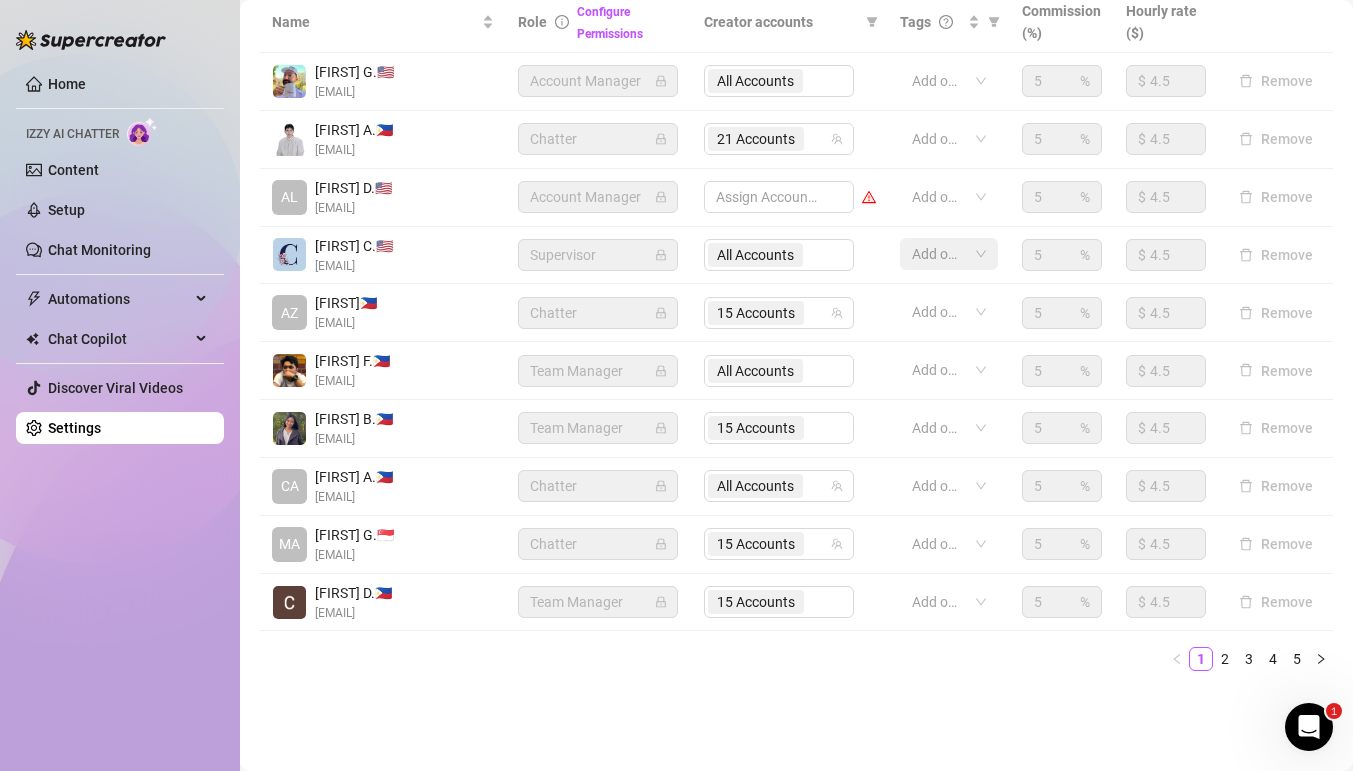 scroll, scrollTop: 0, scrollLeft: 0, axis: both 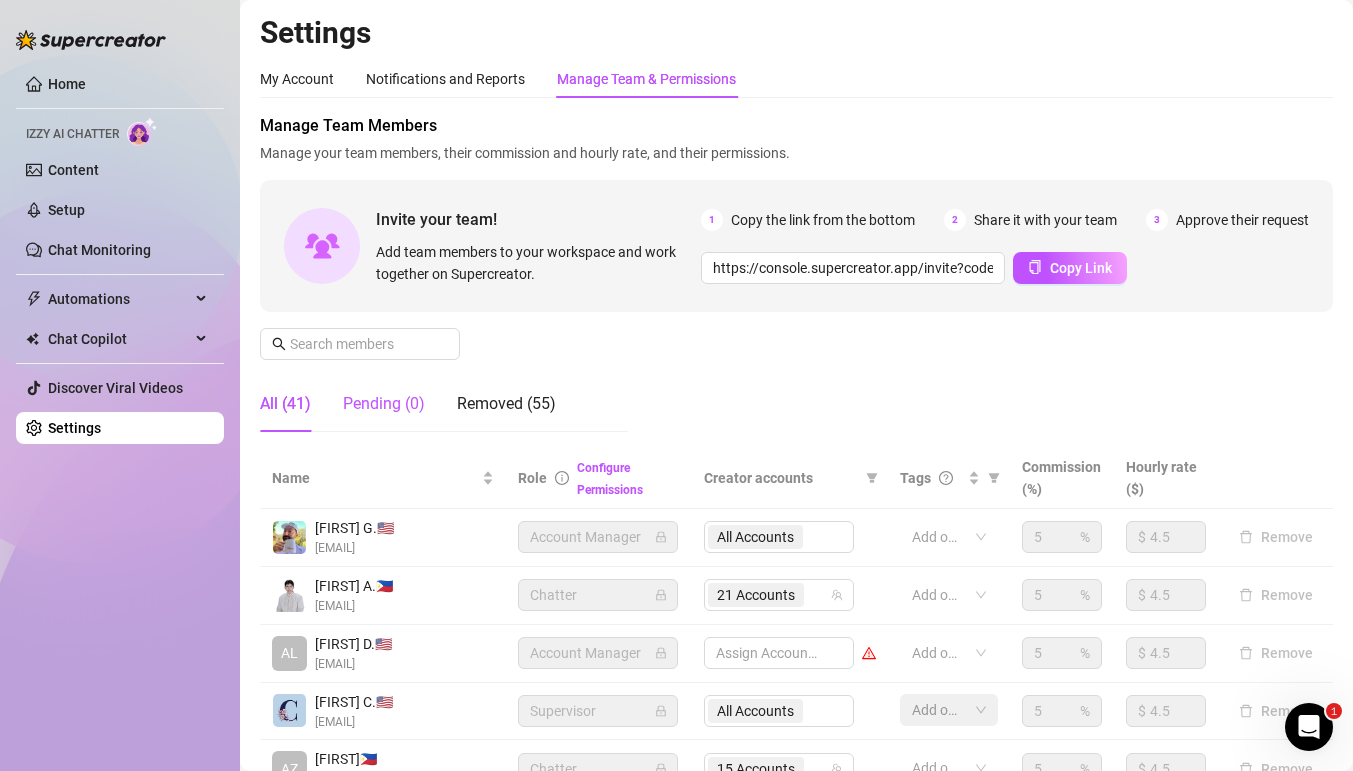 click on "Pending (0)" at bounding box center (384, 404) 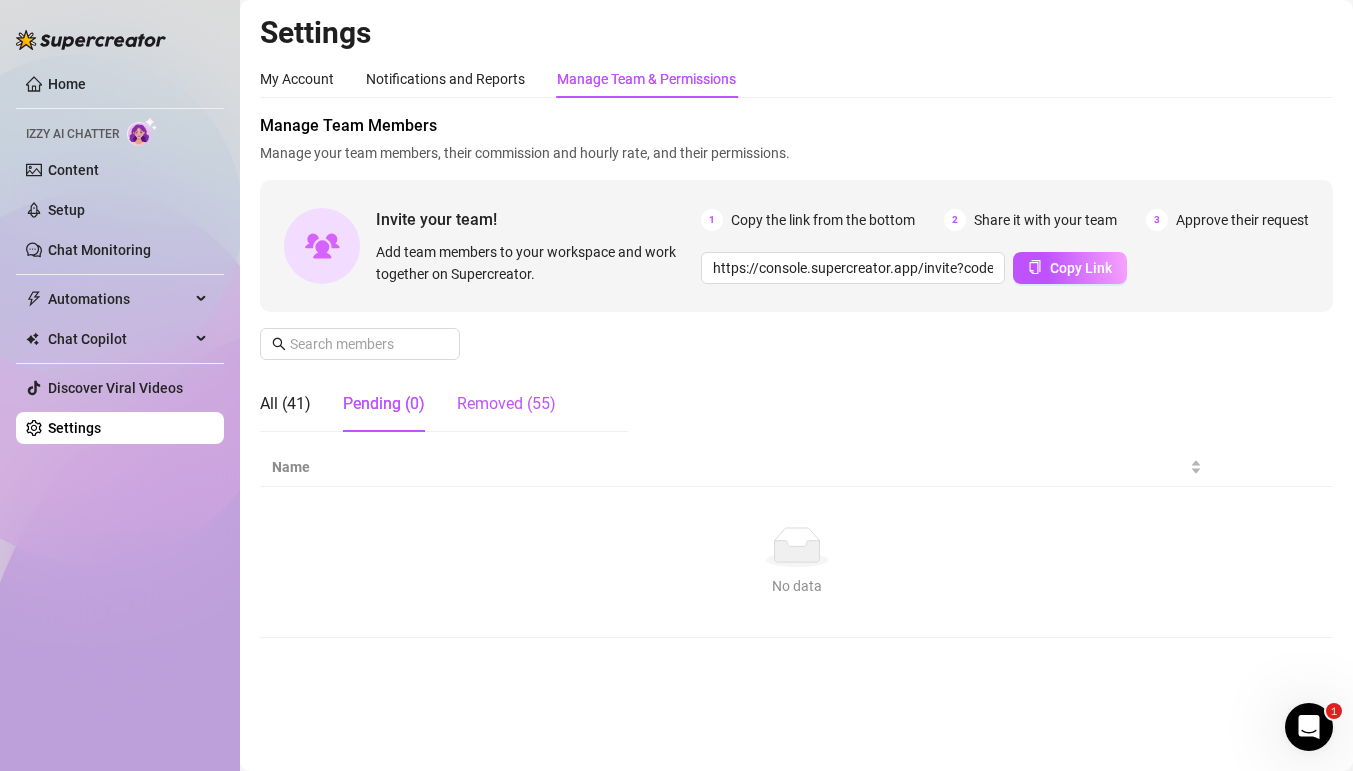 click on "Removed (55)" at bounding box center [506, 404] 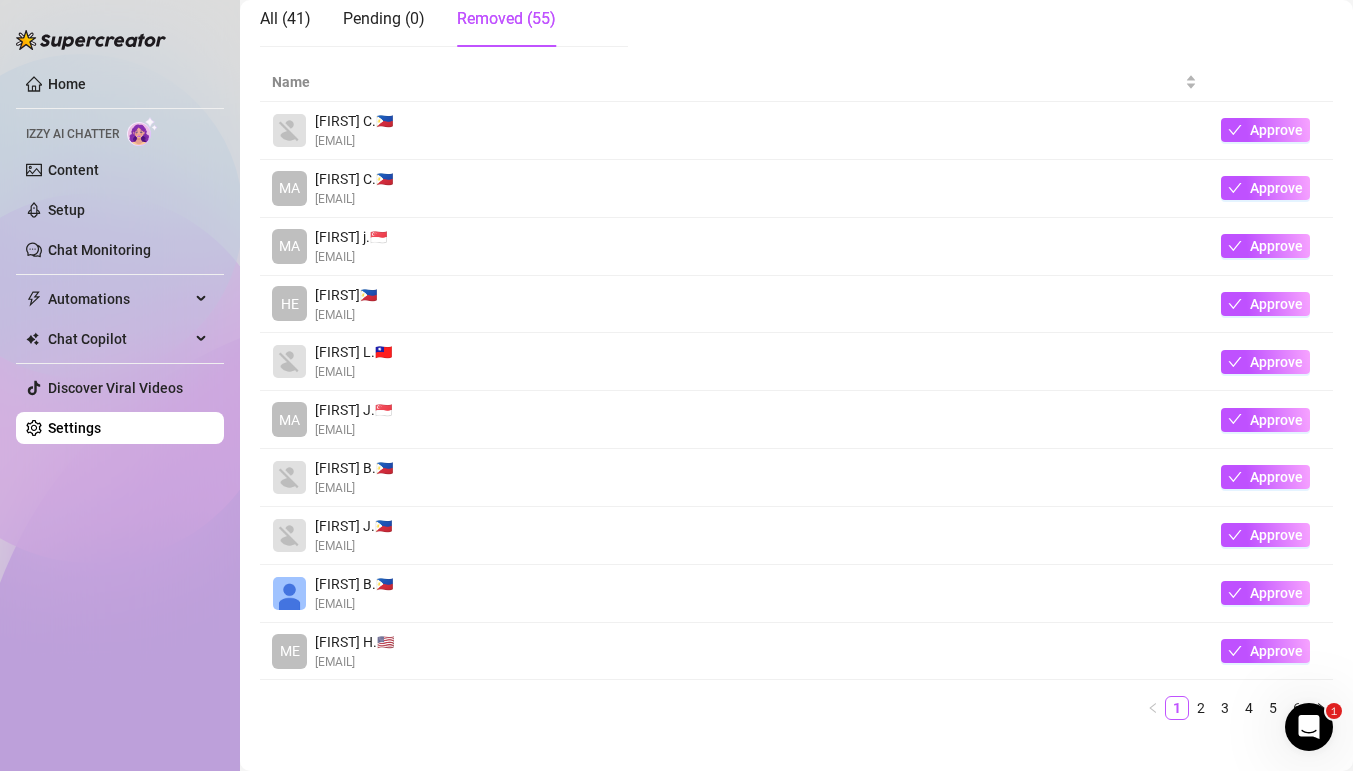 scroll, scrollTop: 334, scrollLeft: 0, axis: vertical 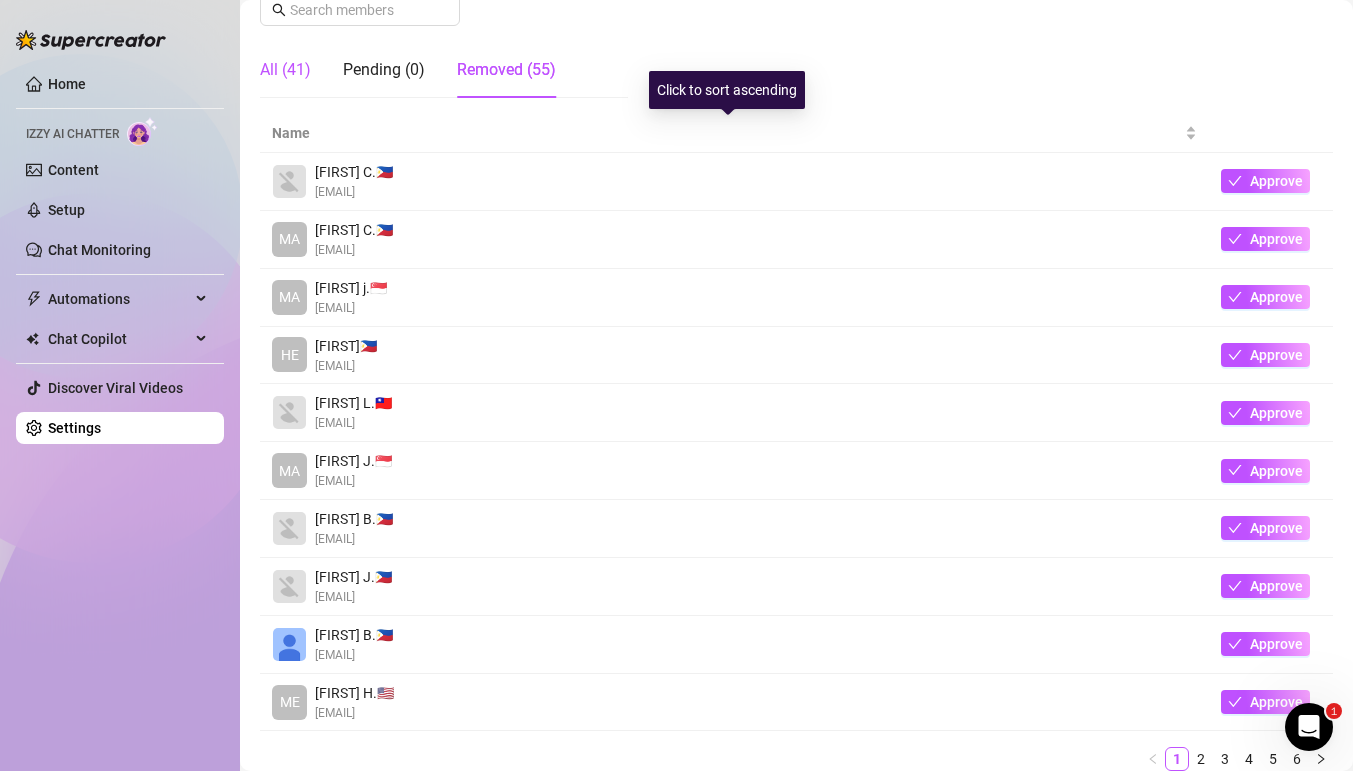 click on "All (41)" at bounding box center (285, 70) 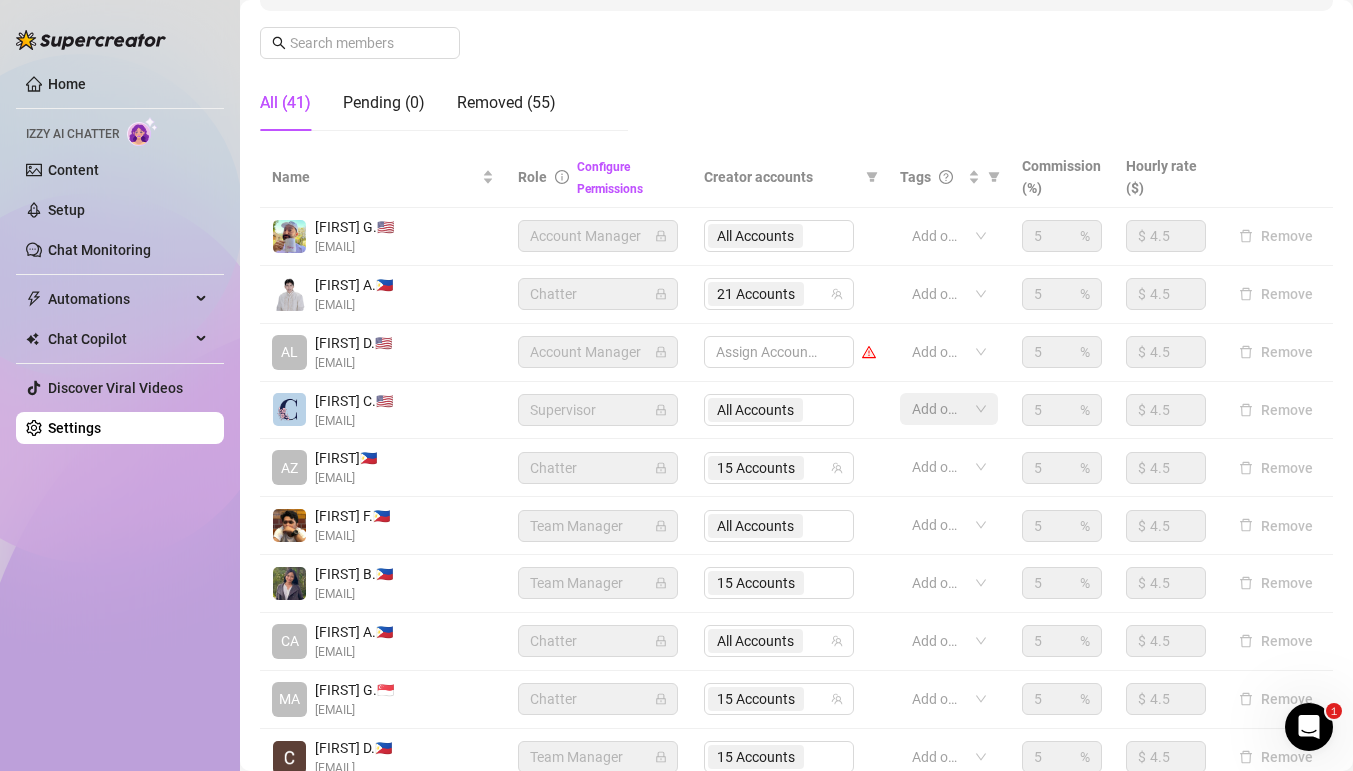 scroll, scrollTop: 277, scrollLeft: 0, axis: vertical 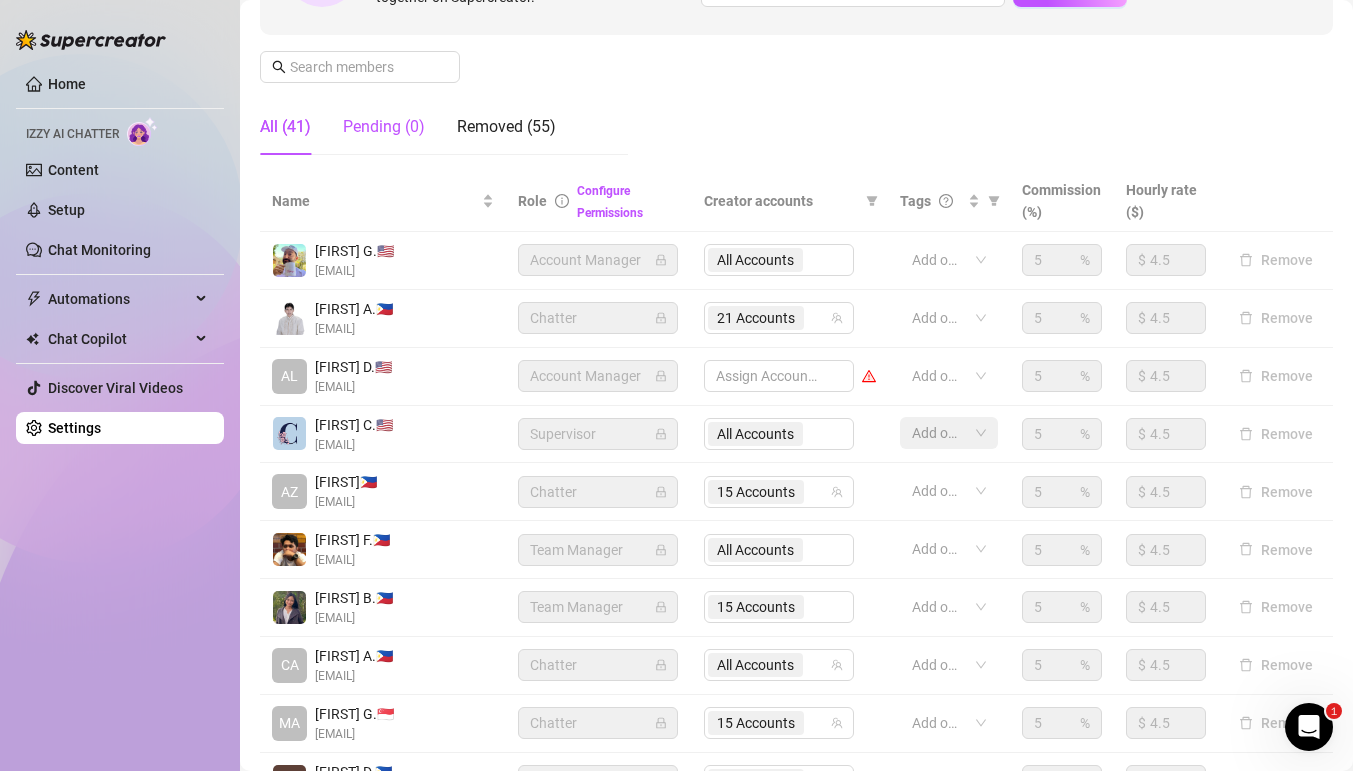 click on "Pending (0)" at bounding box center (384, 127) 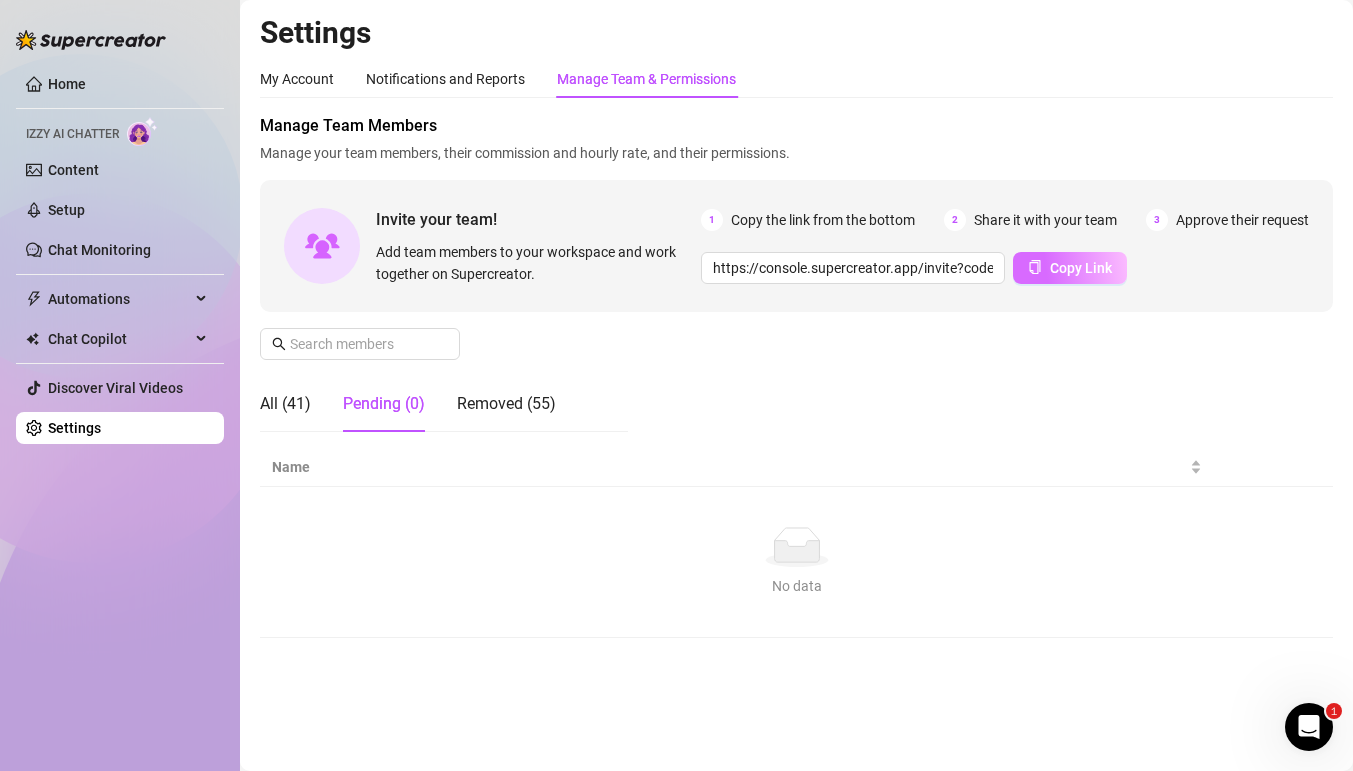 click on "Copy Link" at bounding box center (1081, 268) 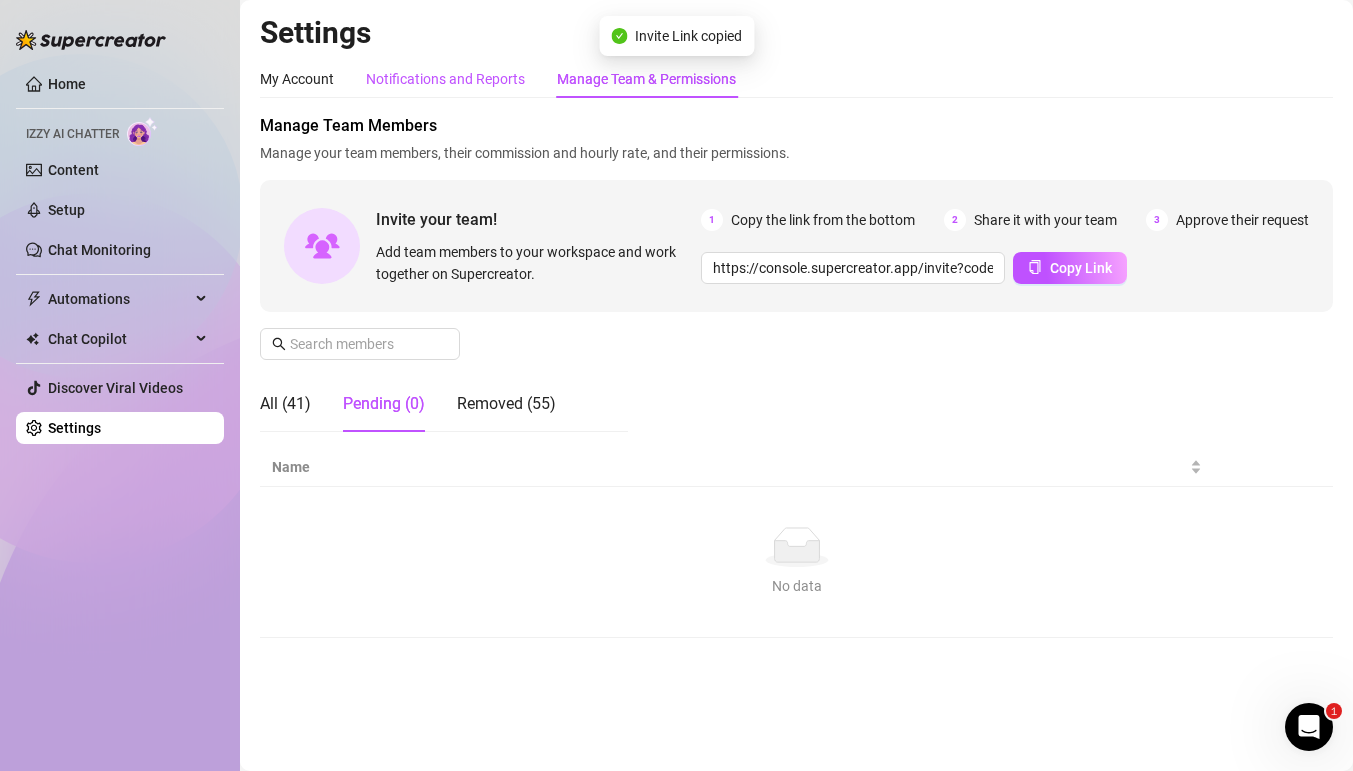 click on "Notifications and Reports" at bounding box center (445, 79) 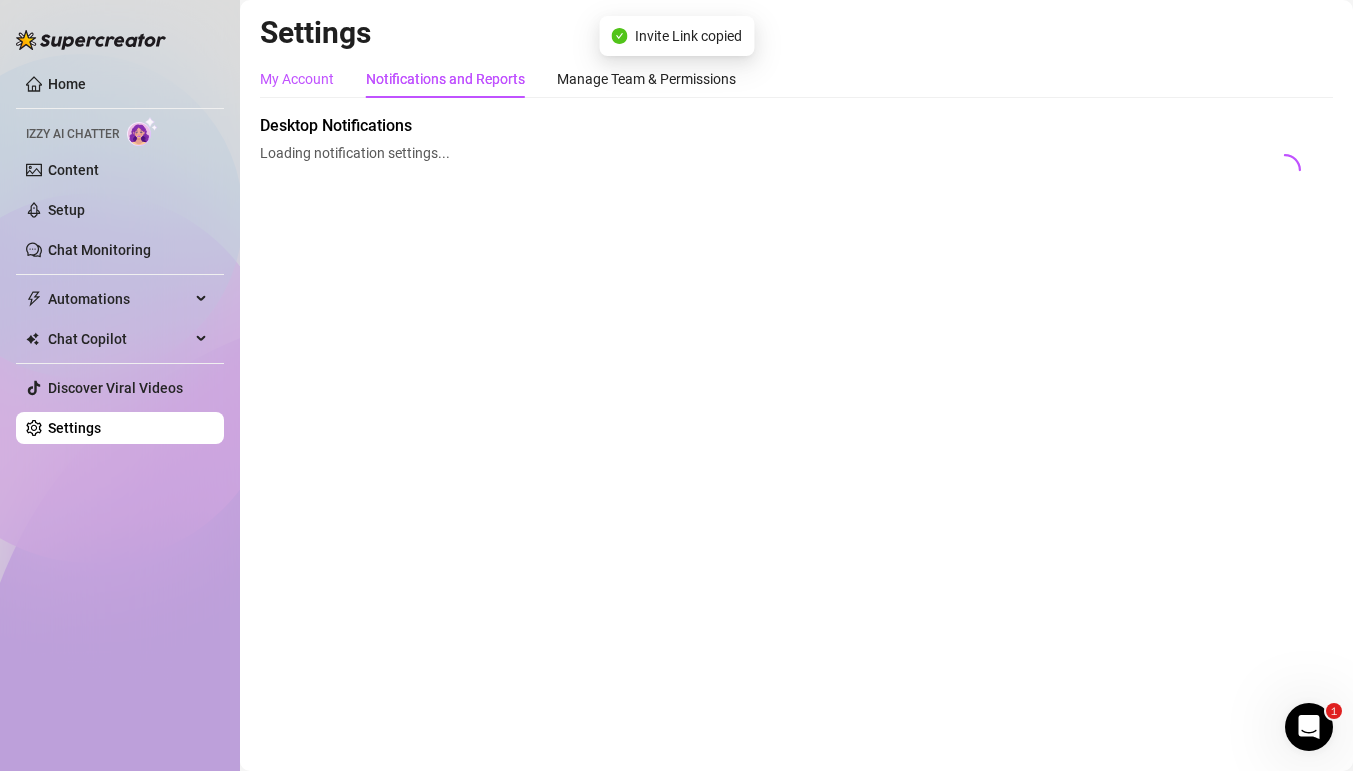 click on "My Account" at bounding box center (297, 79) 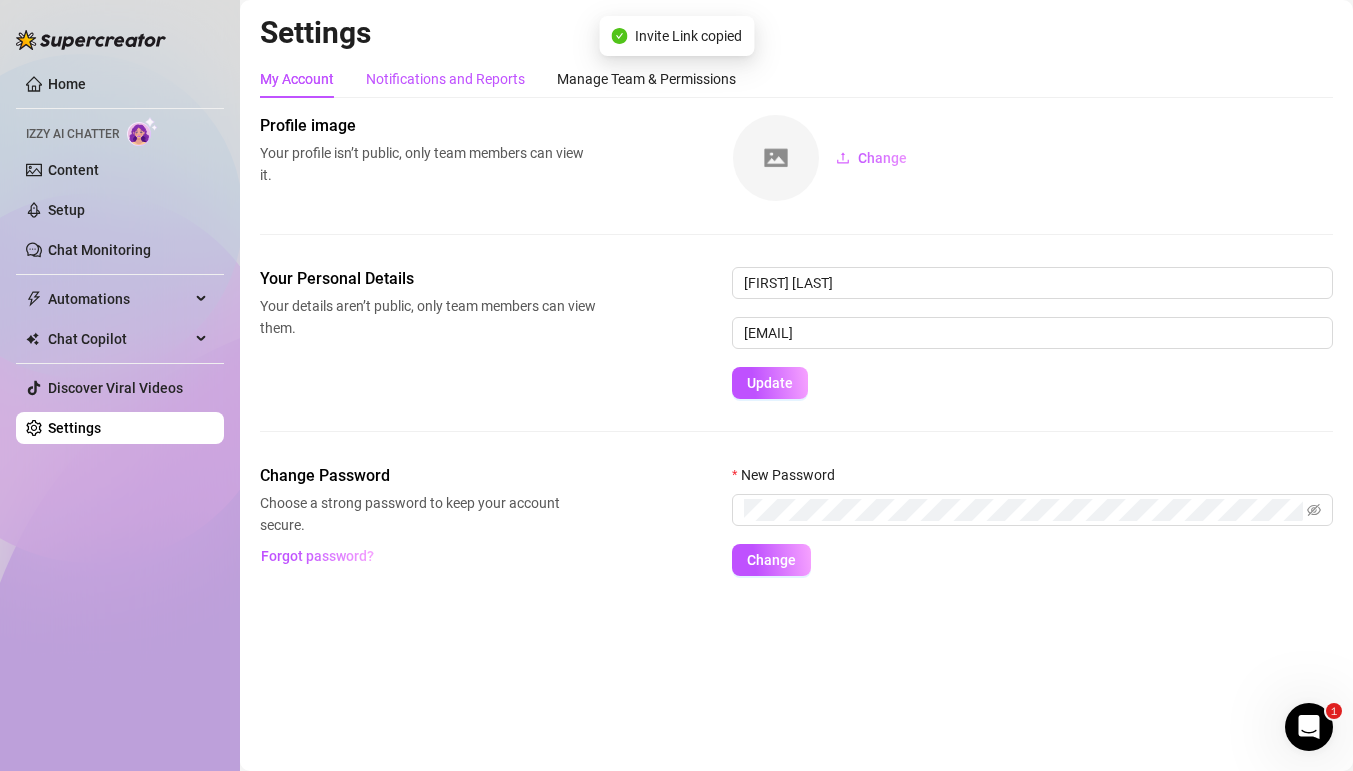 click on "Notifications and Reports" at bounding box center (445, 79) 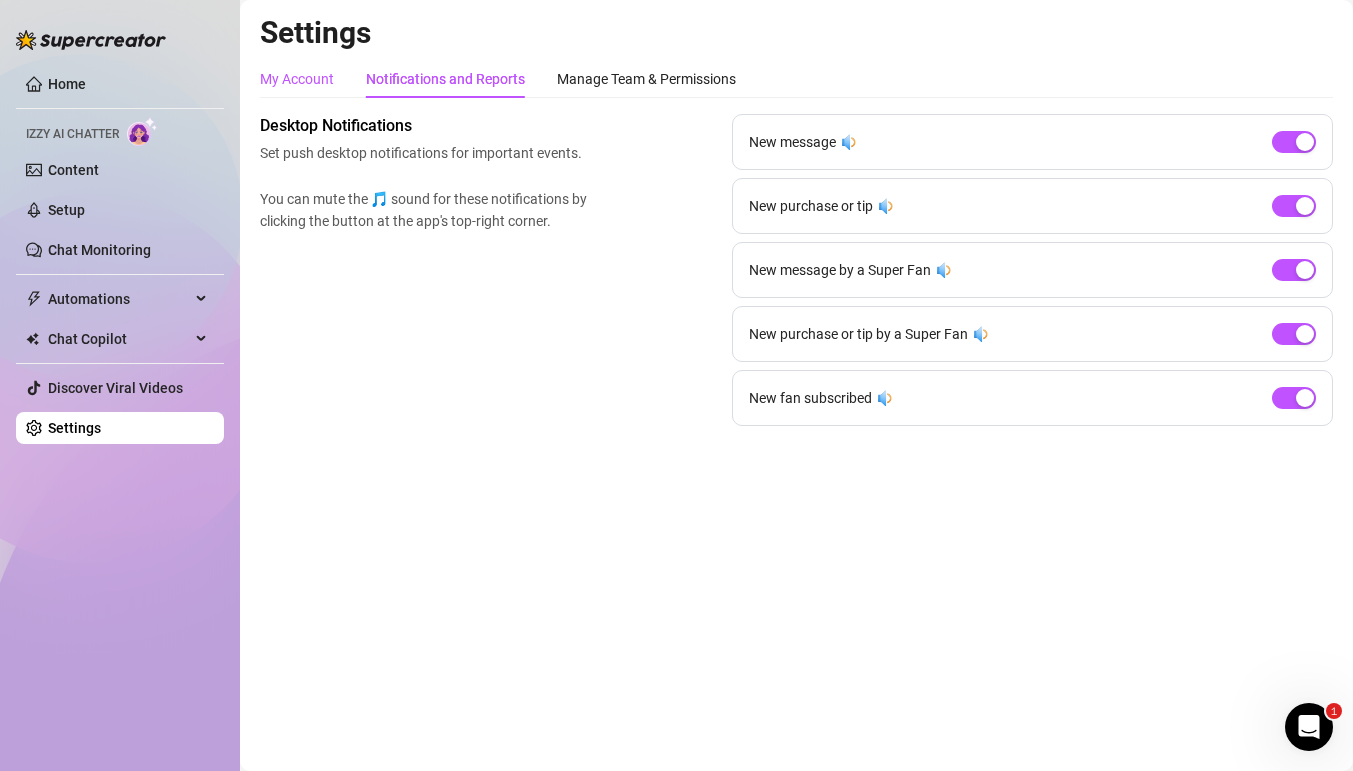 click on "My Account" at bounding box center (297, 79) 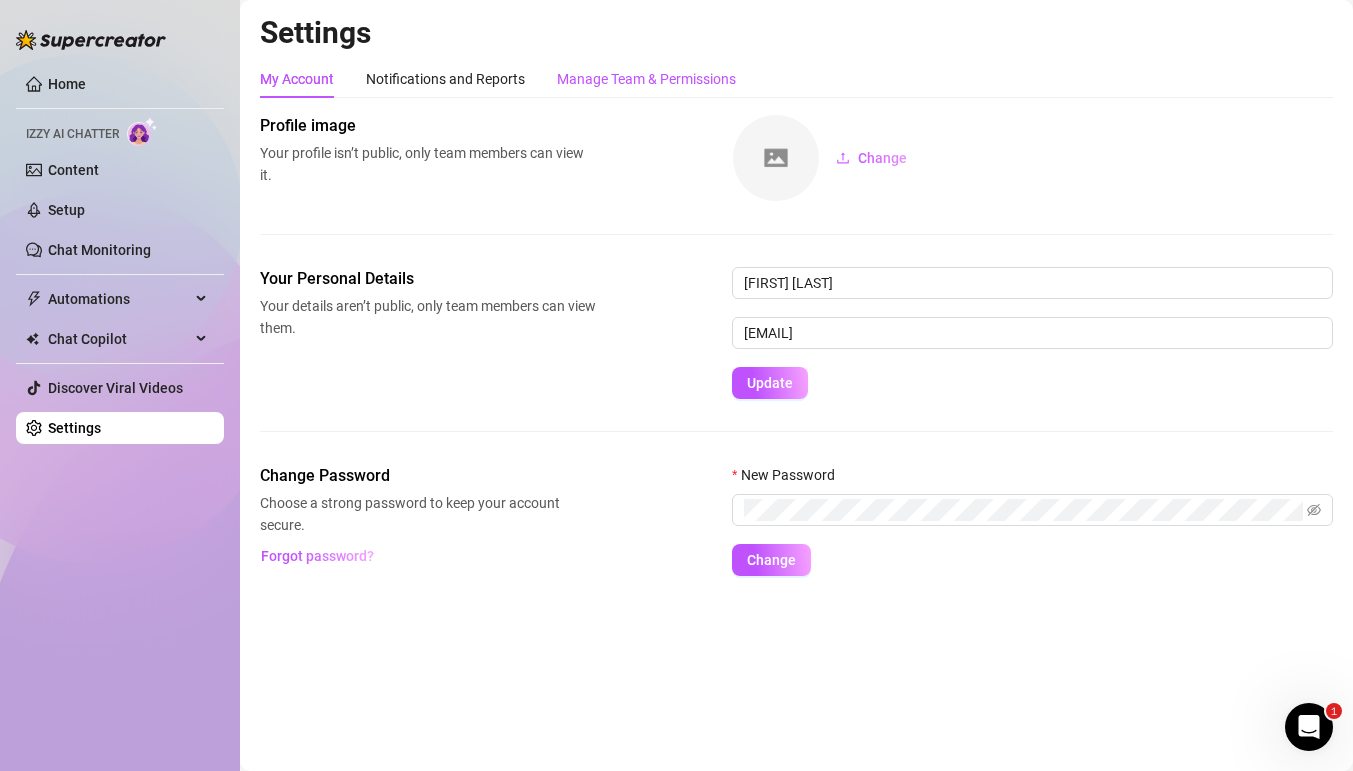 click on "Manage Team & Permissions" at bounding box center (646, 79) 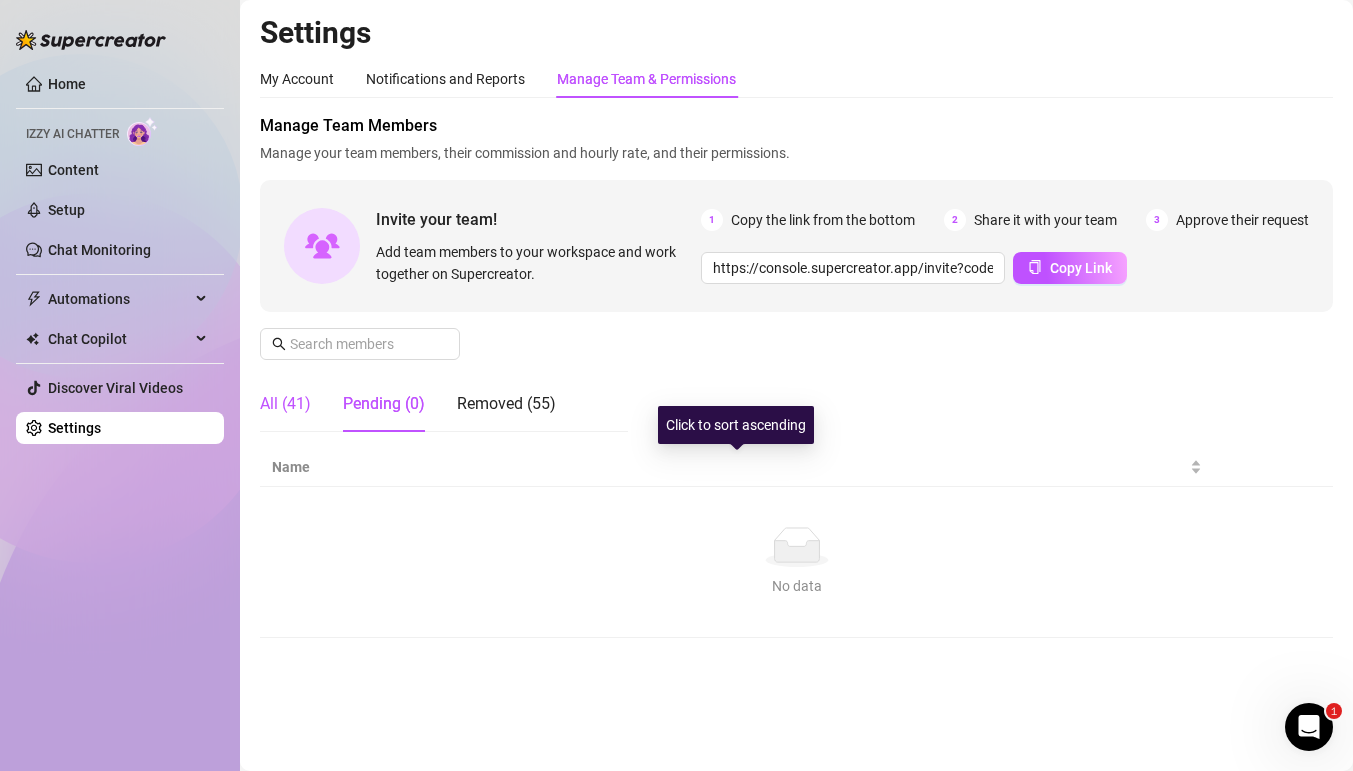 click on "All (41)" at bounding box center [285, 404] 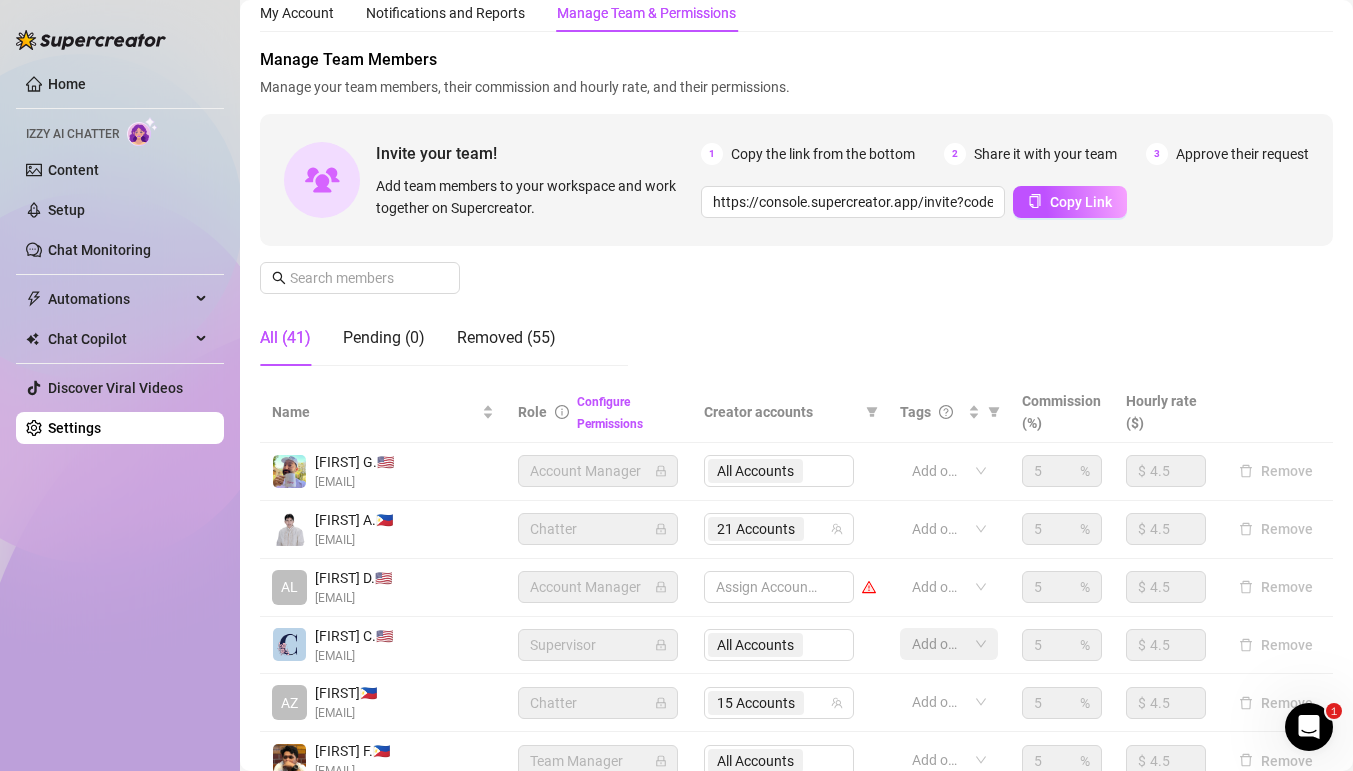 scroll, scrollTop: 79, scrollLeft: 0, axis: vertical 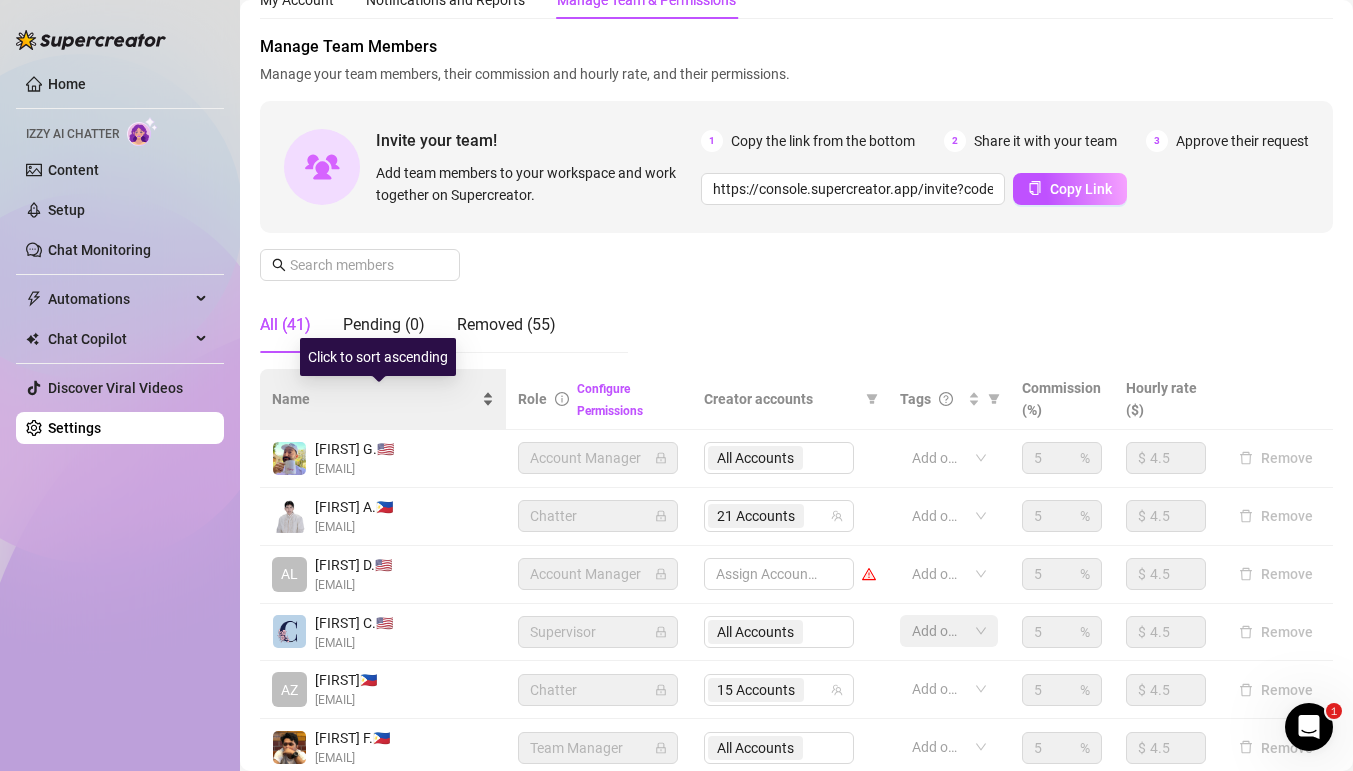 click on "Name" at bounding box center (383, 399) 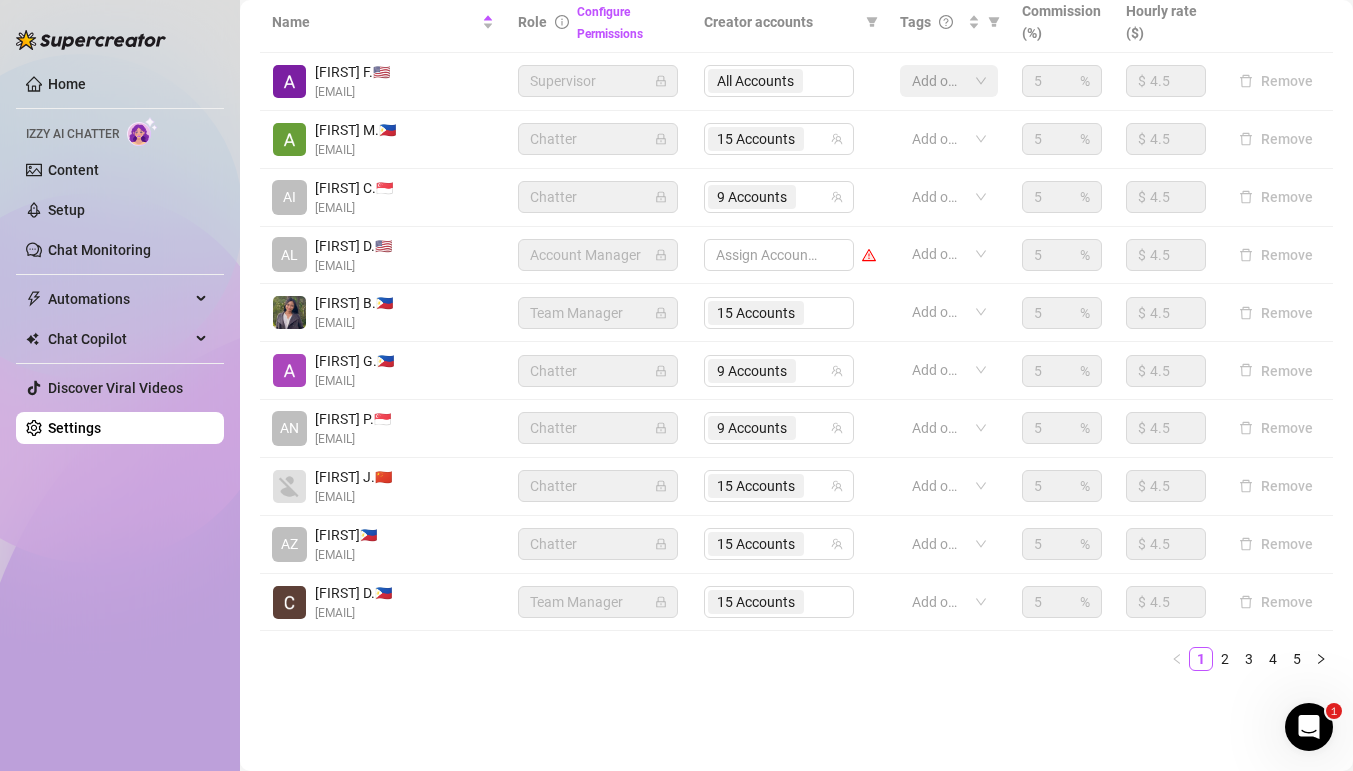 scroll, scrollTop: 551, scrollLeft: 0, axis: vertical 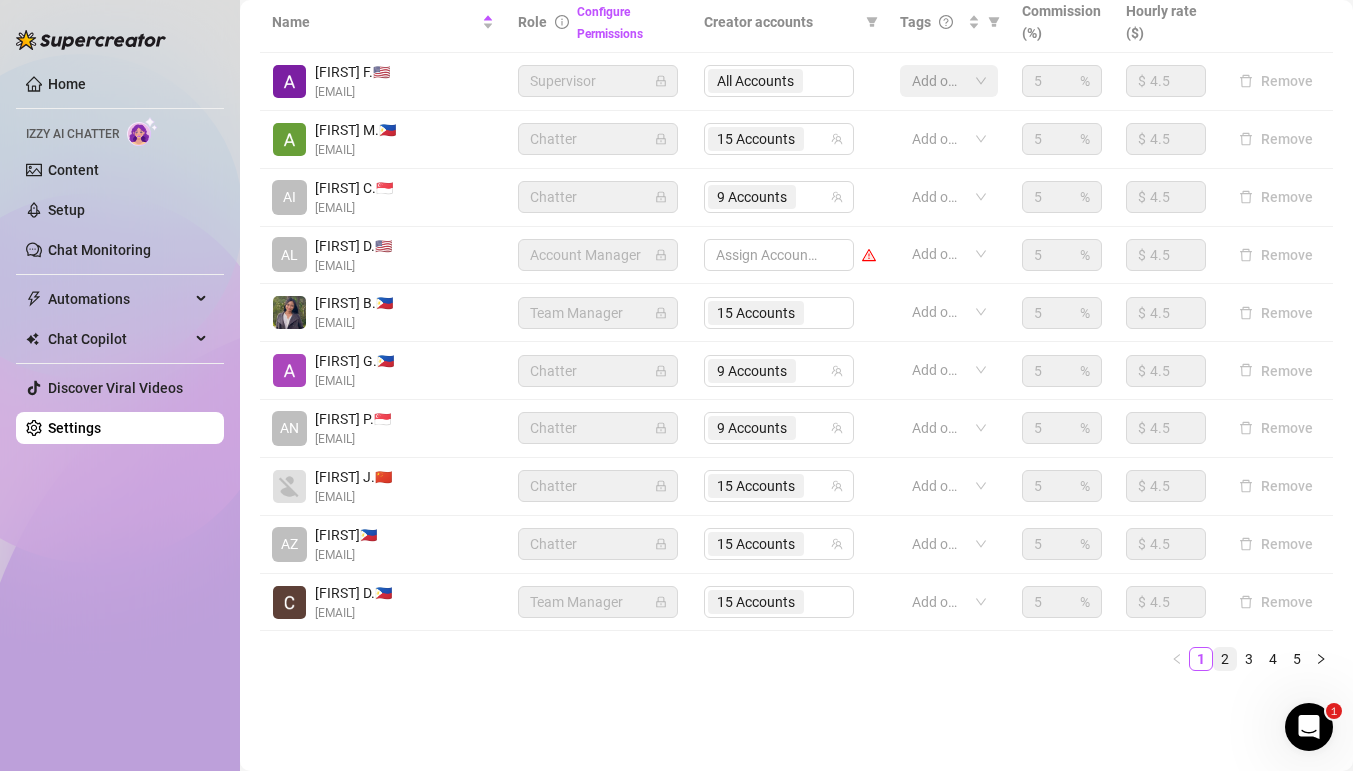 click on "2" at bounding box center [1225, 659] 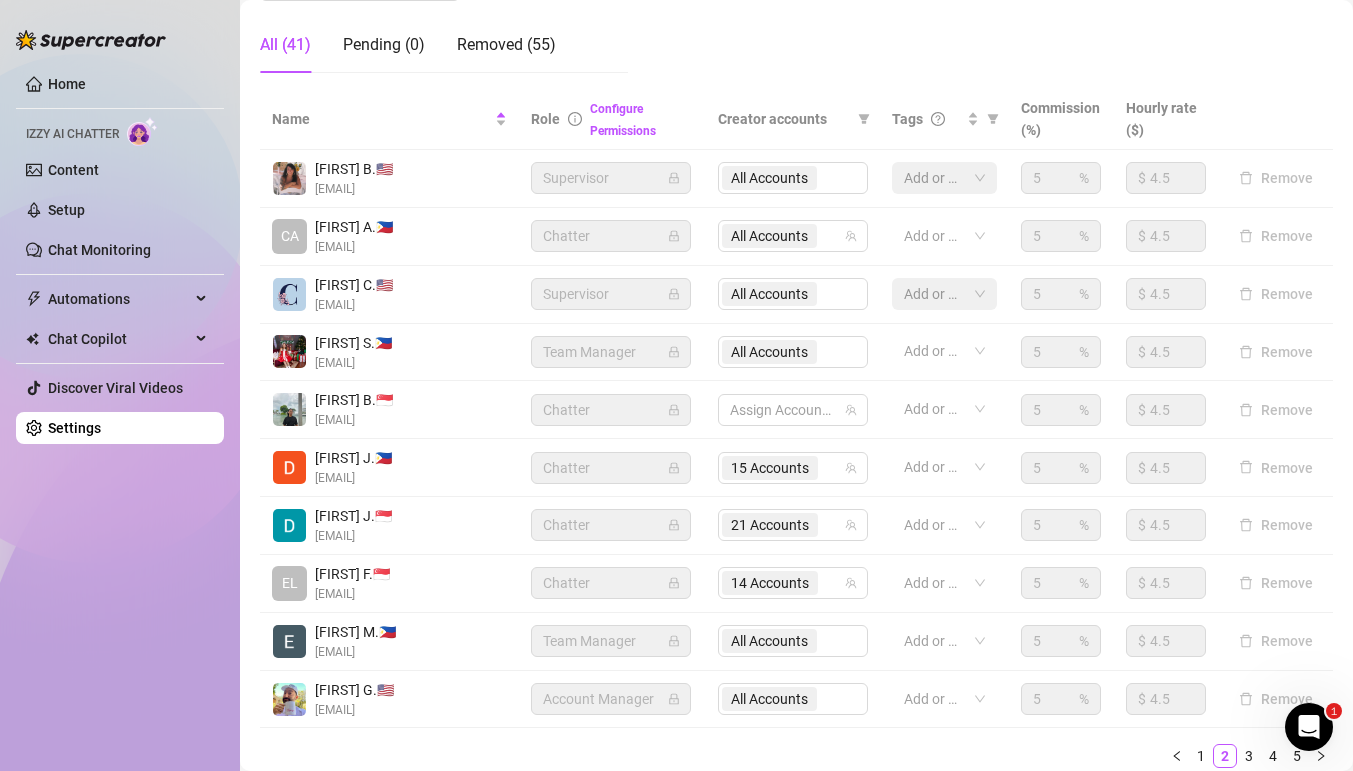 scroll, scrollTop: 443, scrollLeft: 0, axis: vertical 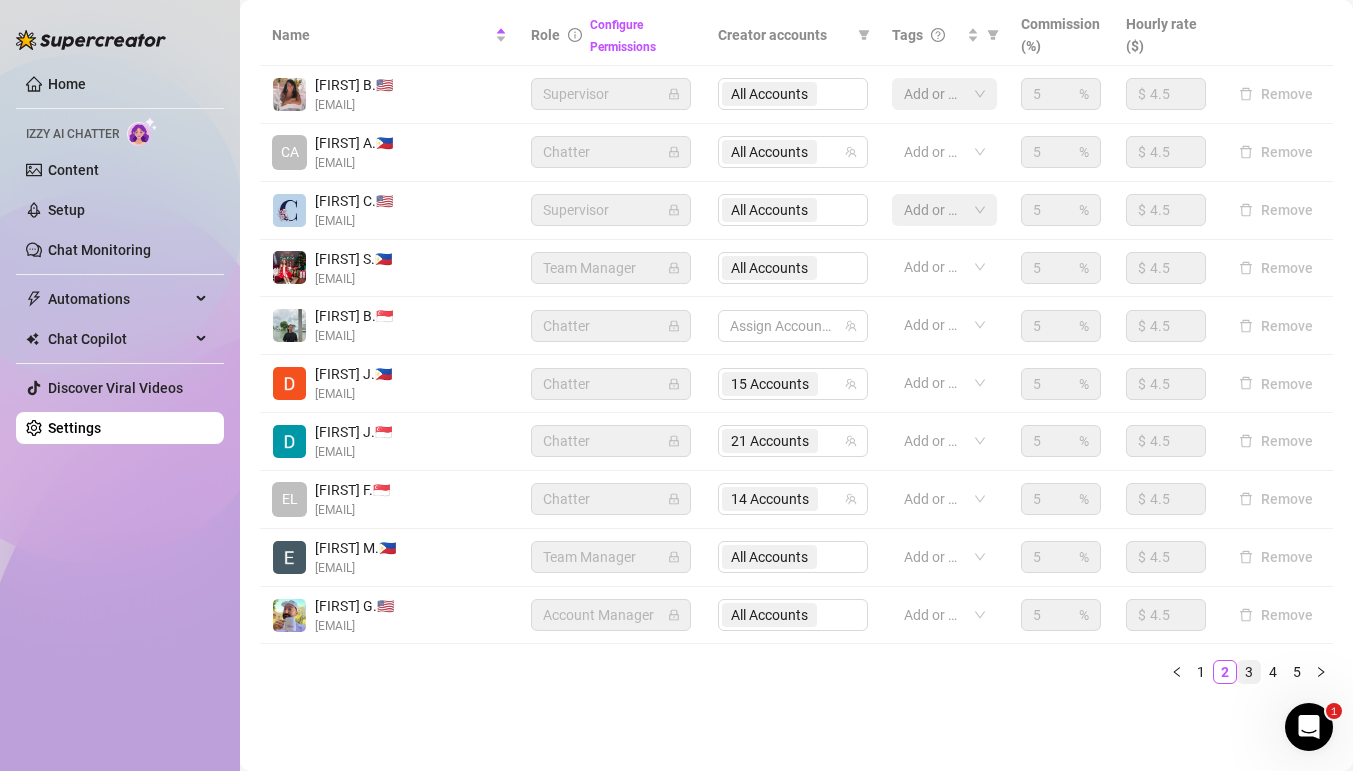 click on "3" at bounding box center (1249, 672) 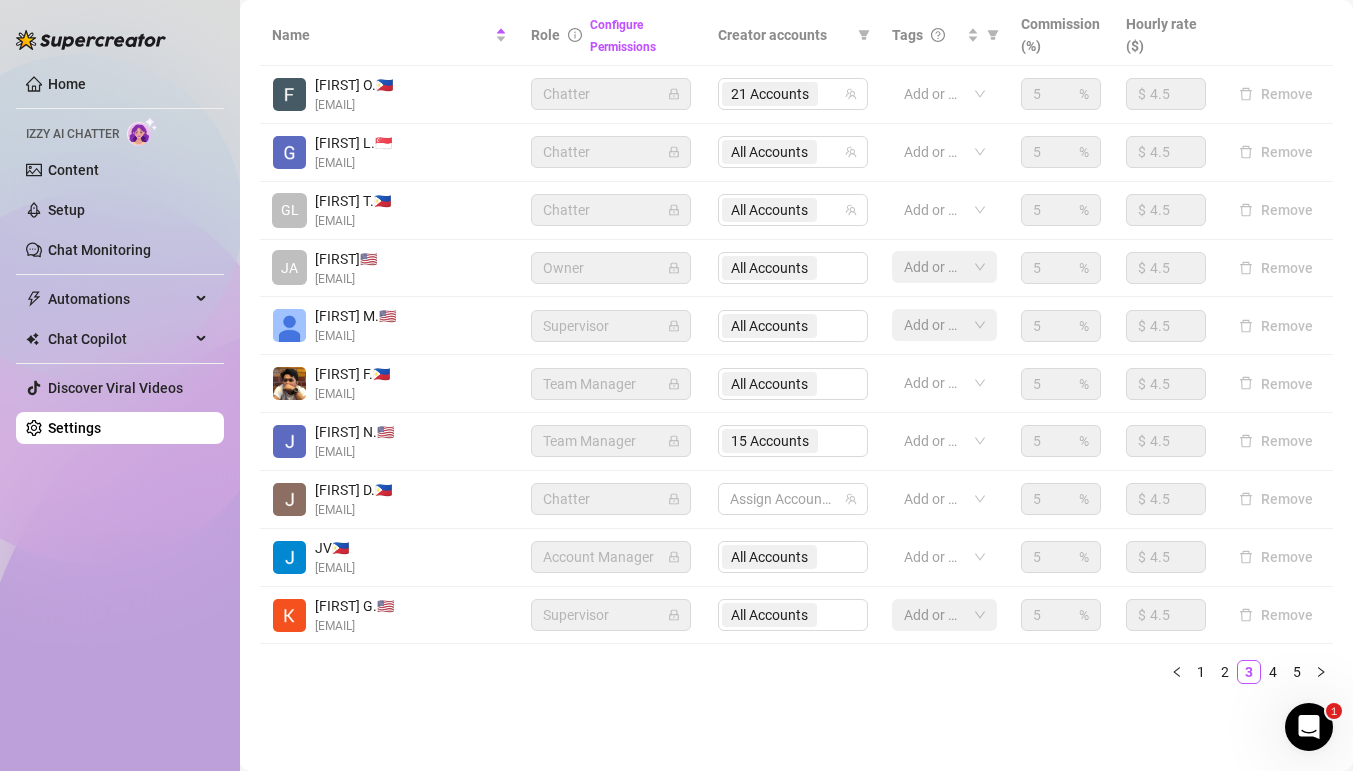 scroll, scrollTop: 457, scrollLeft: 0, axis: vertical 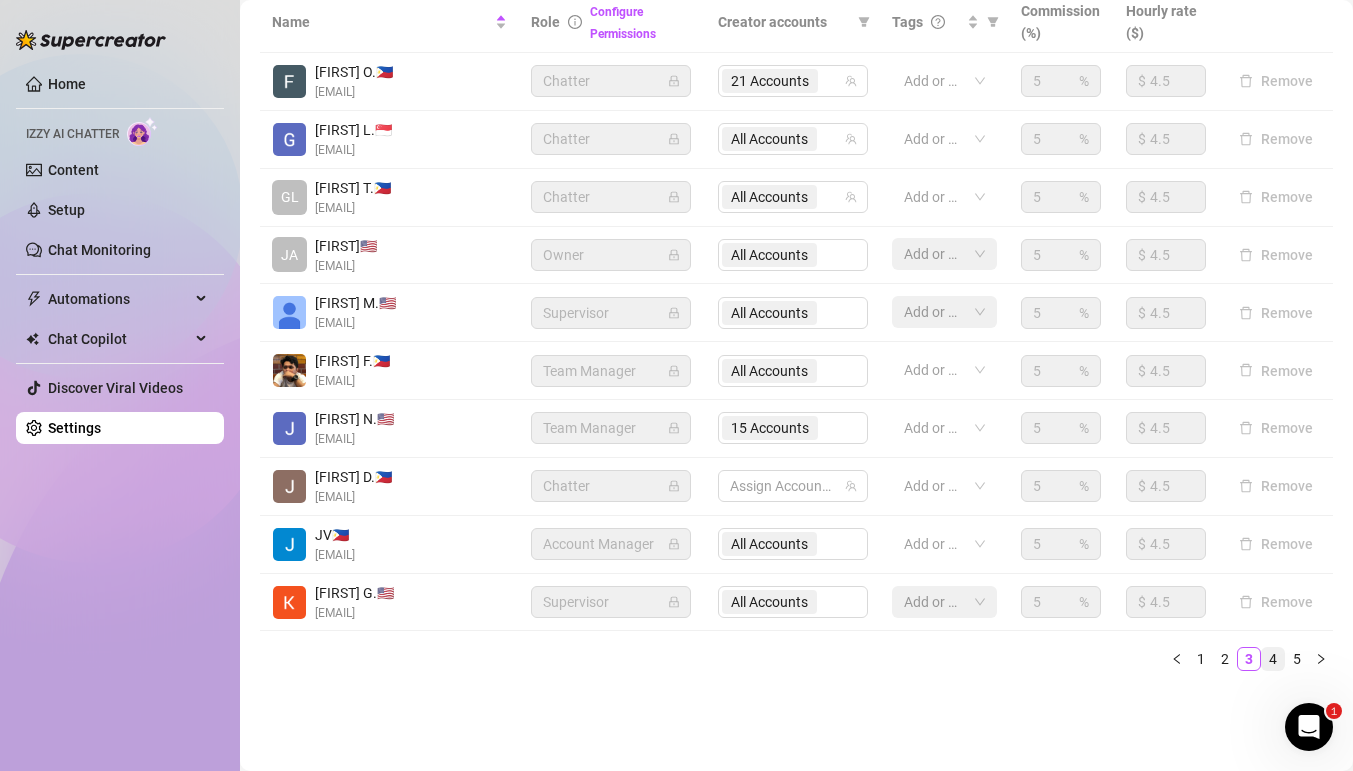 click on "4" at bounding box center [1273, 659] 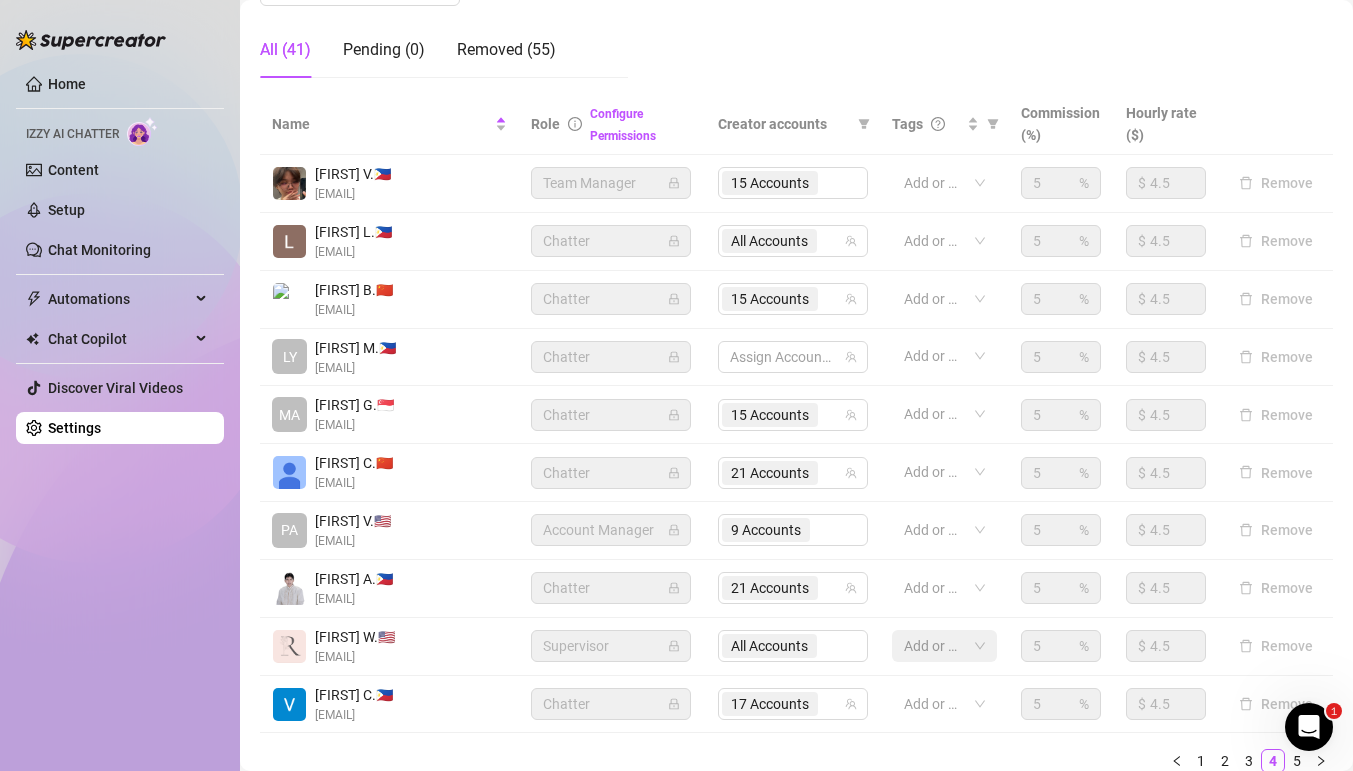scroll, scrollTop: 475, scrollLeft: 0, axis: vertical 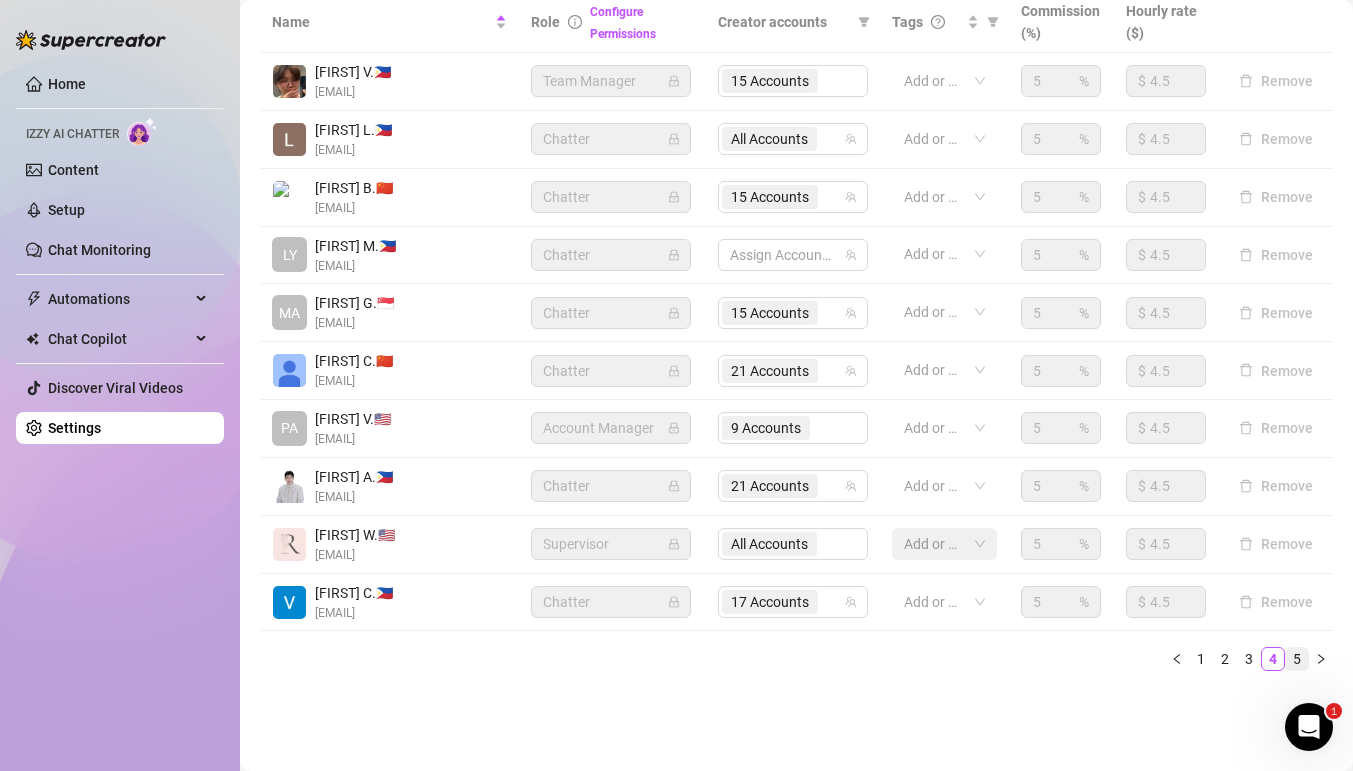 click on "5" at bounding box center [1297, 659] 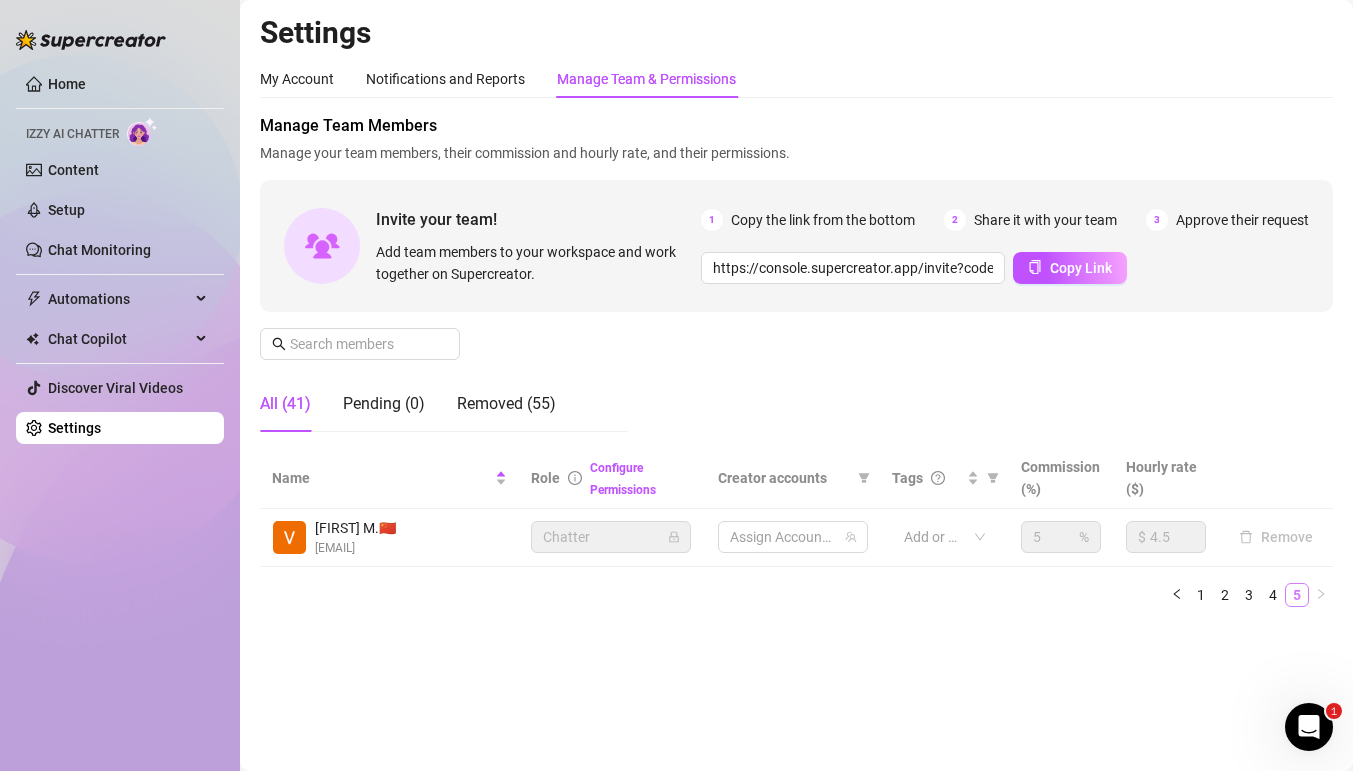 scroll, scrollTop: 0, scrollLeft: 0, axis: both 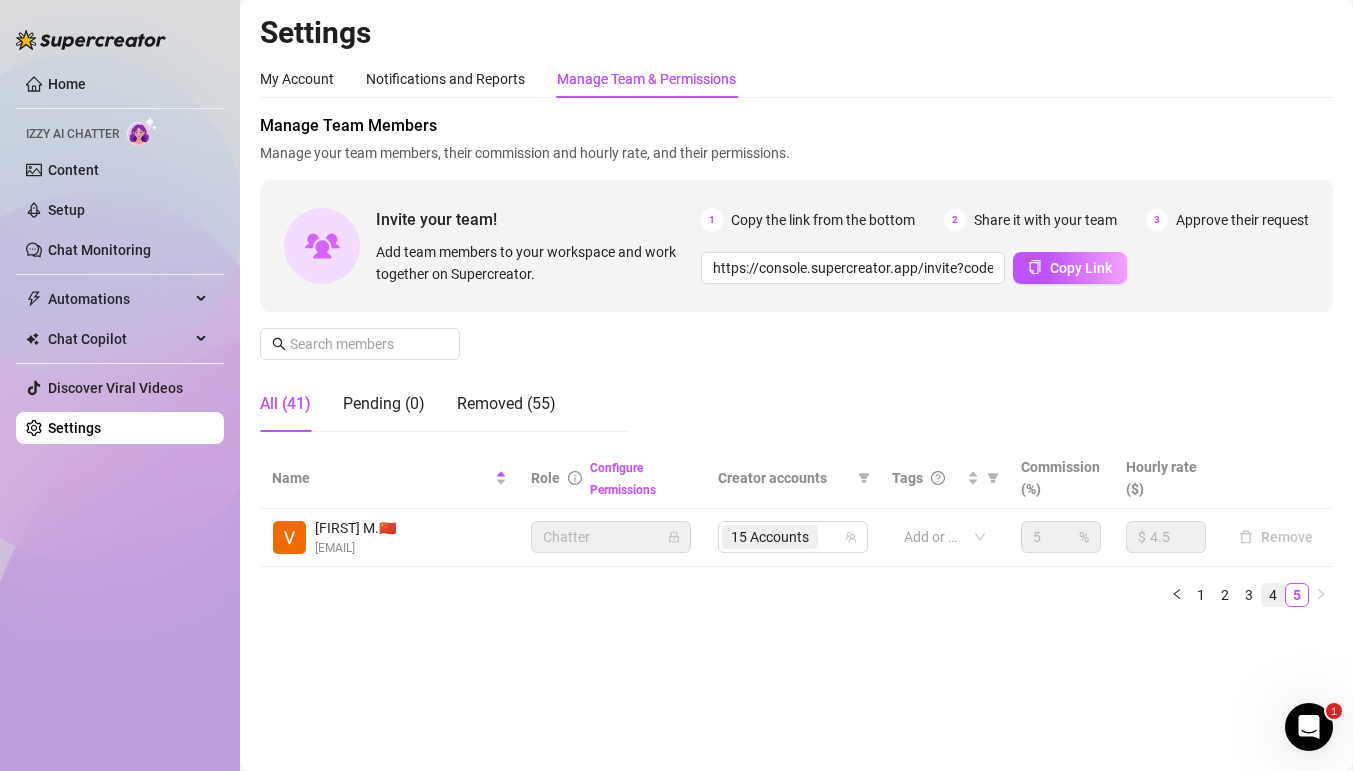 click on "4" at bounding box center [1273, 595] 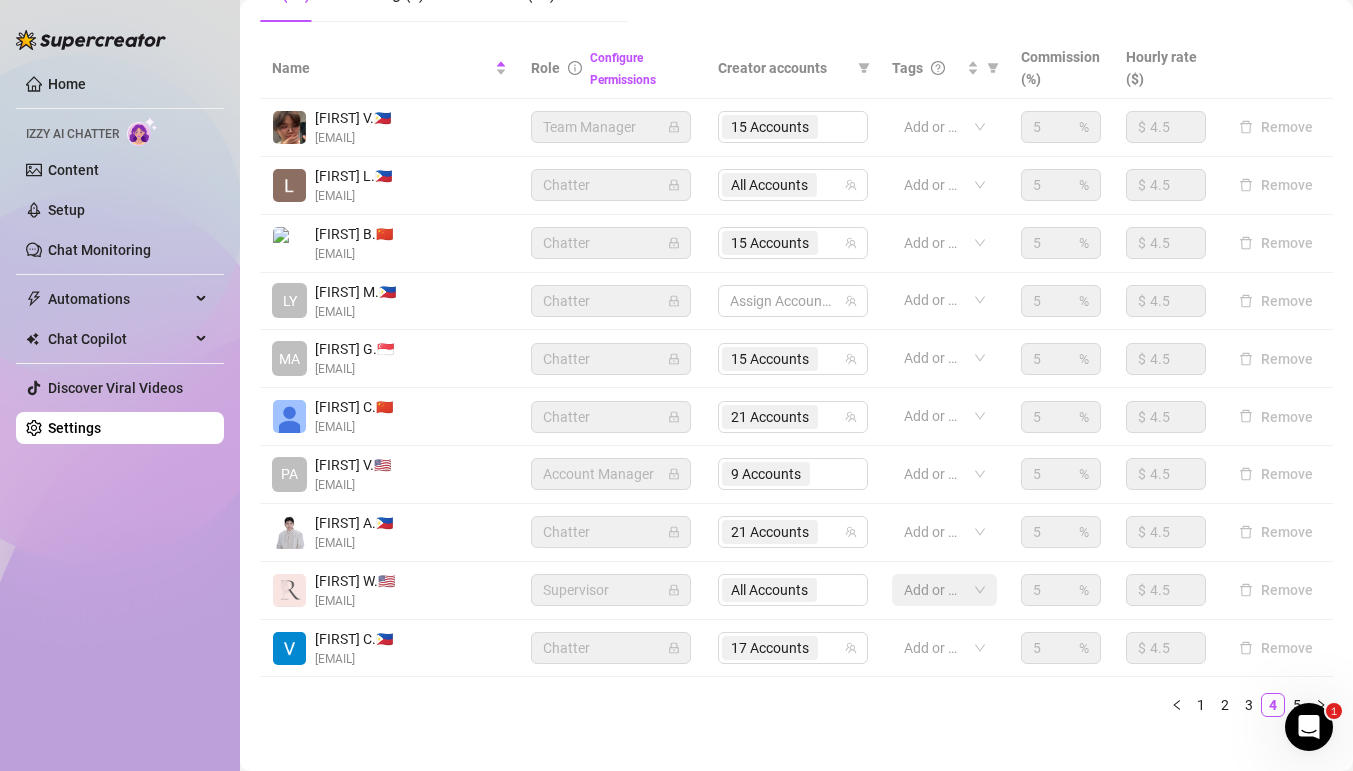 scroll, scrollTop: 0, scrollLeft: 0, axis: both 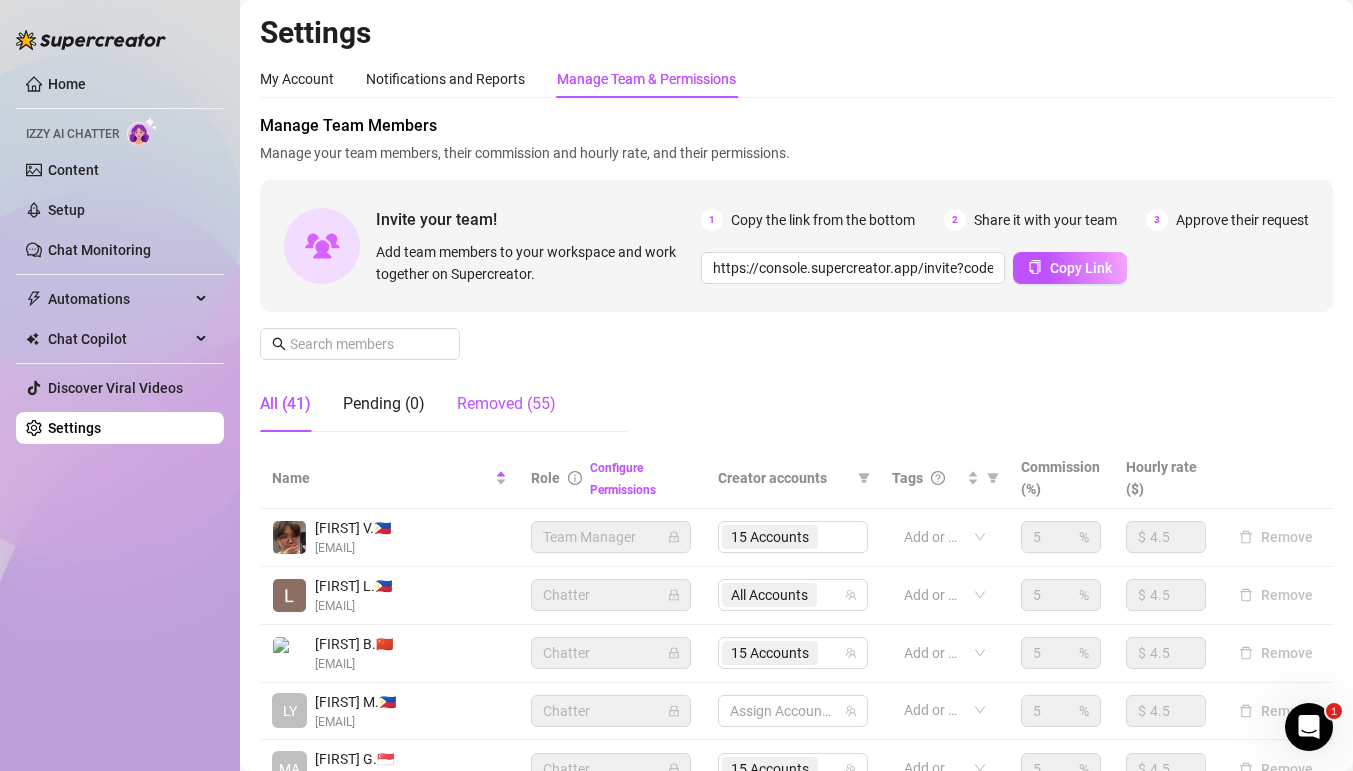 click on "Removed (55)" at bounding box center (506, 404) 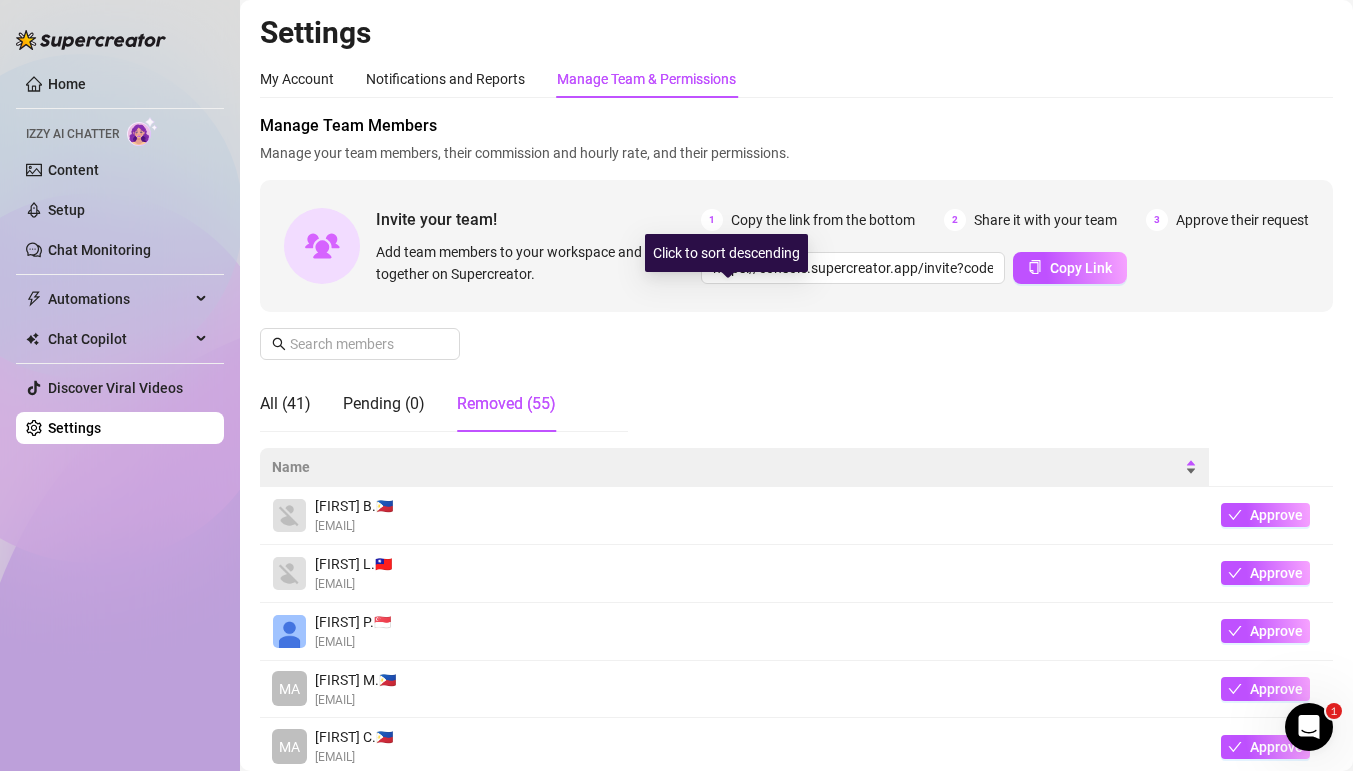 scroll, scrollTop: 434, scrollLeft: 0, axis: vertical 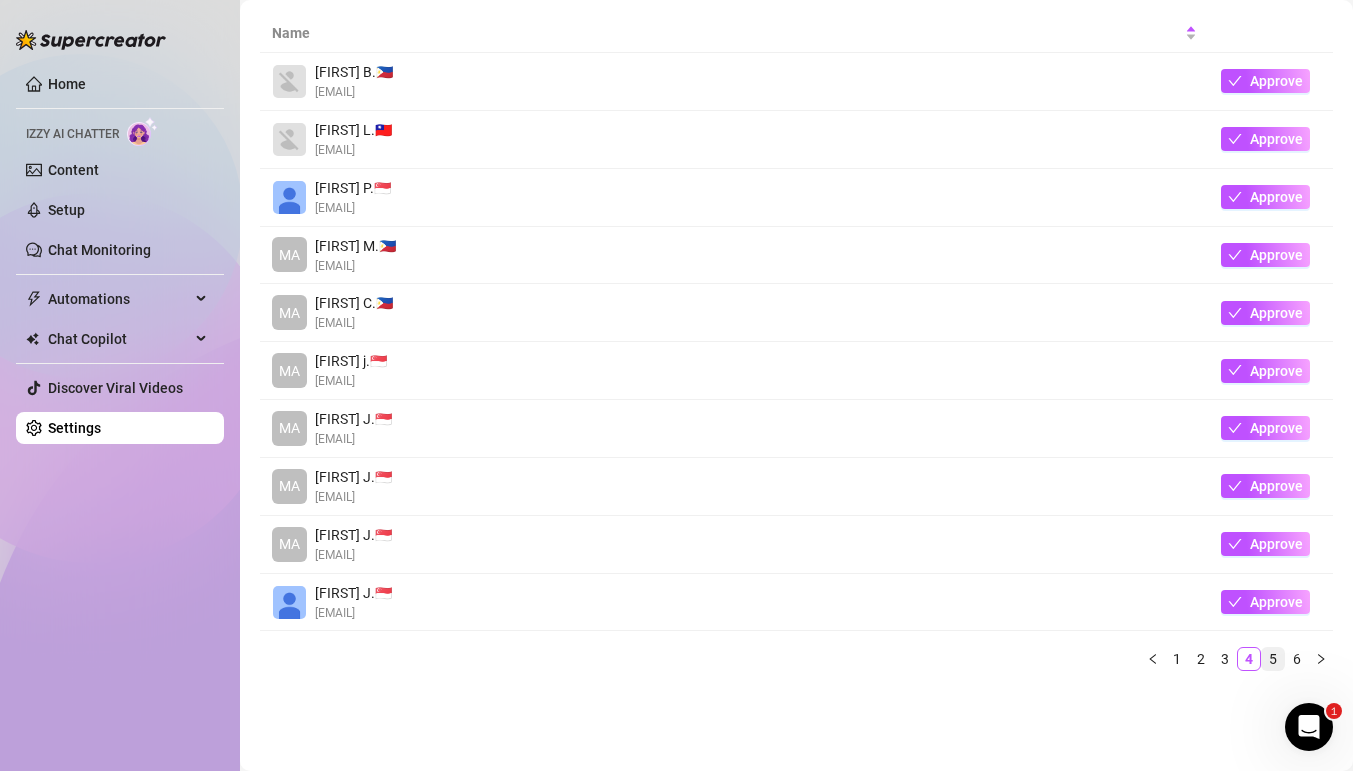 click on "5" at bounding box center [1273, 659] 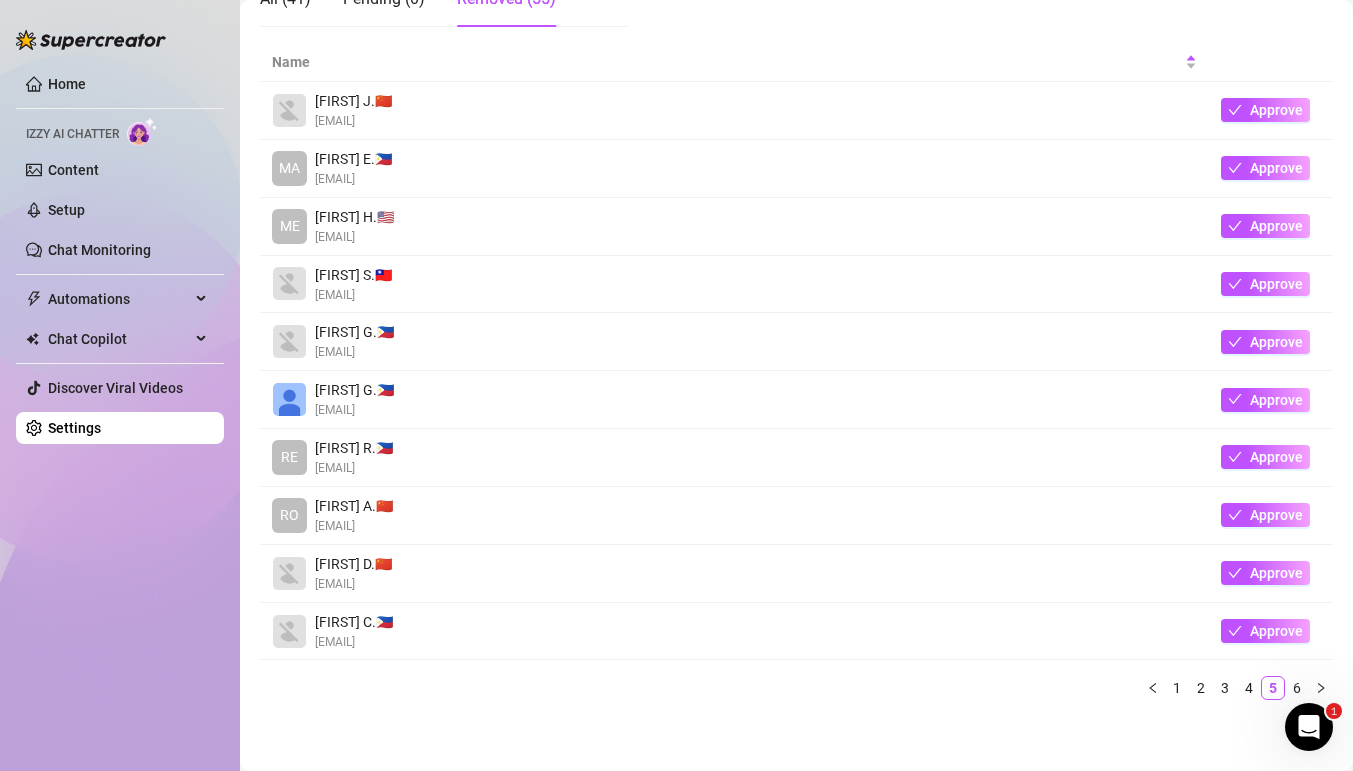 scroll, scrollTop: 434, scrollLeft: 0, axis: vertical 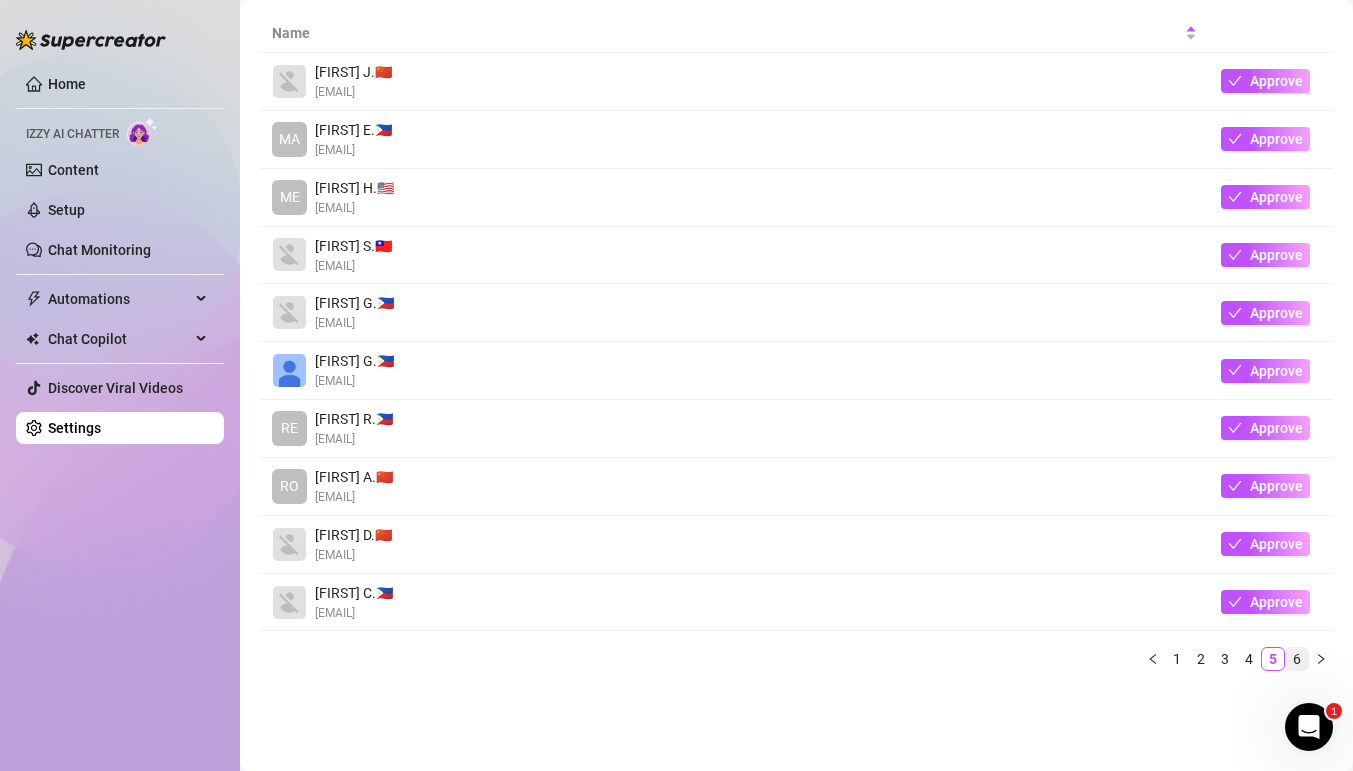 click on "6" at bounding box center (1297, 659) 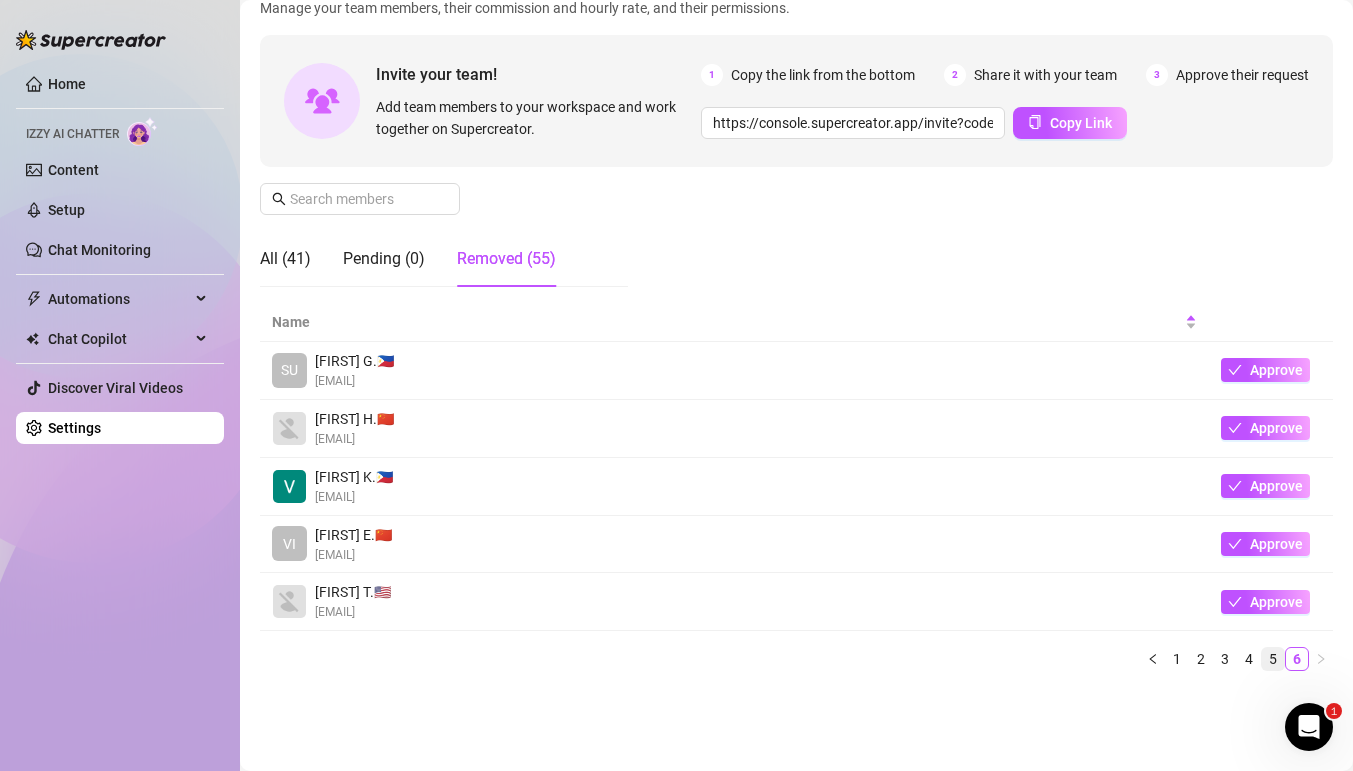 click on "5" at bounding box center (1273, 659) 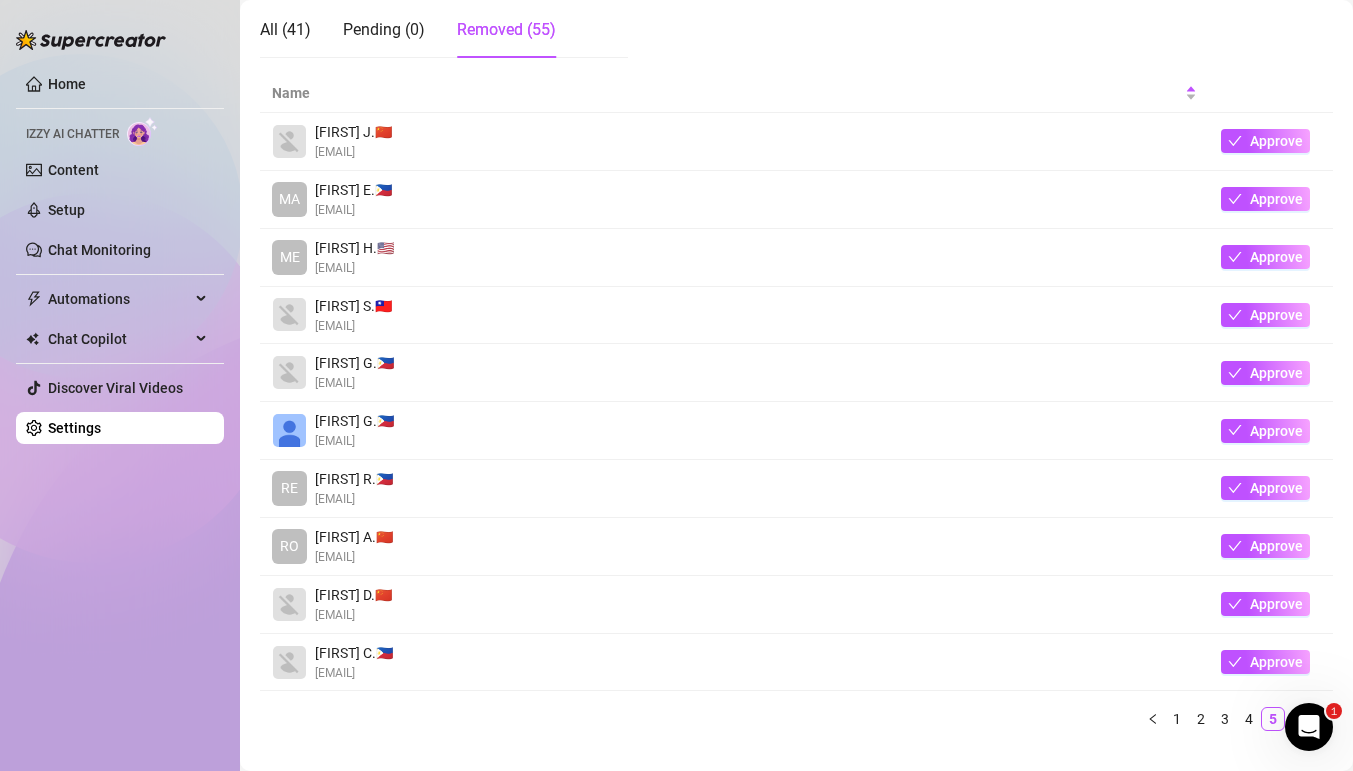 scroll, scrollTop: 397, scrollLeft: 0, axis: vertical 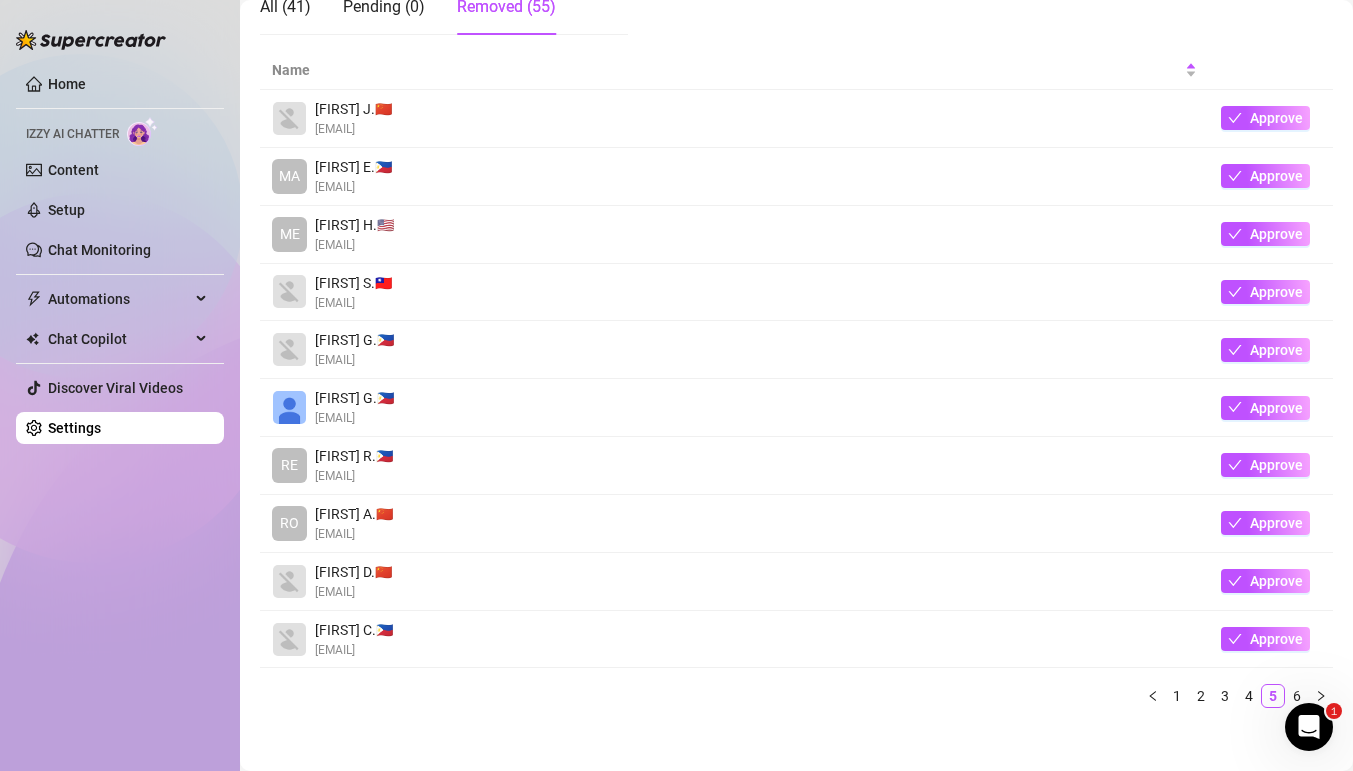 drag, startPoint x: 401, startPoint y: 636, endPoint x: 319, endPoint y: 374, distance: 274.53232 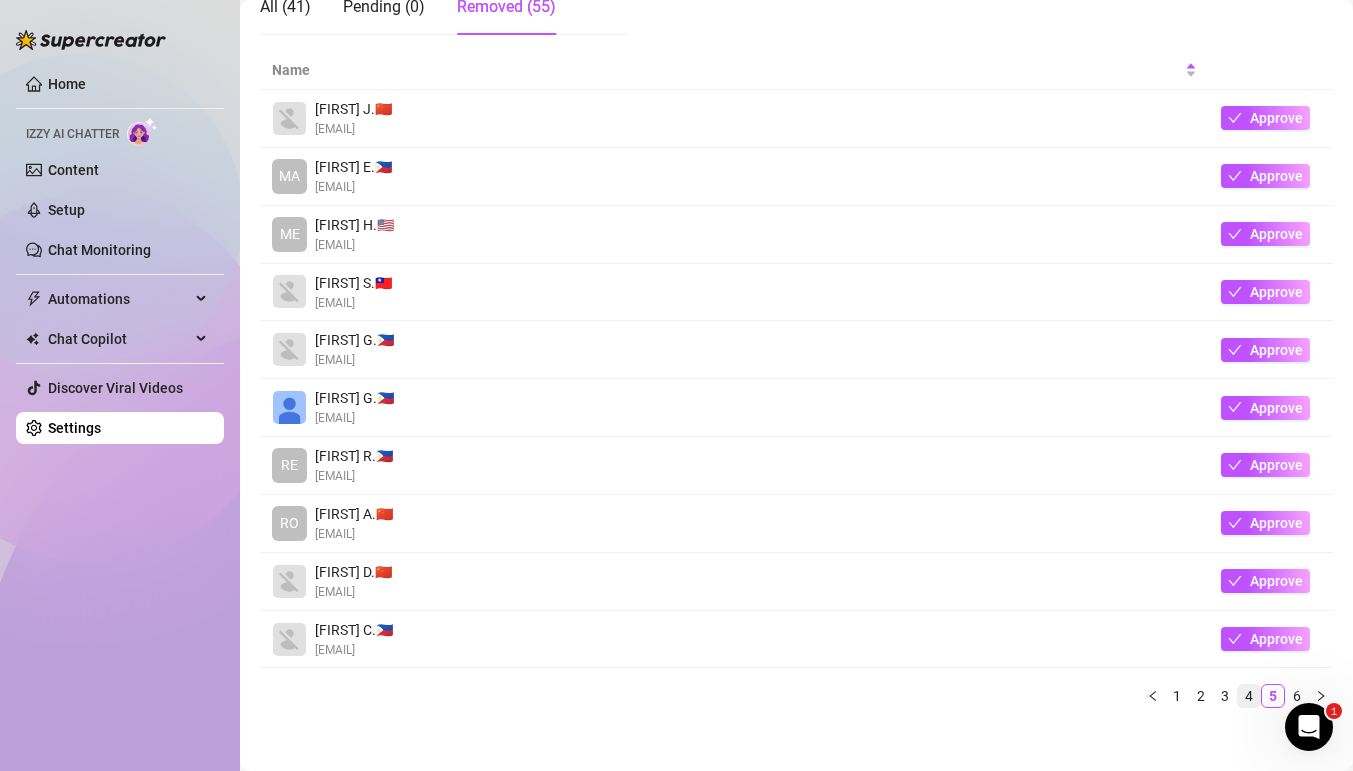 click on "4" at bounding box center [1249, 696] 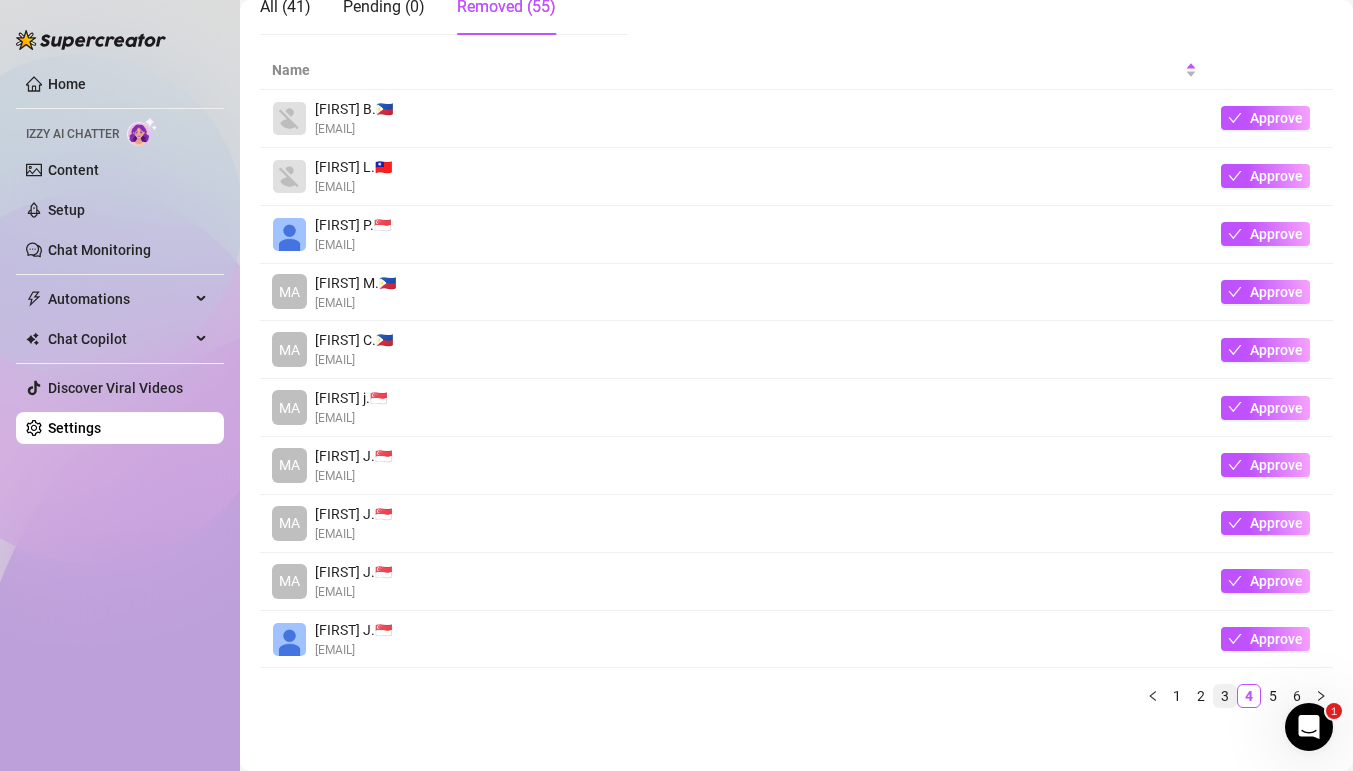click on "3" at bounding box center (1225, 696) 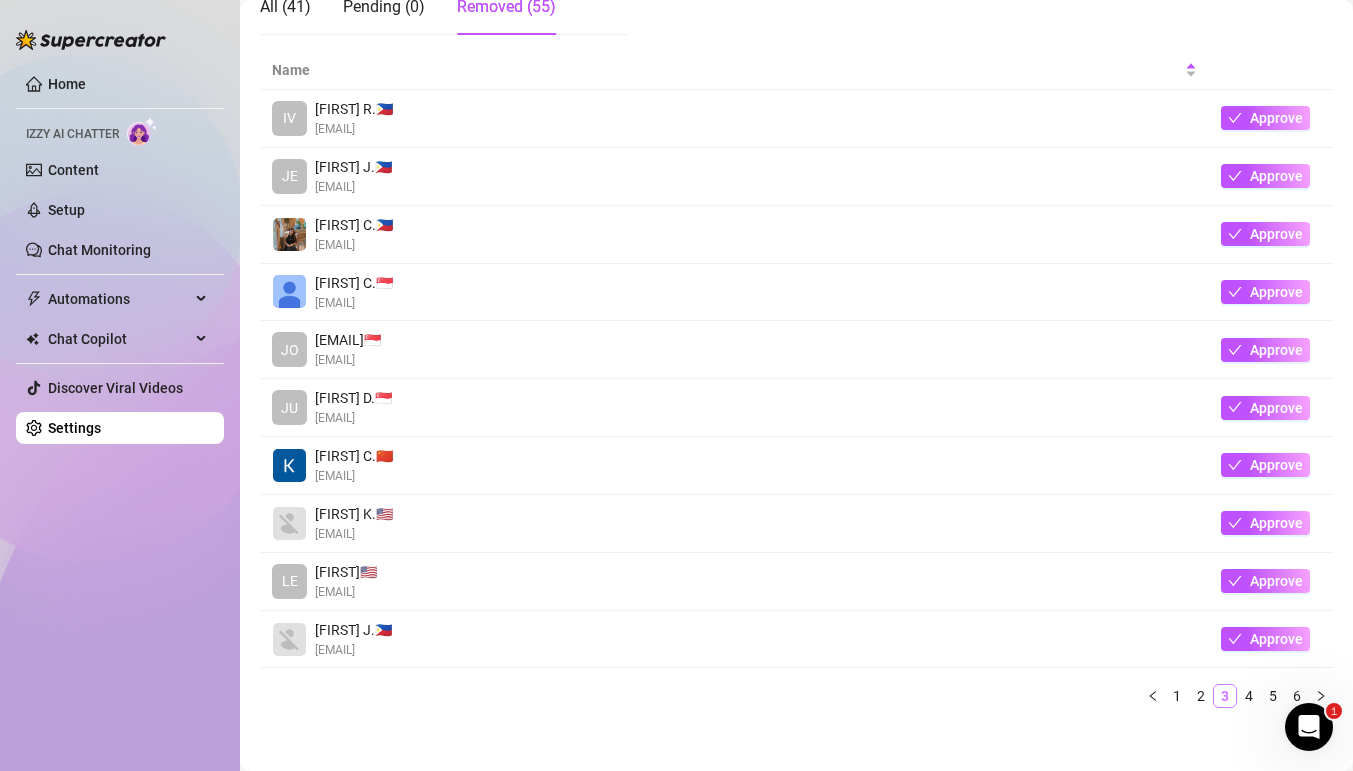 click on "3" at bounding box center [1225, 696] 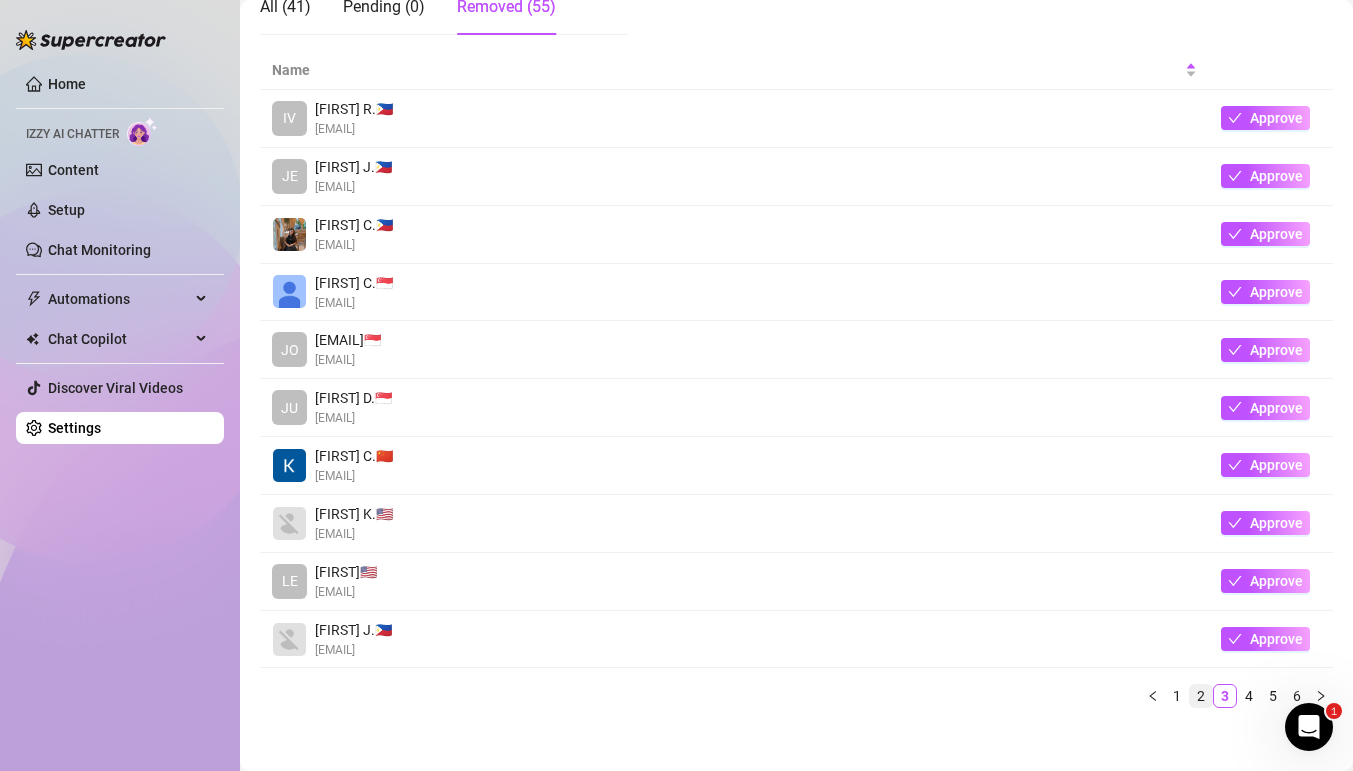 click on "2" at bounding box center (1201, 696) 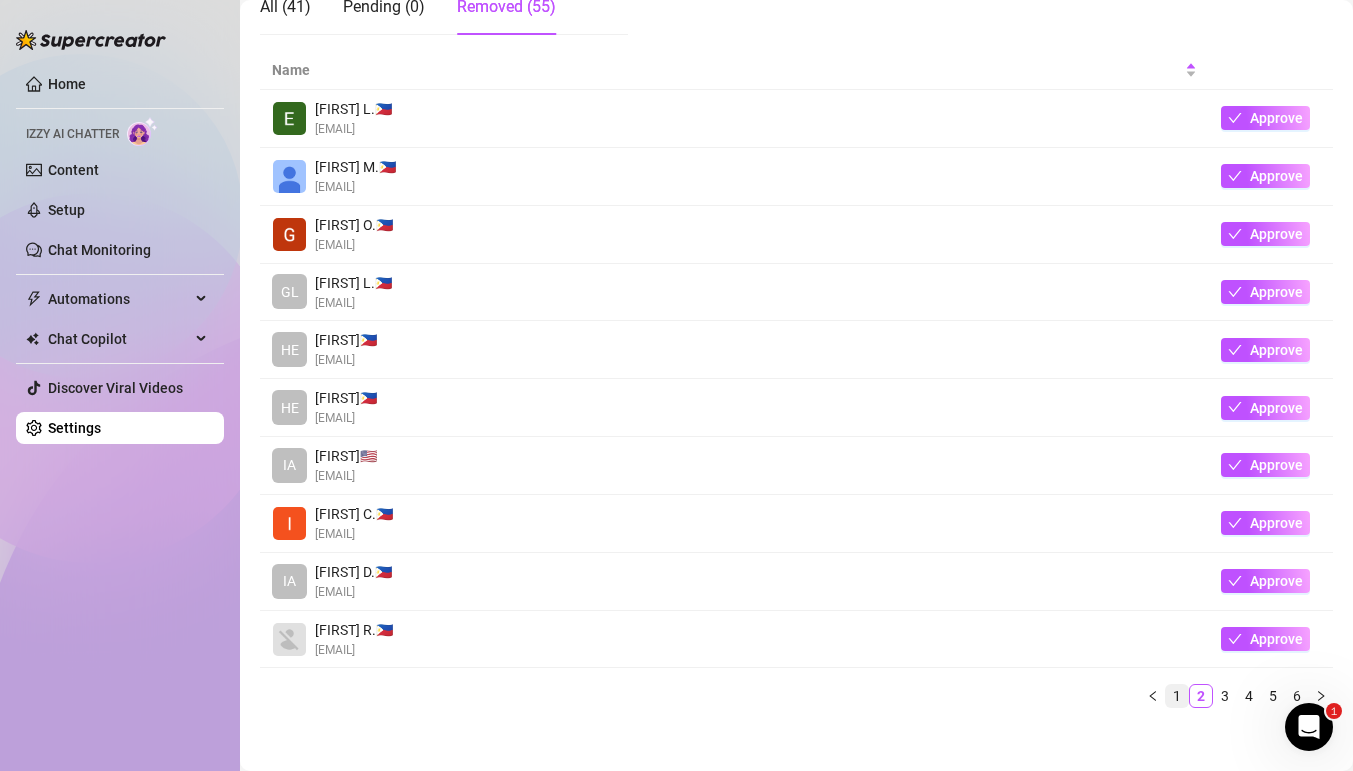 click on "1" at bounding box center (1177, 696) 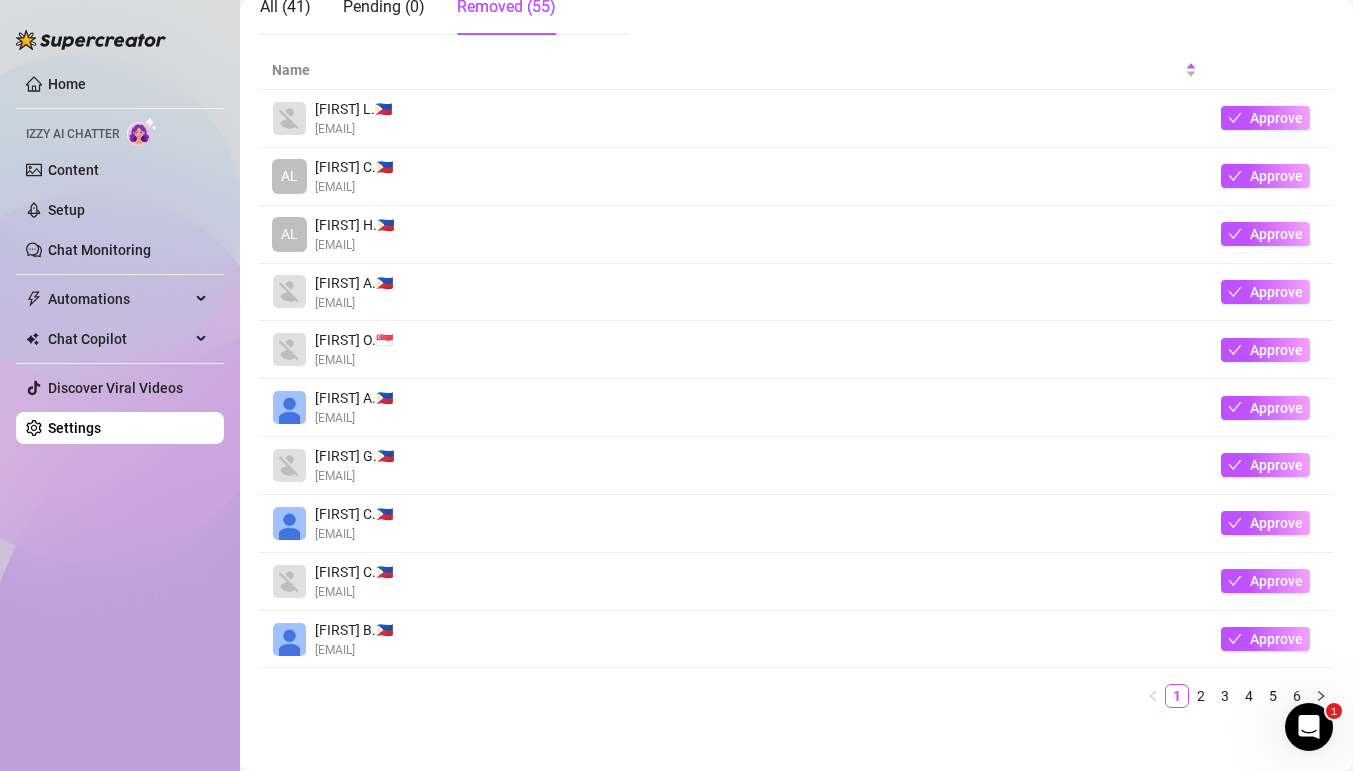 scroll, scrollTop: 0, scrollLeft: 0, axis: both 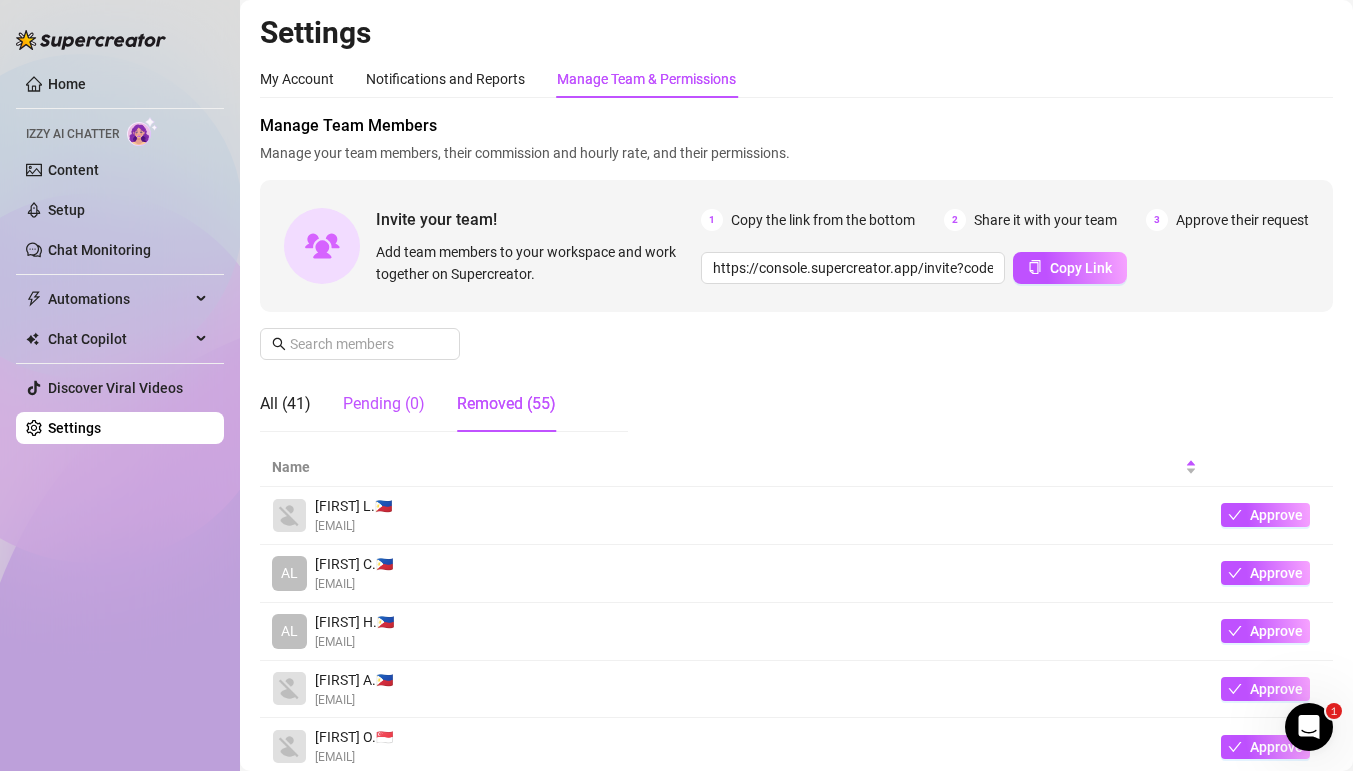 click on "Pending (0)" at bounding box center [384, 404] 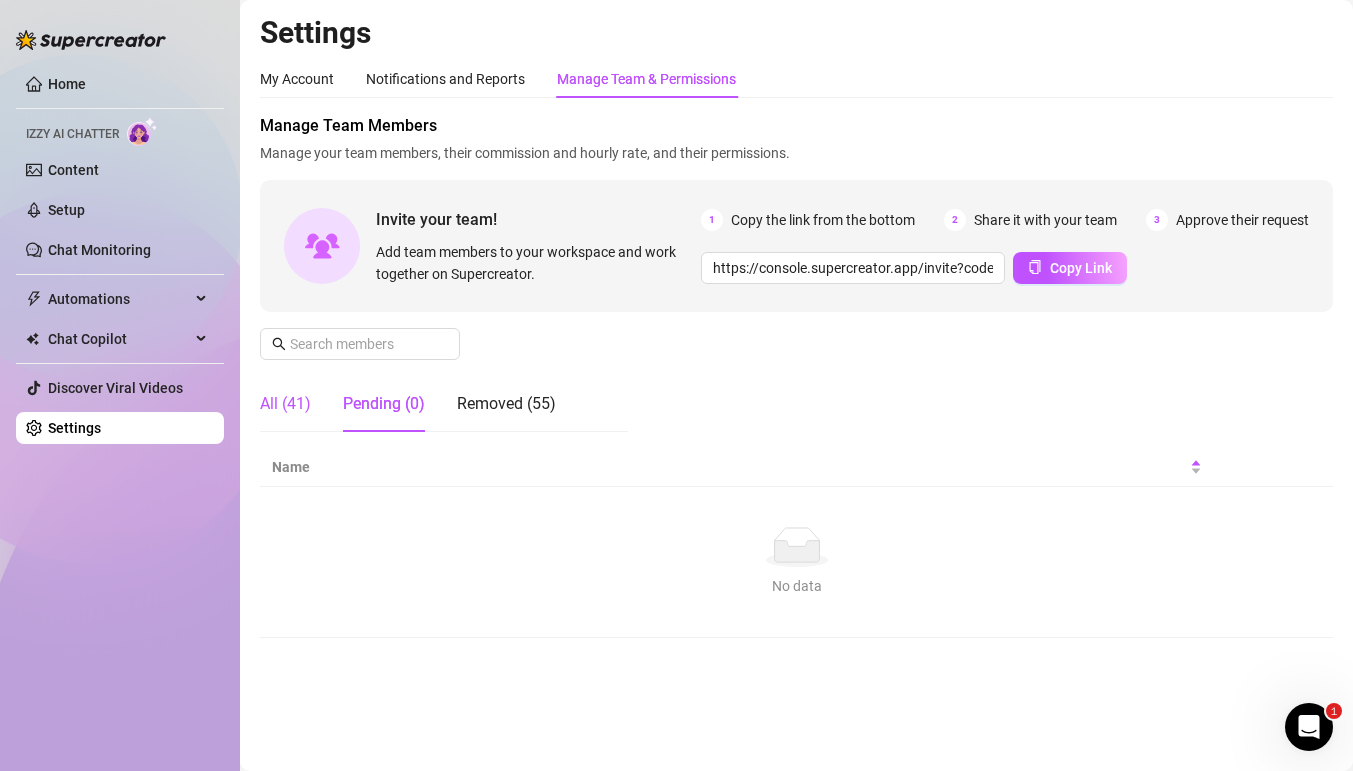 click on "All (41)" at bounding box center (285, 404) 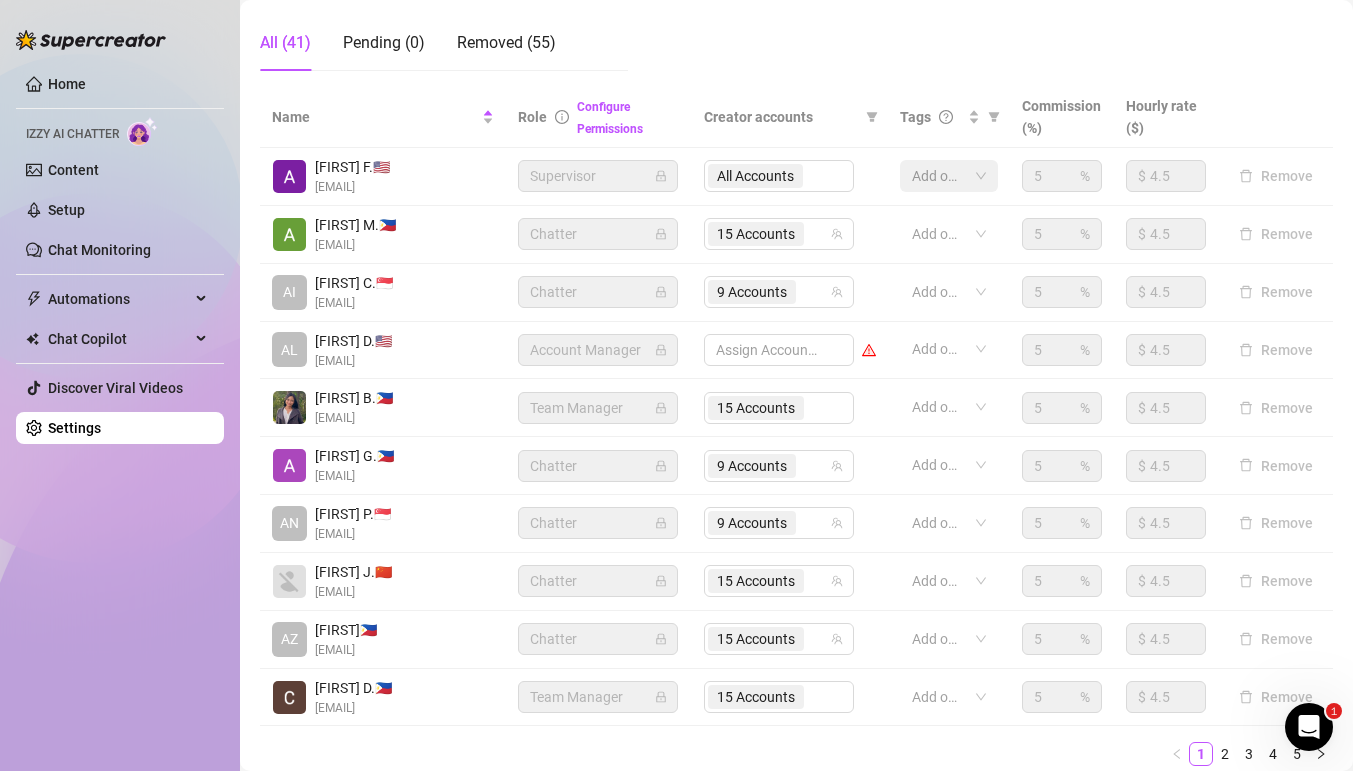 scroll, scrollTop: 551, scrollLeft: 0, axis: vertical 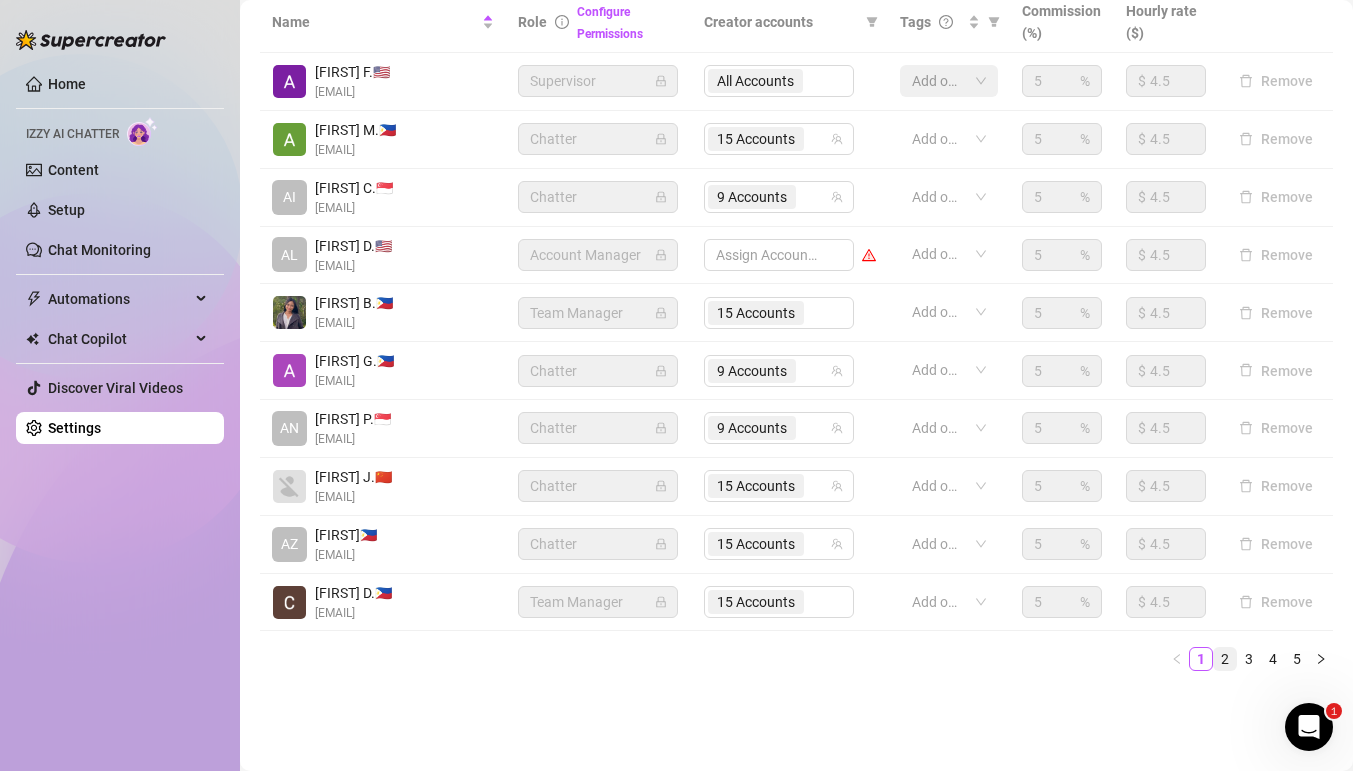 click on "2" at bounding box center [1225, 659] 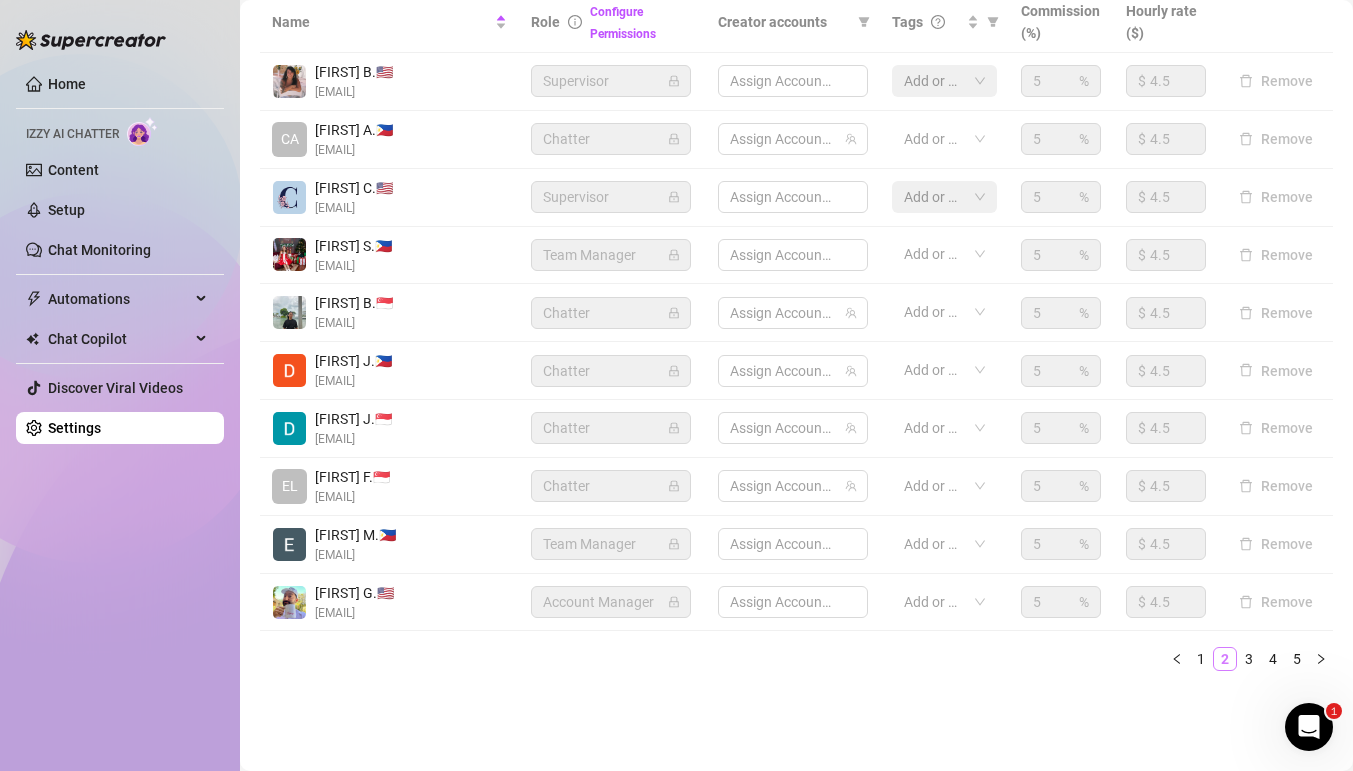 scroll, scrollTop: 475, scrollLeft: 0, axis: vertical 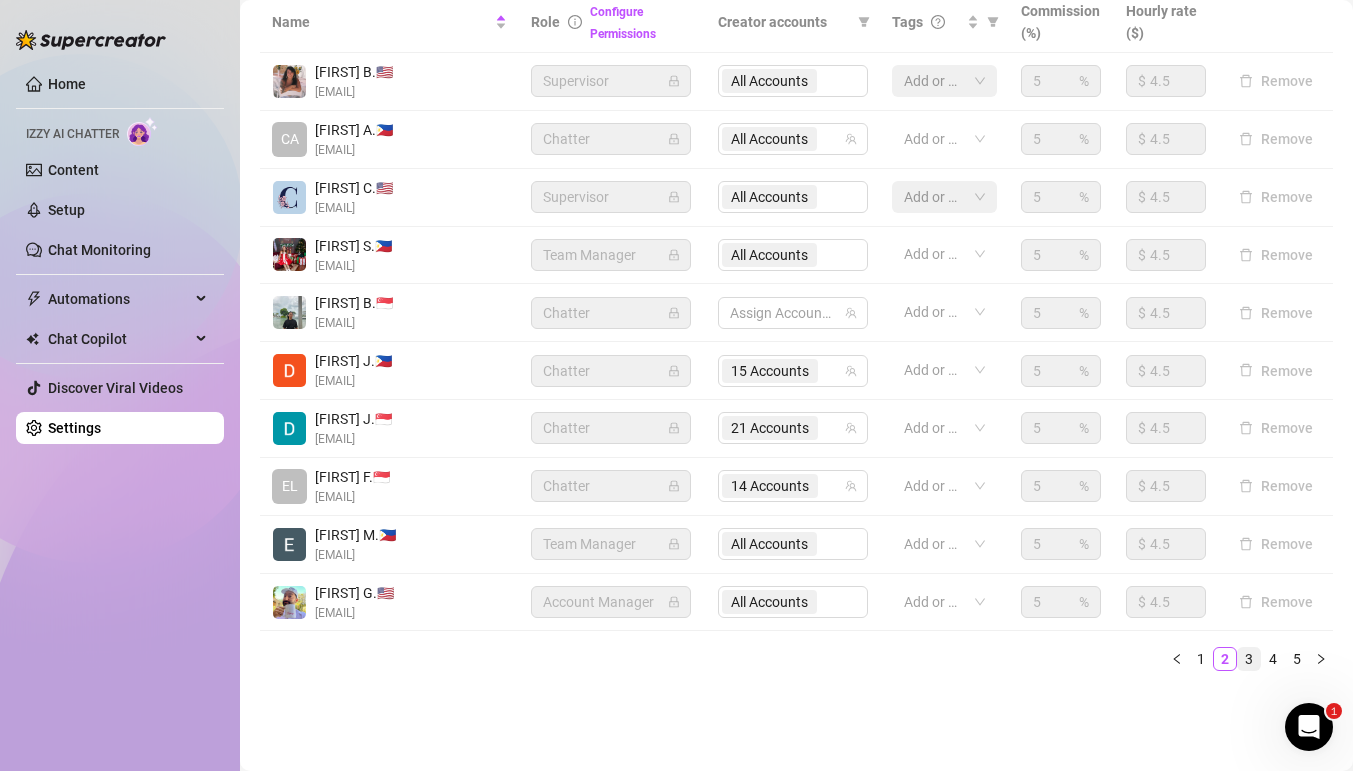 click on "3" at bounding box center [1249, 659] 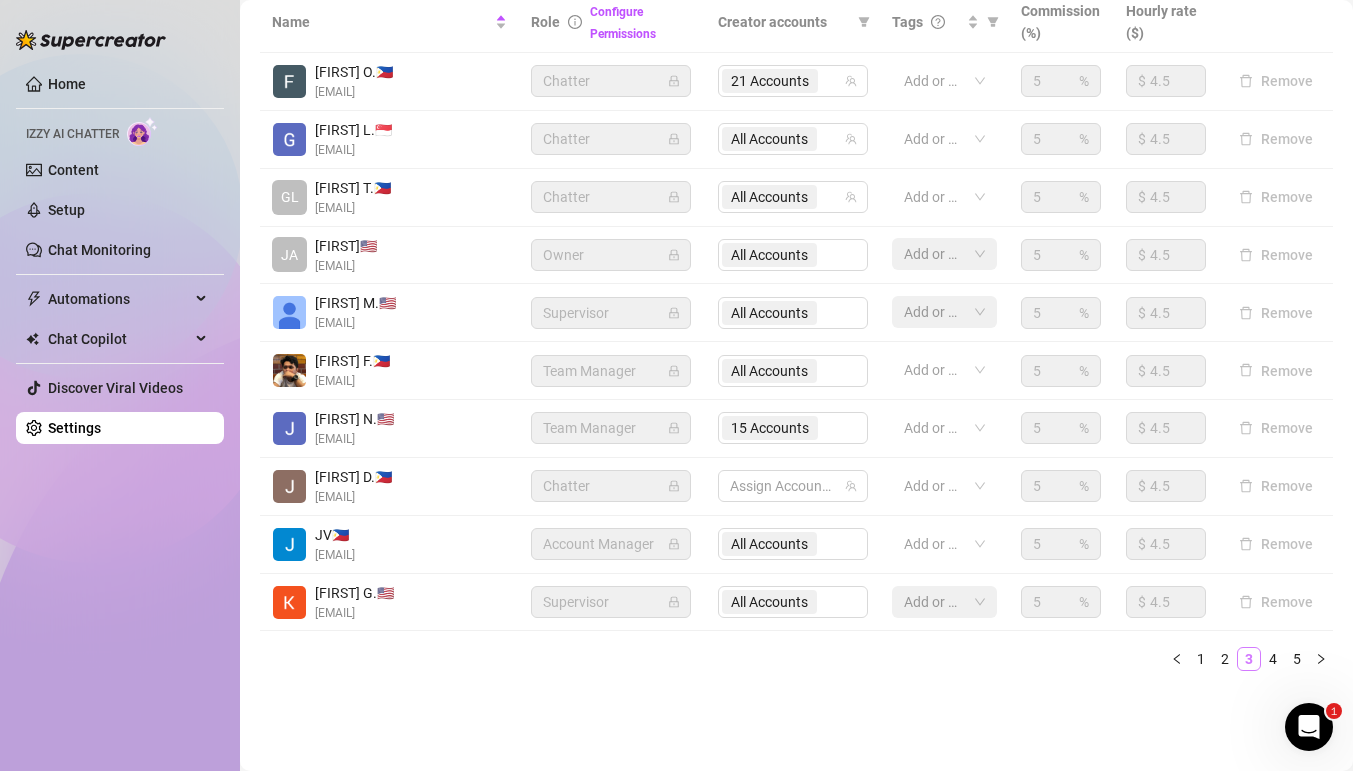 scroll, scrollTop: 507, scrollLeft: 0, axis: vertical 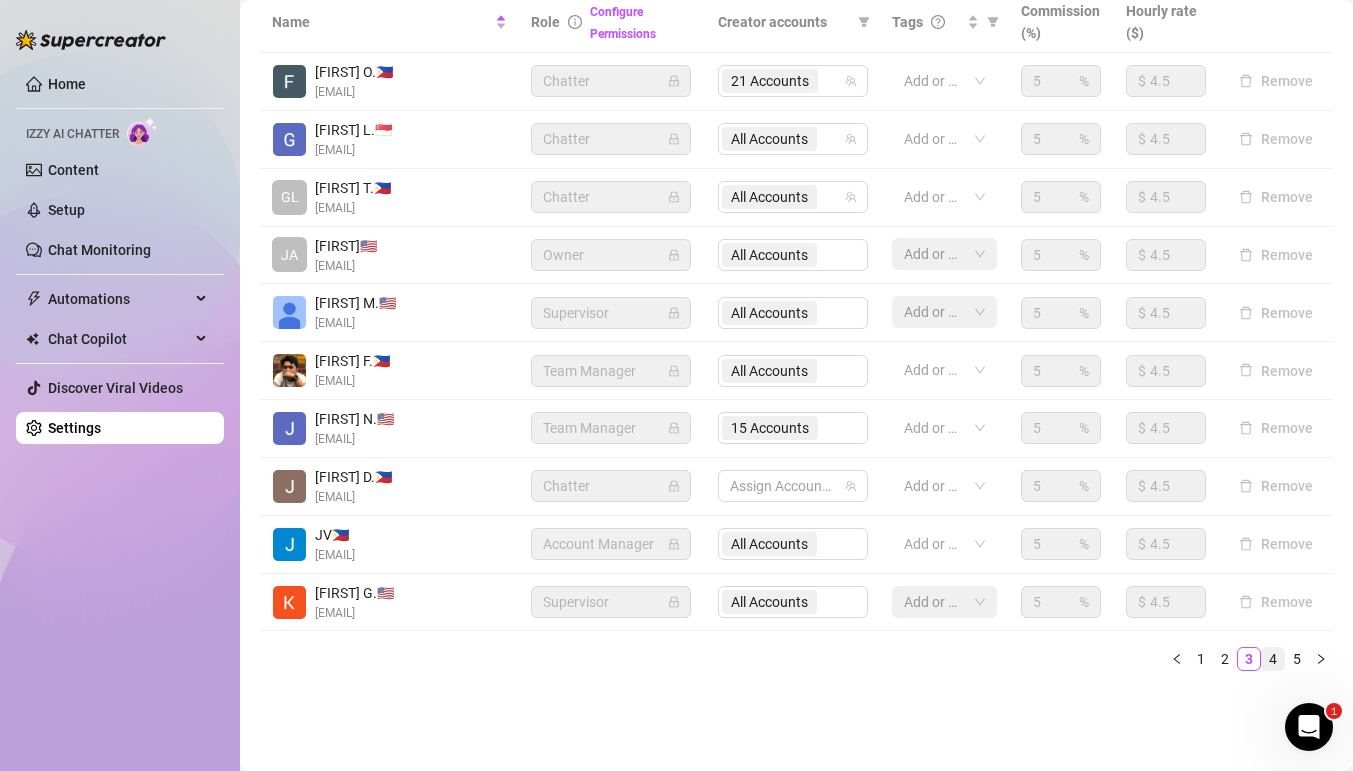 click on "4" at bounding box center [1273, 659] 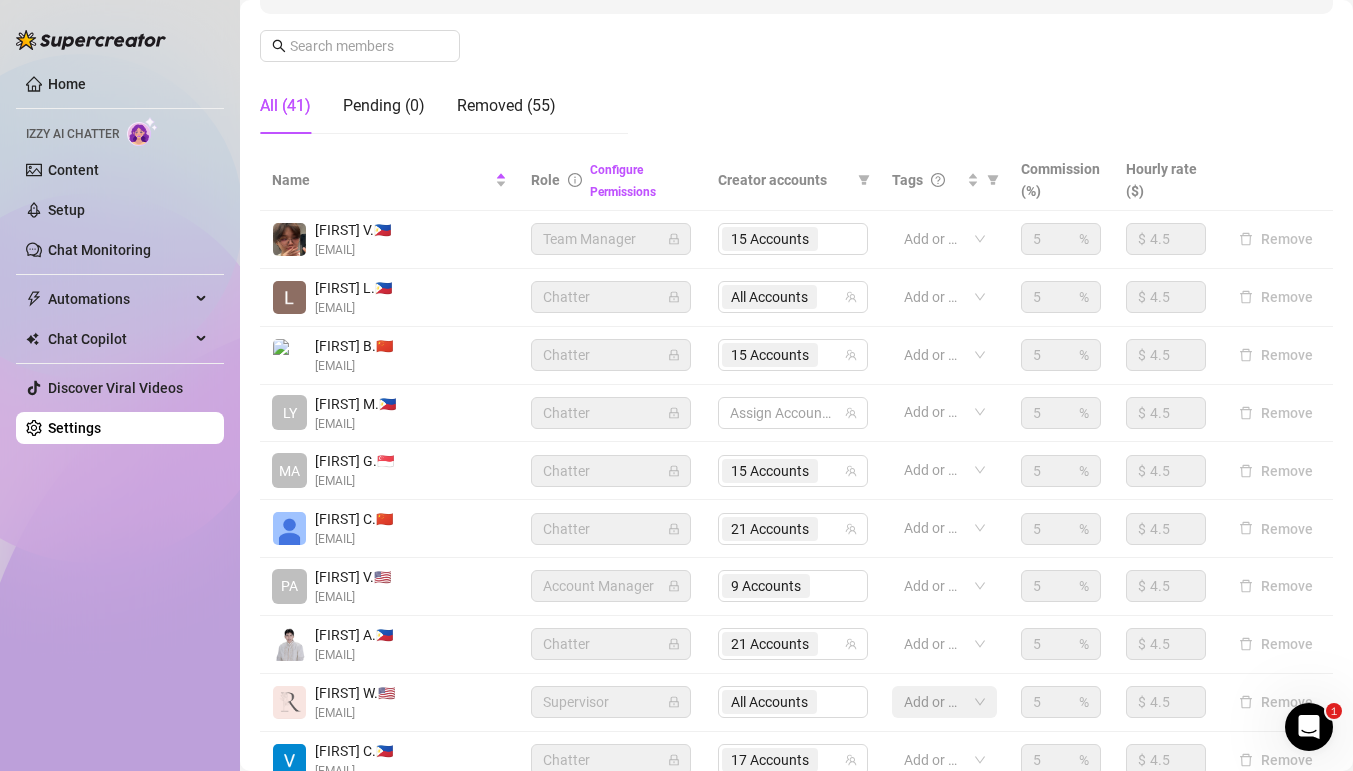 scroll, scrollTop: 307, scrollLeft: 0, axis: vertical 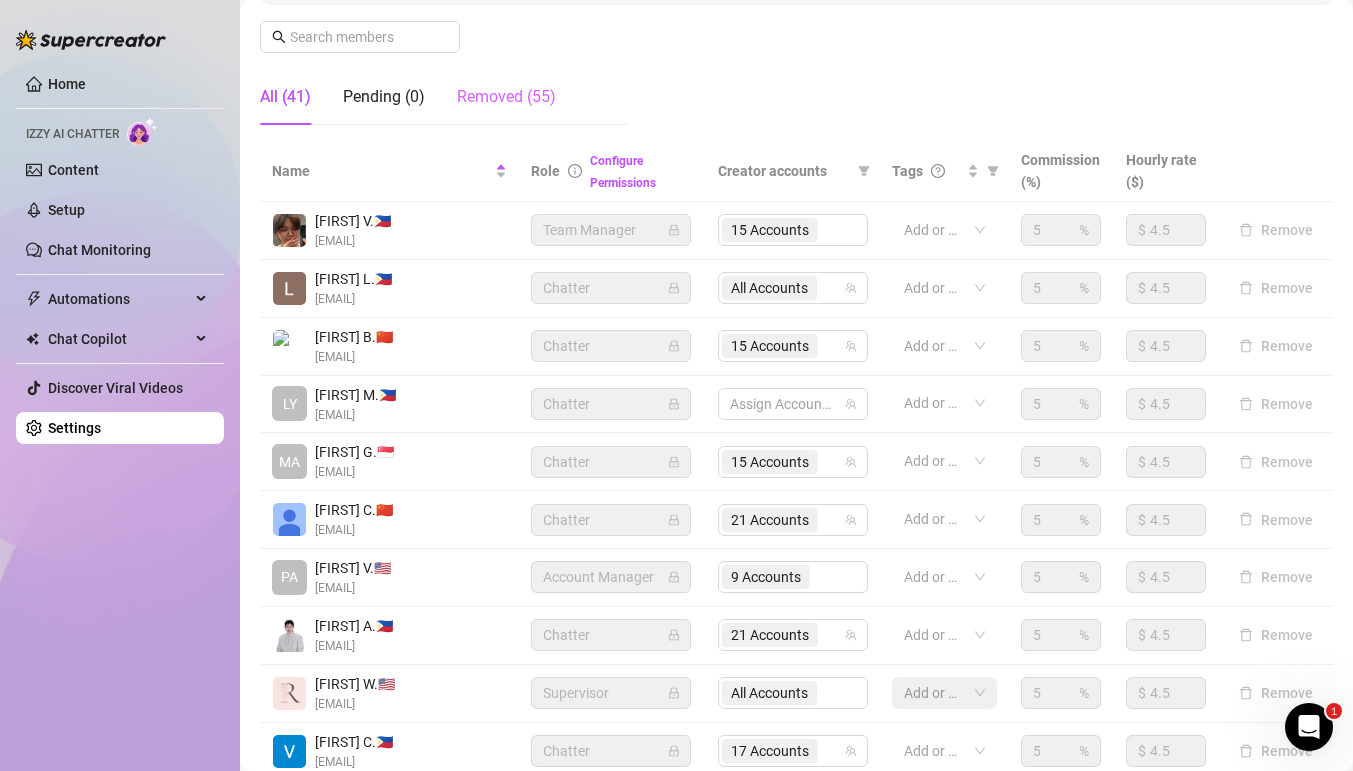 click on "Removed (55)" at bounding box center [506, 97] 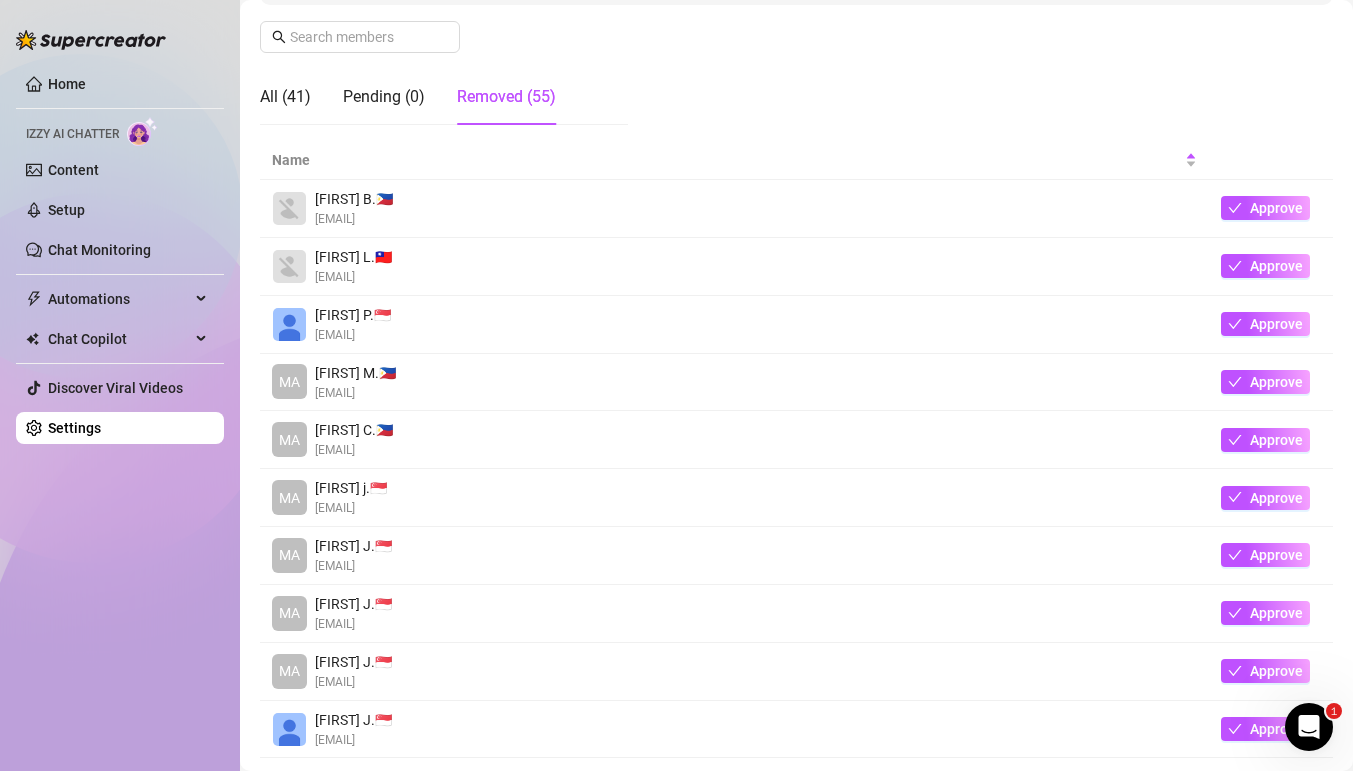 scroll, scrollTop: 434, scrollLeft: 0, axis: vertical 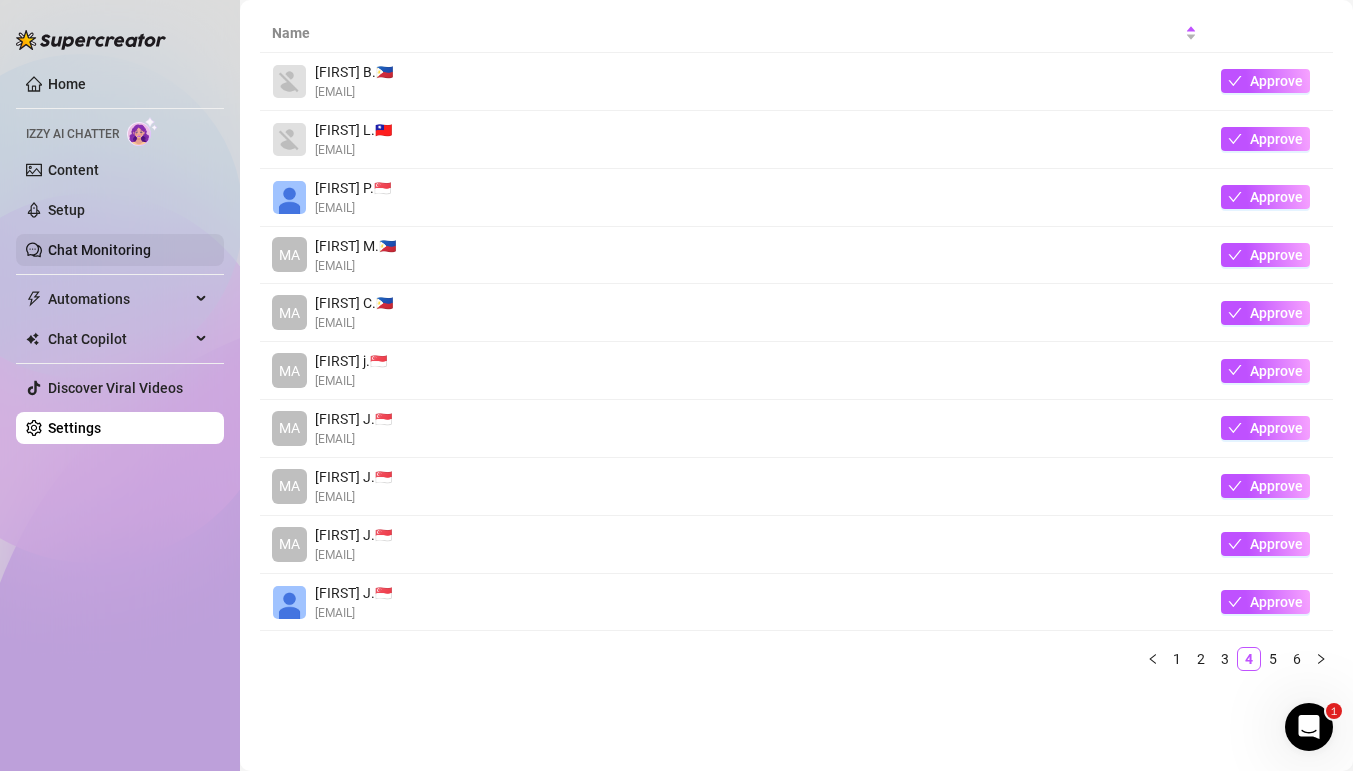 click on "Chat Monitoring" at bounding box center [99, 250] 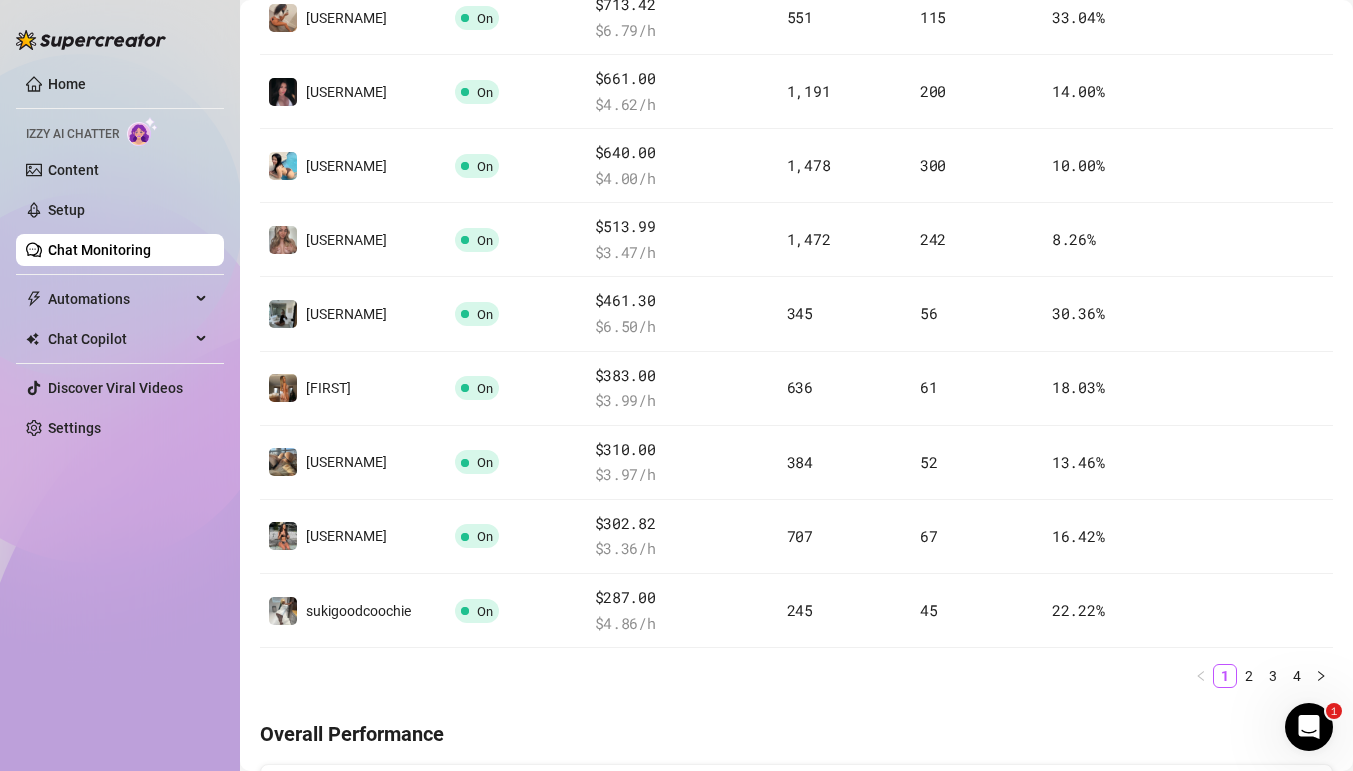 scroll, scrollTop: 275, scrollLeft: 0, axis: vertical 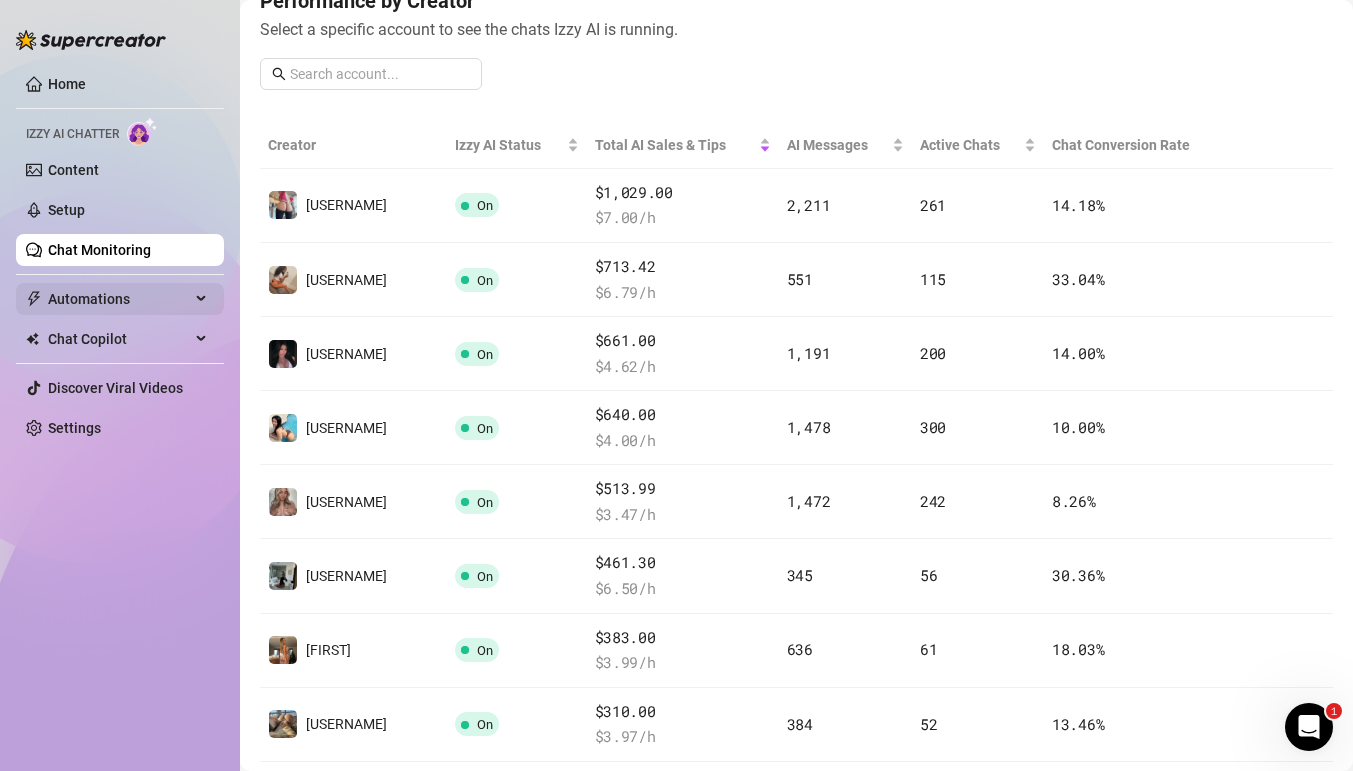 click on "Automations" at bounding box center [119, 299] 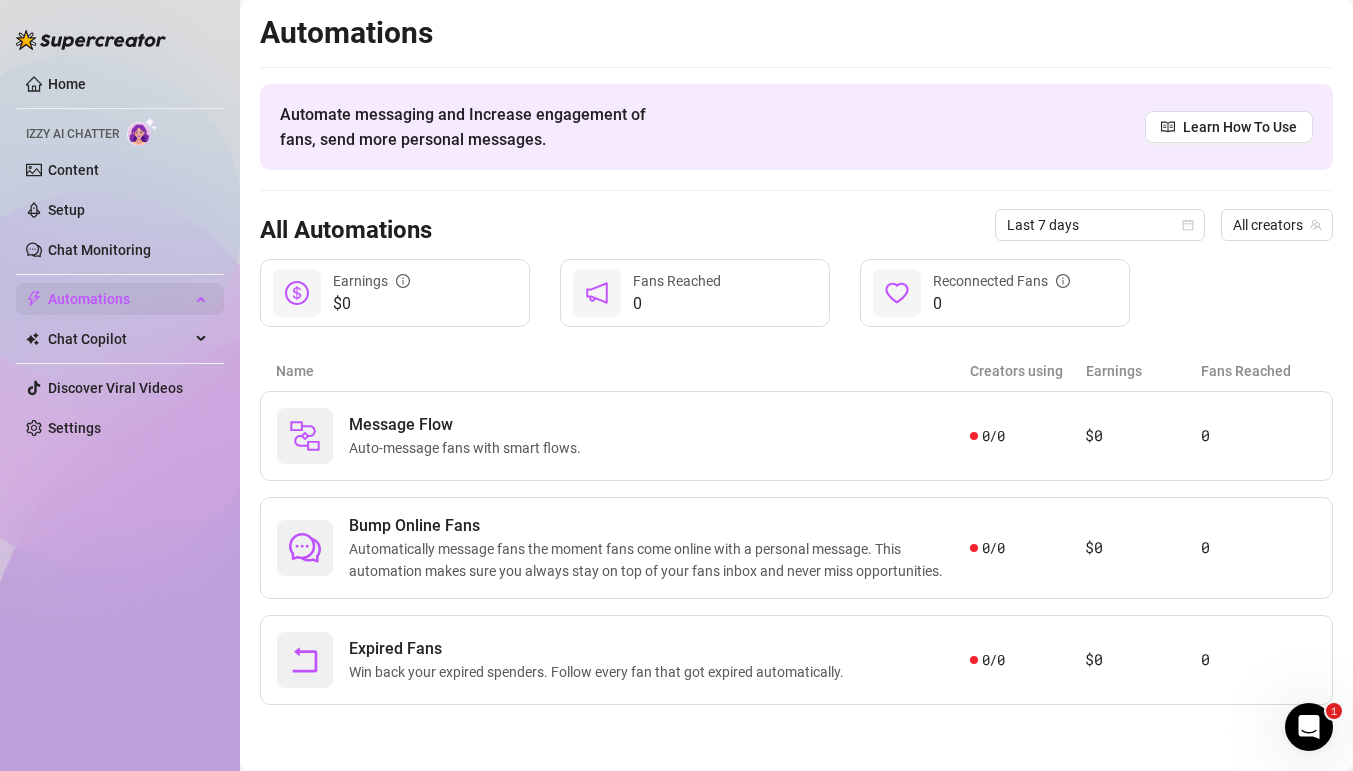 scroll, scrollTop: 0, scrollLeft: 0, axis: both 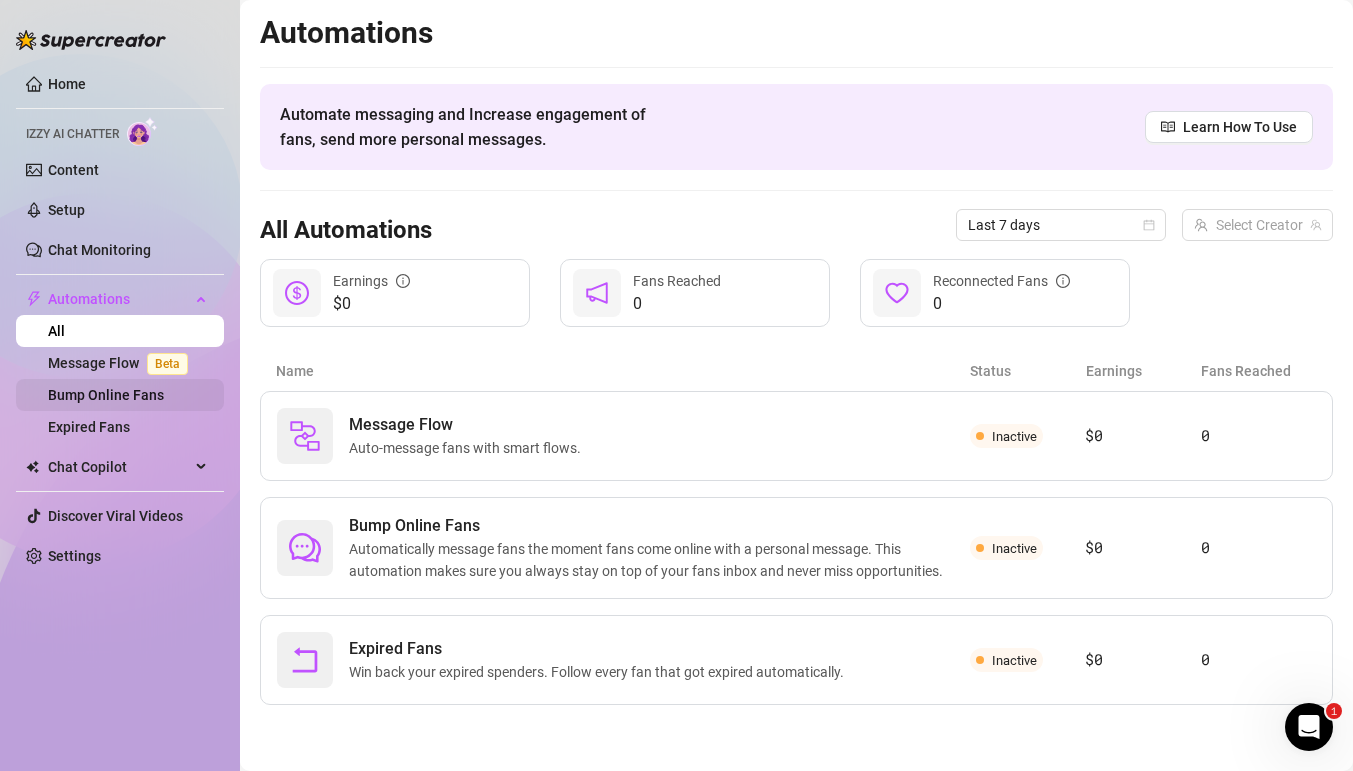 click on "Bump Online Fans" at bounding box center (106, 395) 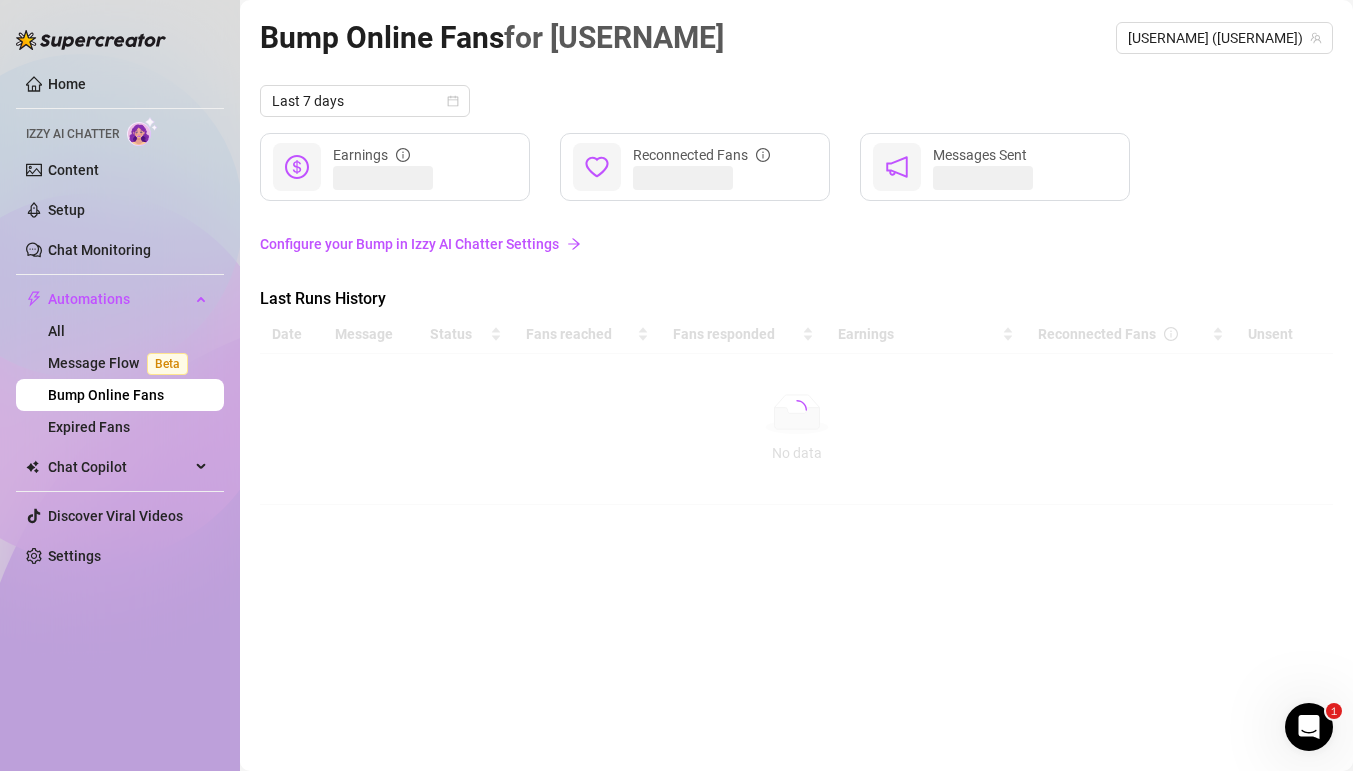 click on "Home Izzy AI Chatter Content Setup Chat Monitoring Automations All Message Flow Beta Bump Online Fans Expired Fans Chat Copilot Discover Viral Videos Settings" at bounding box center (120, 320) 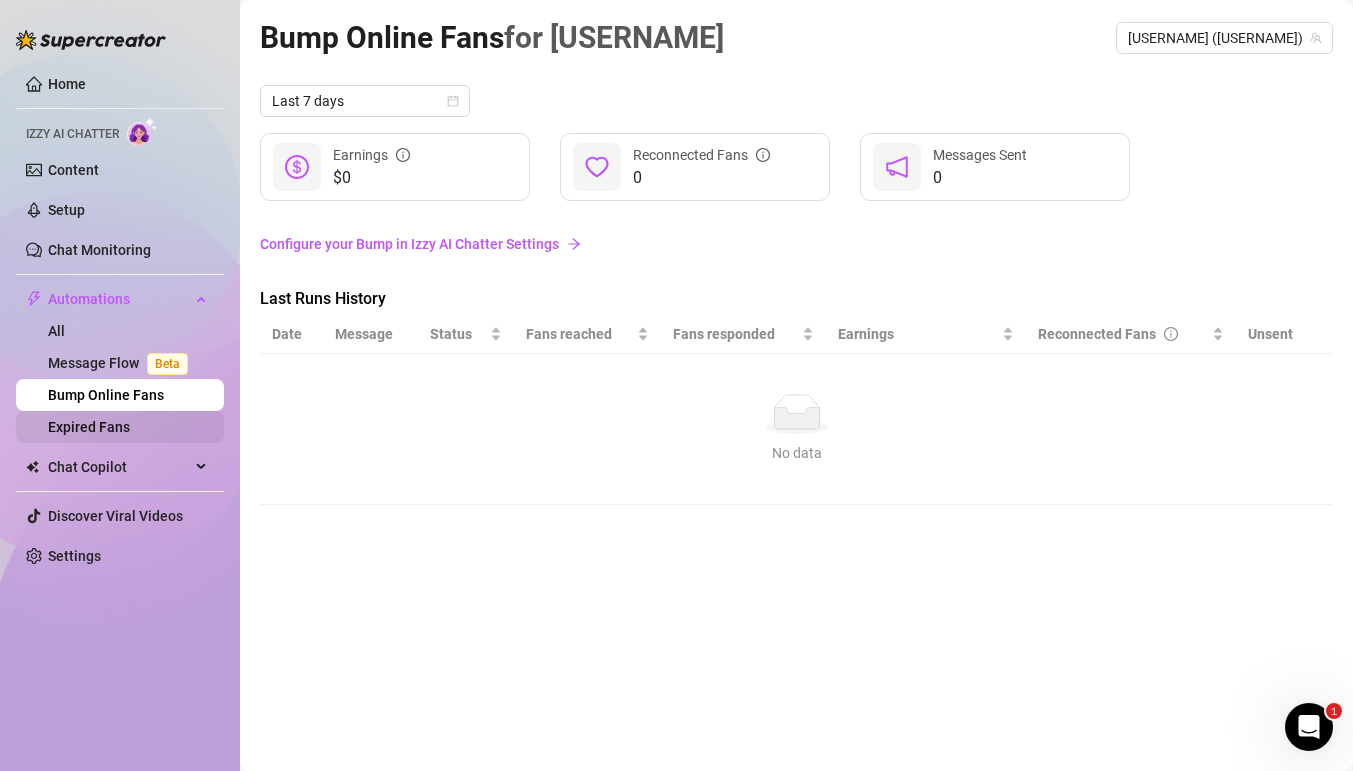 click on "Expired Fans" at bounding box center [89, 427] 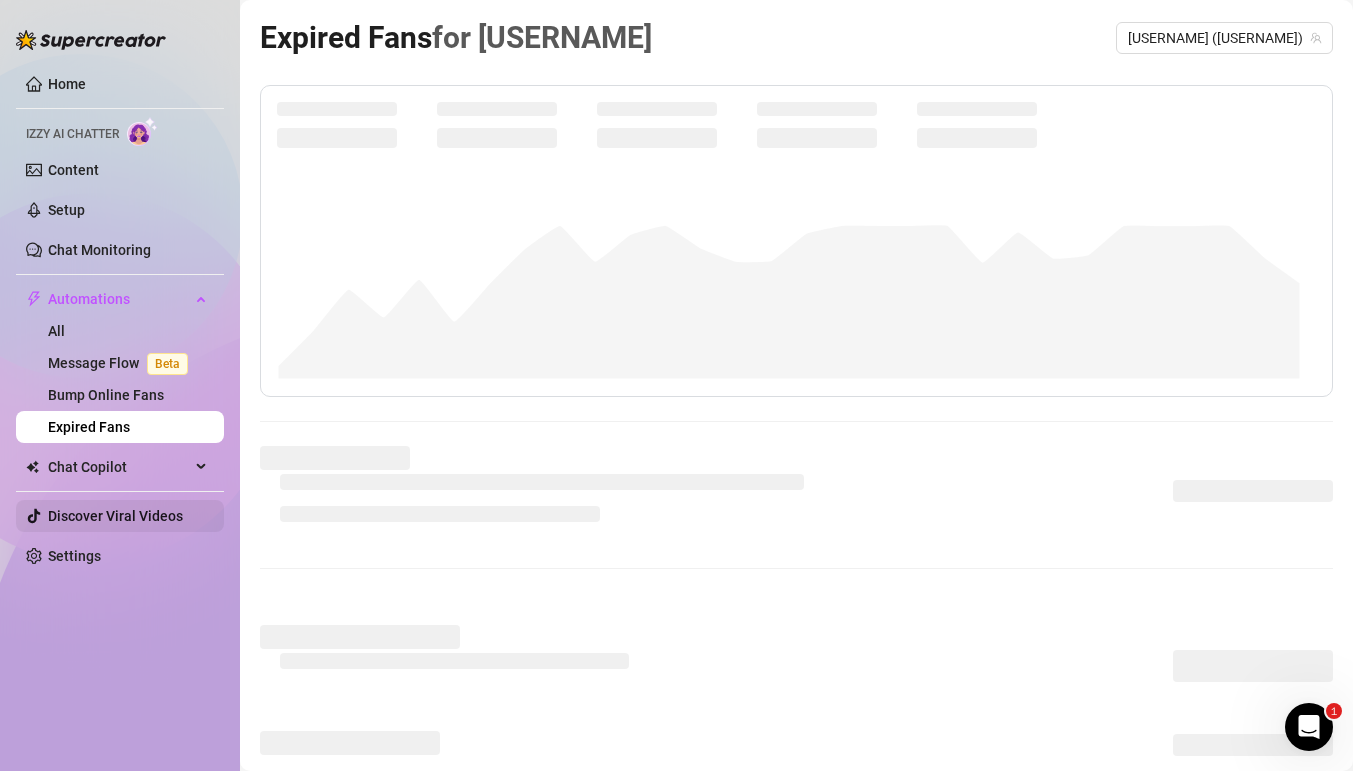click on "Discover Viral Videos" at bounding box center [115, 516] 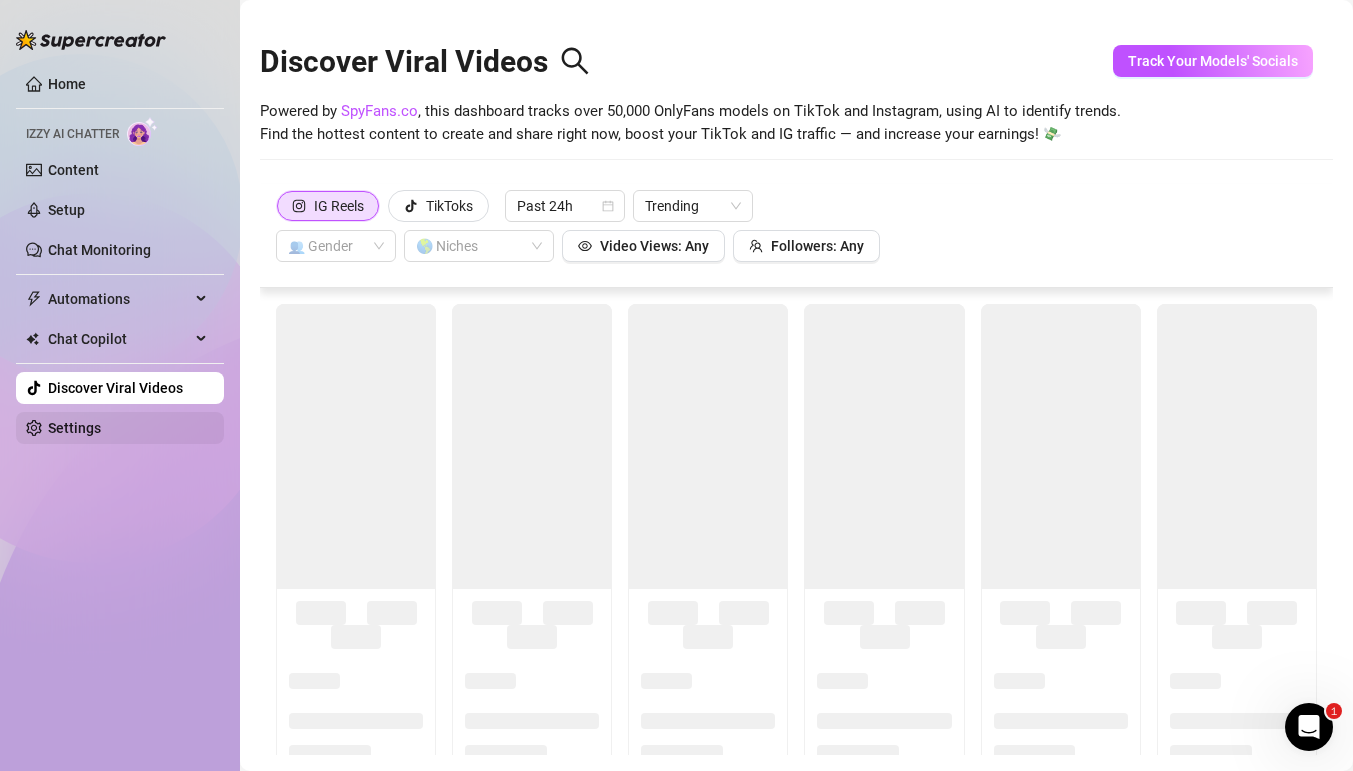 click on "Home Izzy AI Chatter Content Setup Chat Monitoring Automations All Message Flow Beta Bump Online Fans Expired Fans Chat Copilot Discover Viral Videos Settings Izzy AI Chatter" at bounding box center (120, 376) 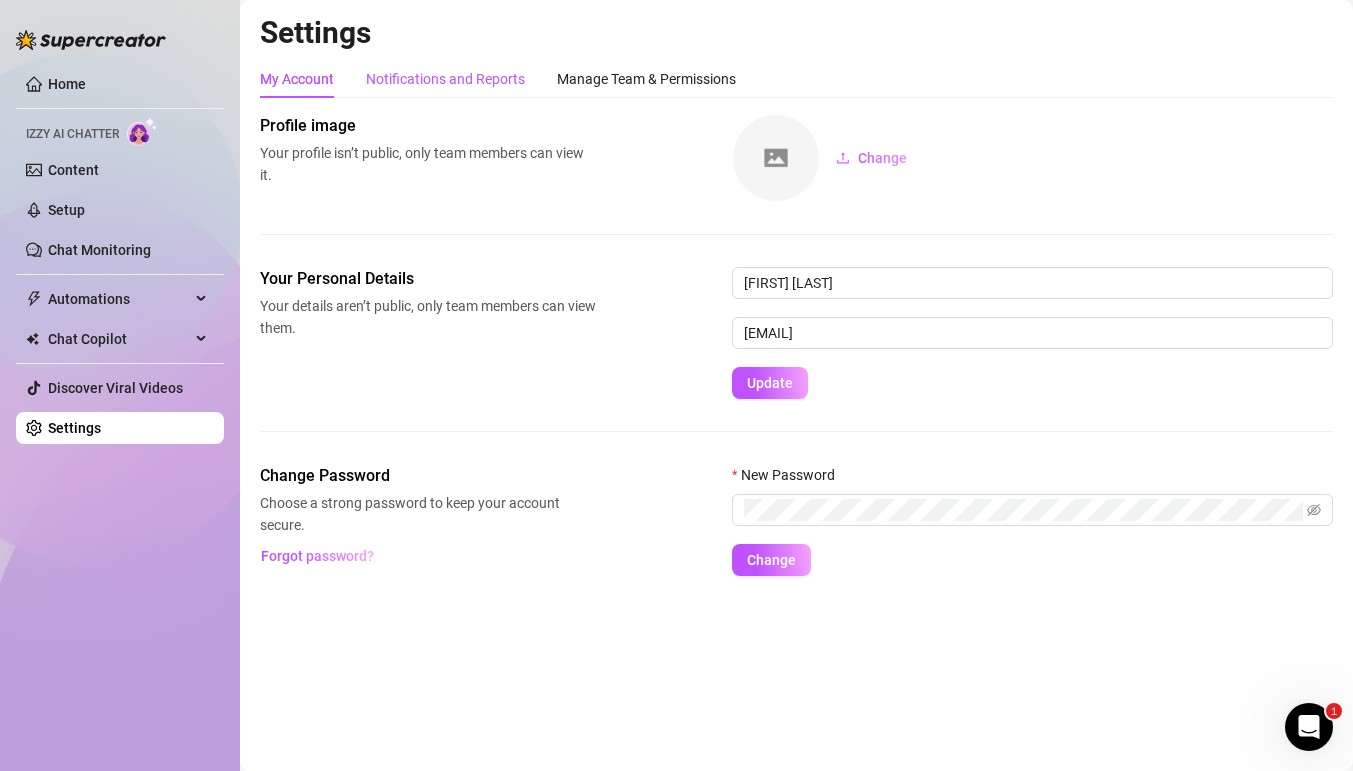 click on "Notifications and Reports" at bounding box center [445, 79] 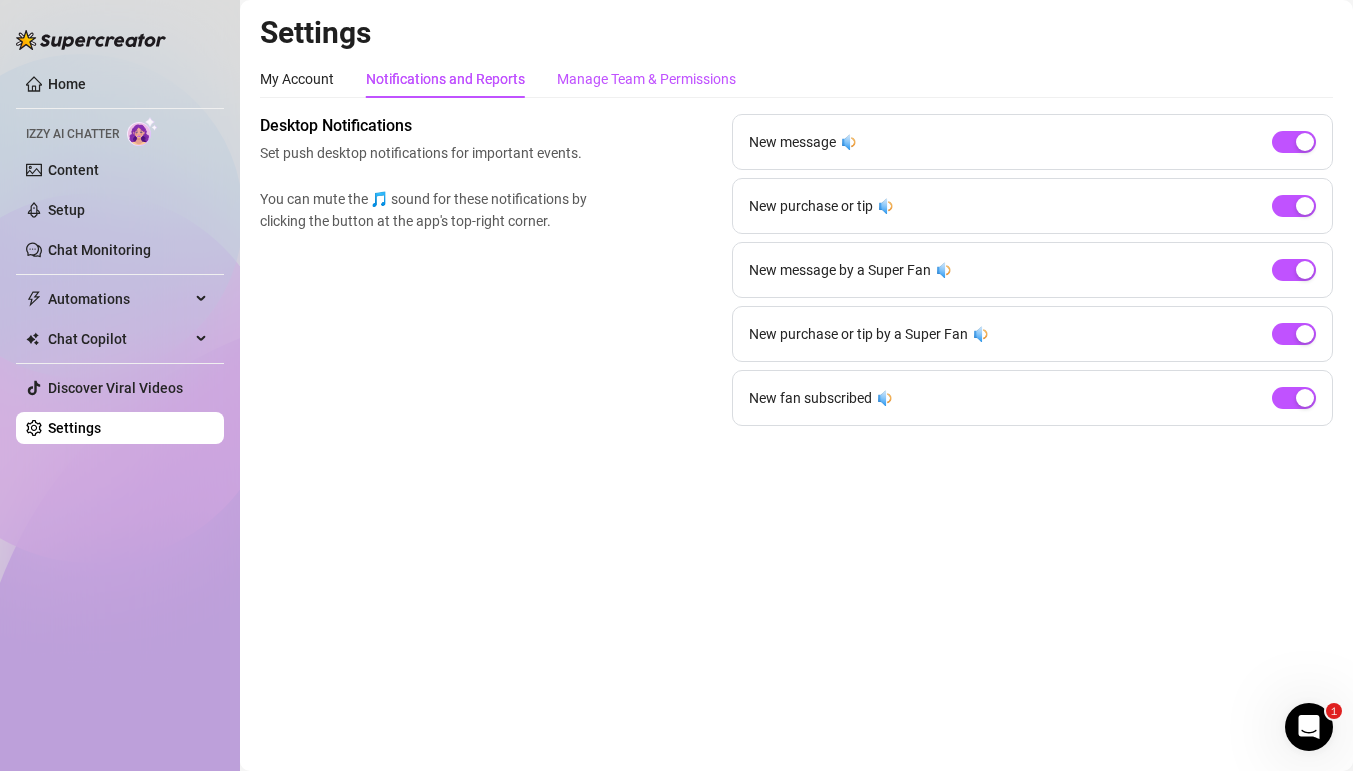 click on "Manage Team & Permissions" at bounding box center (646, 79) 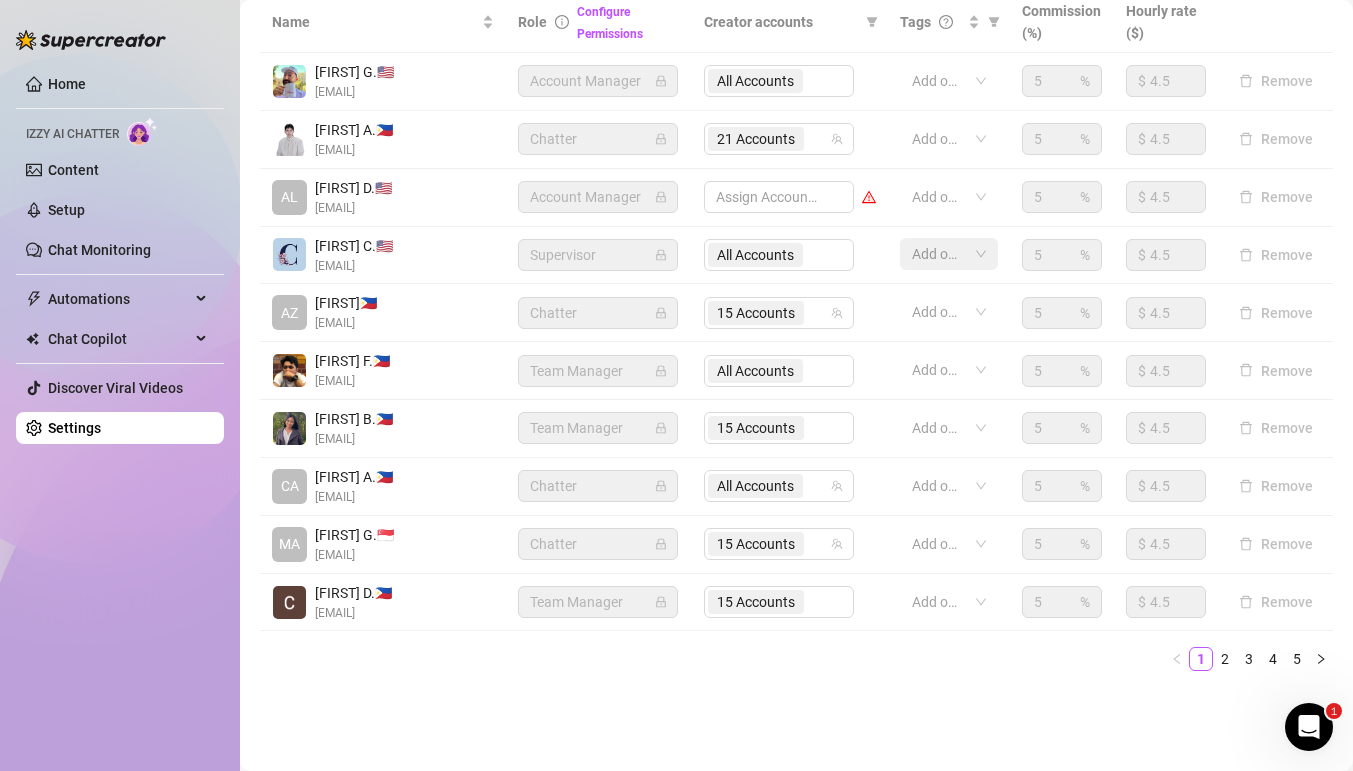 scroll, scrollTop: 0, scrollLeft: 0, axis: both 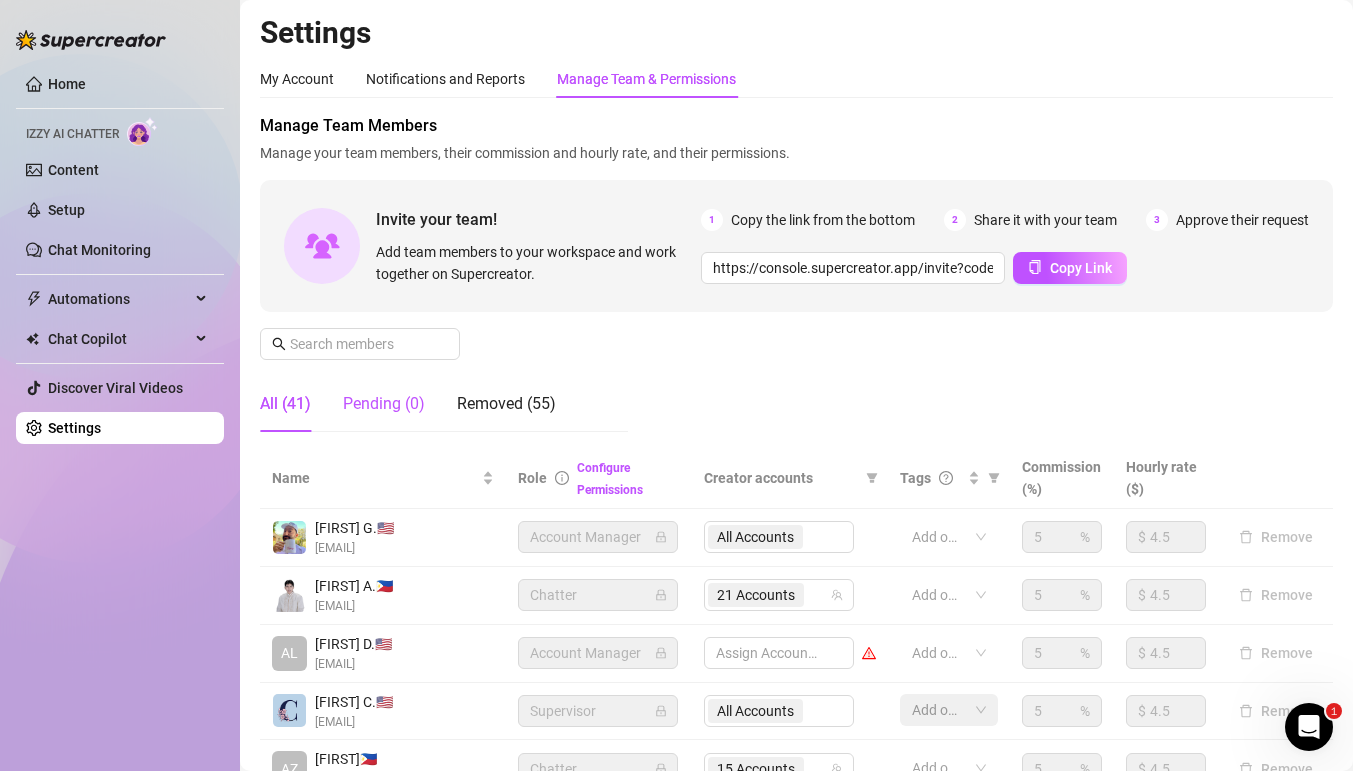 click on "Pending (0)" at bounding box center [384, 404] 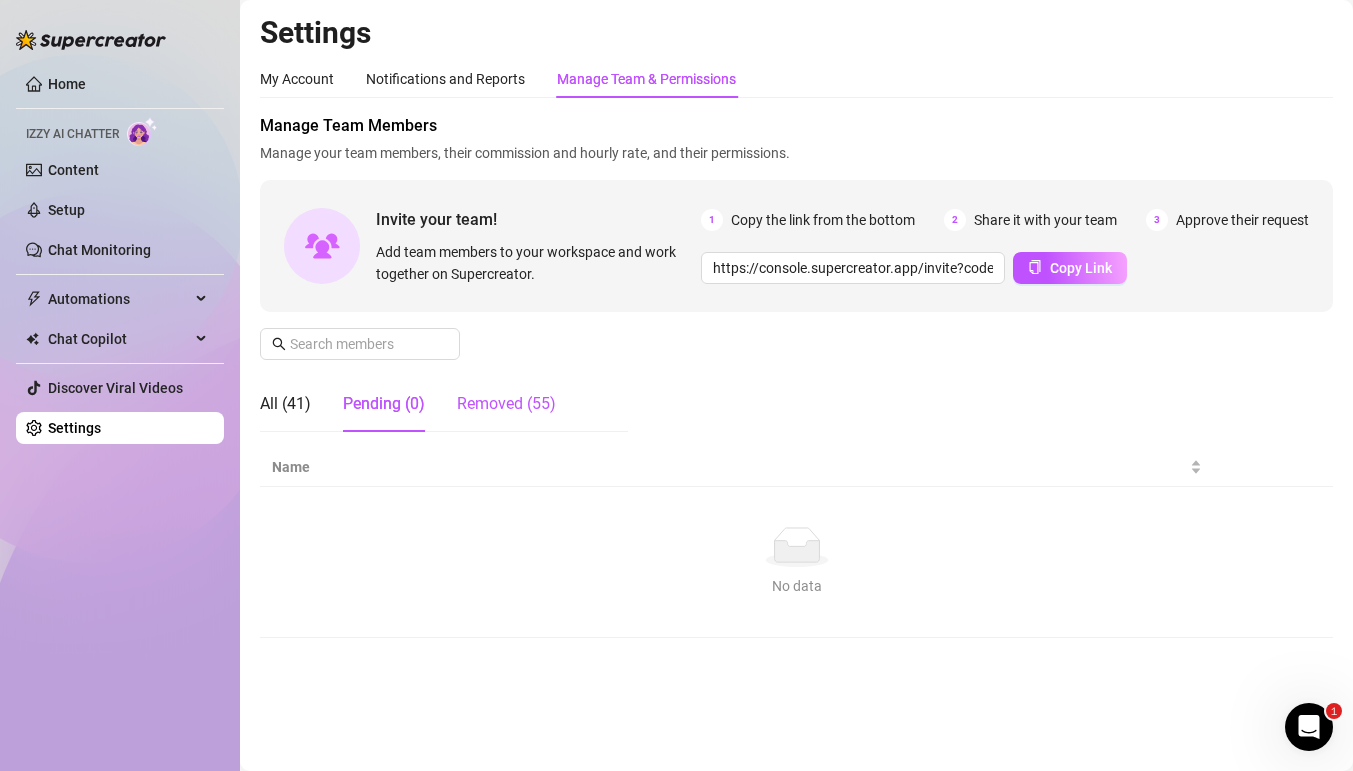 click on "Removed (55)" at bounding box center [506, 404] 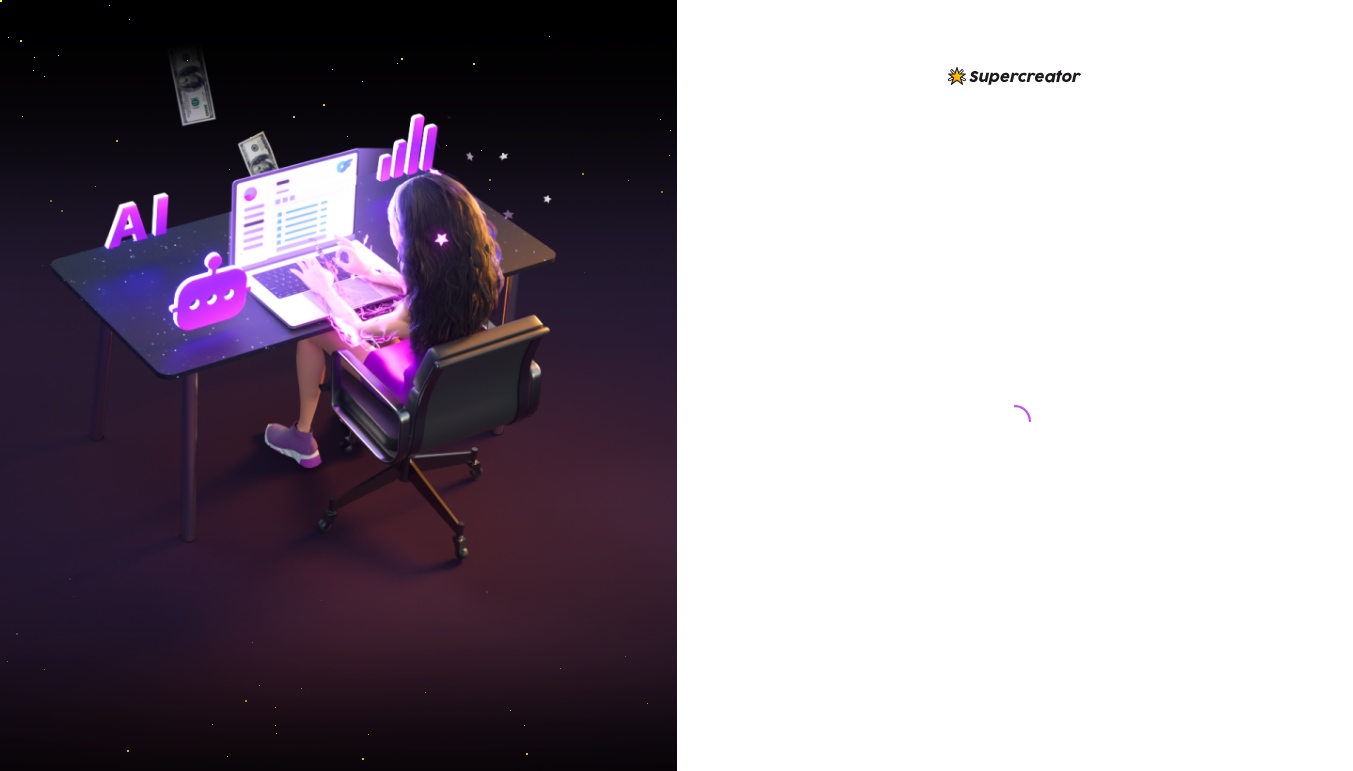 scroll, scrollTop: 0, scrollLeft: 0, axis: both 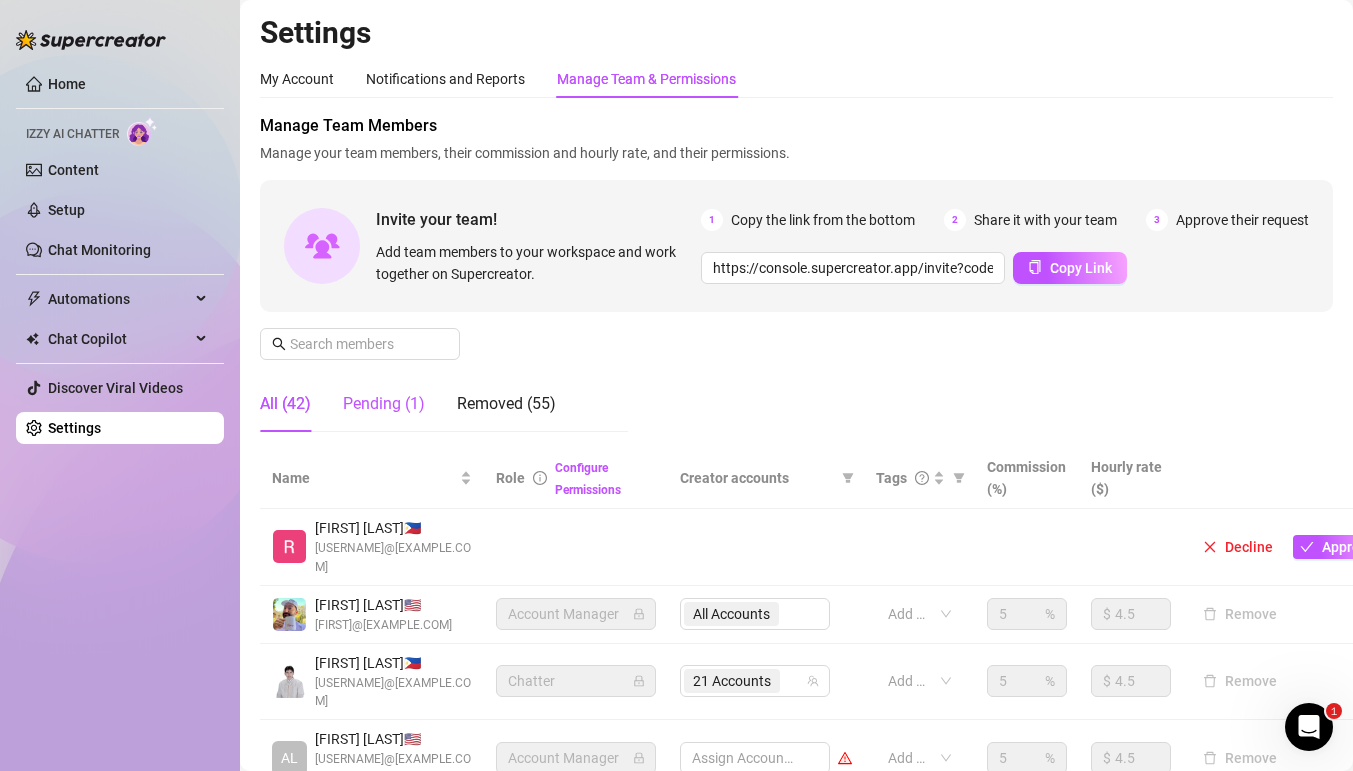 click on "Pending (1)" at bounding box center (384, 404) 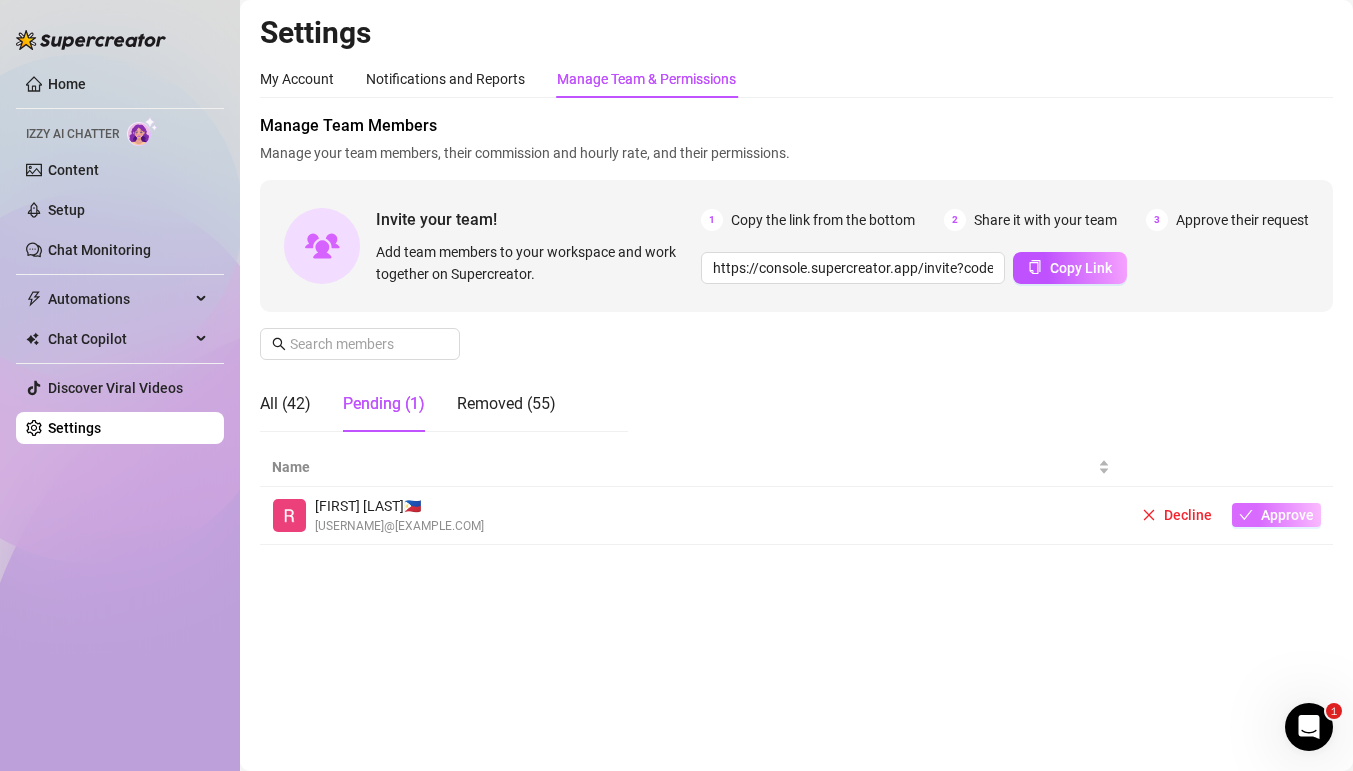 click on "Approve" at bounding box center [1287, 515] 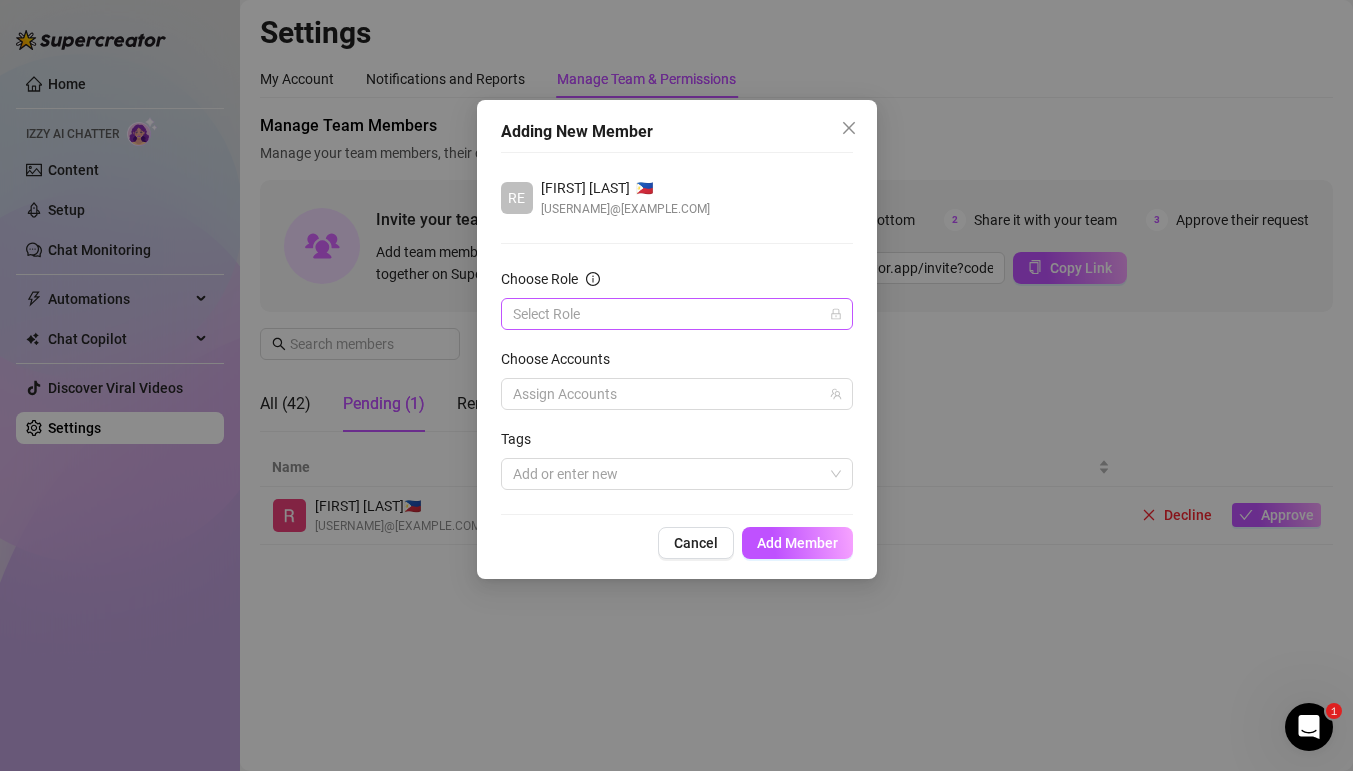 click on "Choose Role" at bounding box center [668, 314] 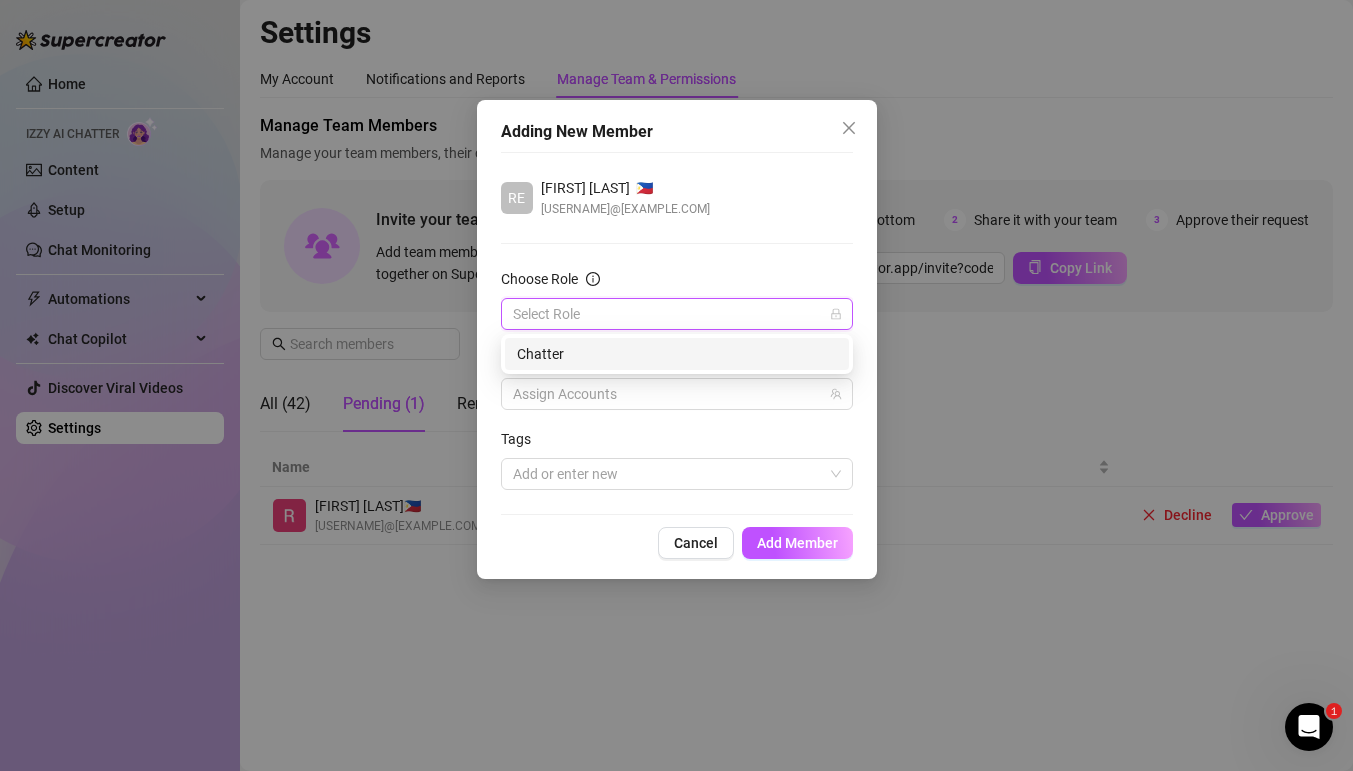 click on "Chatter" at bounding box center (677, 354) 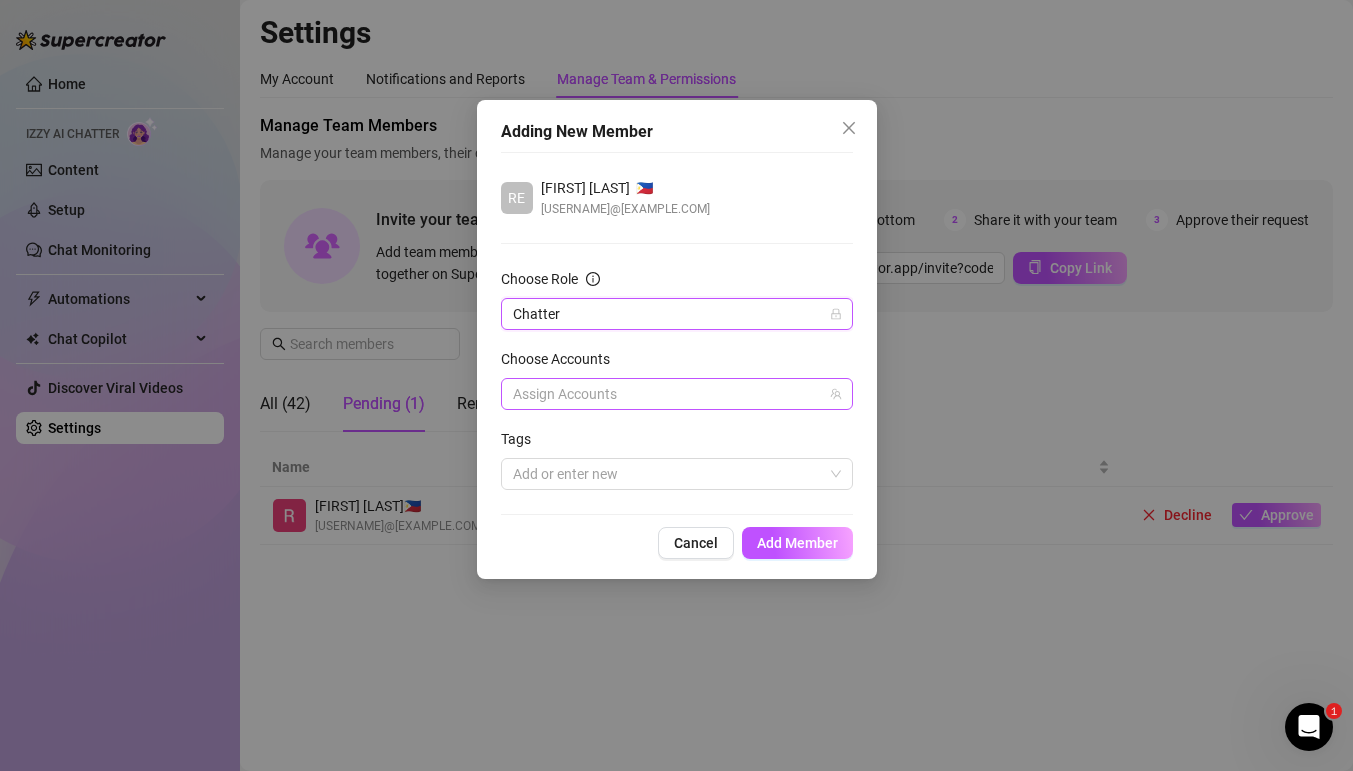 click at bounding box center [666, 394] 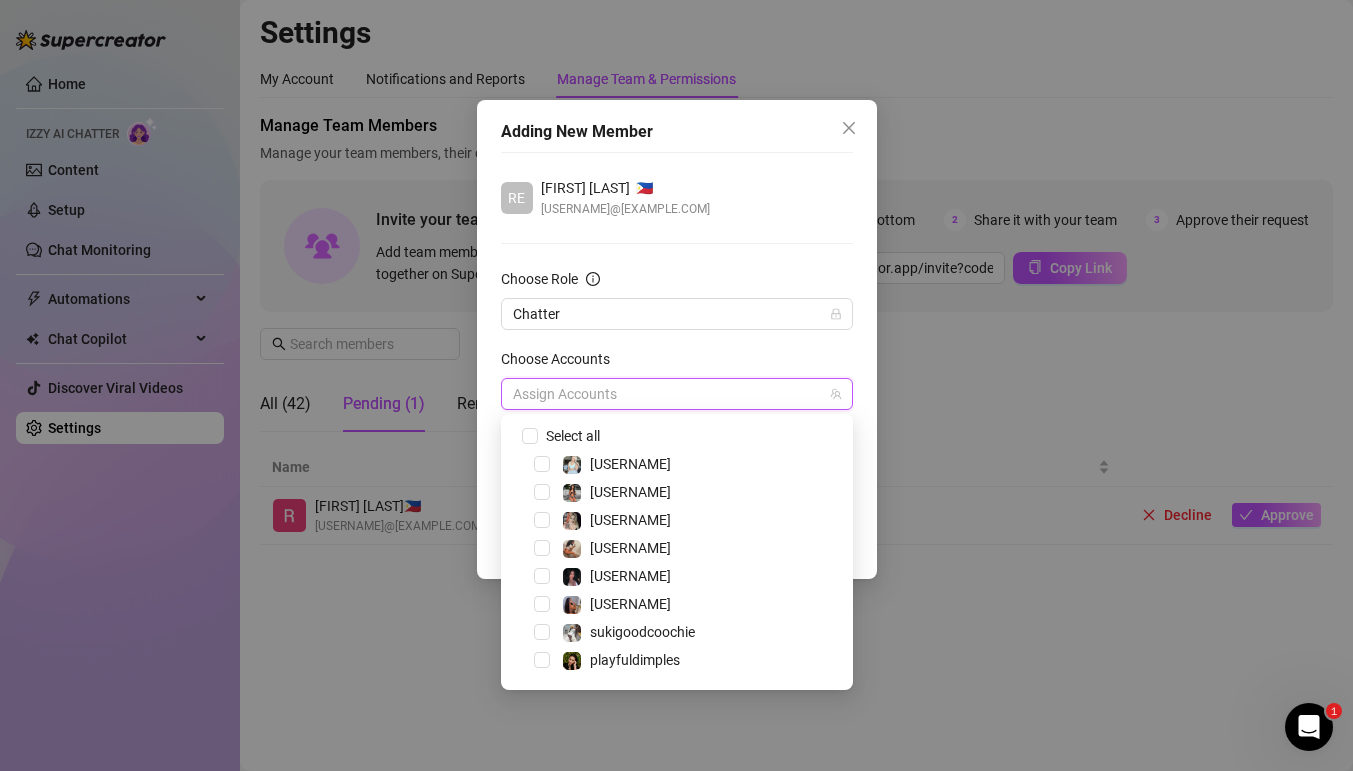 click on "Select all lizzzzzzysmoothlight littlelandorvip misscozypeach kaylathaylababy babyyyybellaa ohso_juicy sukigoodcoochie playfuldimples northnattfree northnattvip emilyylouu dmaxkenz heyitscodee missjohndough dmaxkenzfree kaybrittany yanirisbraga avryjennerfree jessicakillings toxiicfaiiry lanacatvip littlelanacat t_o_princessxoxo" at bounding box center [677, 552] 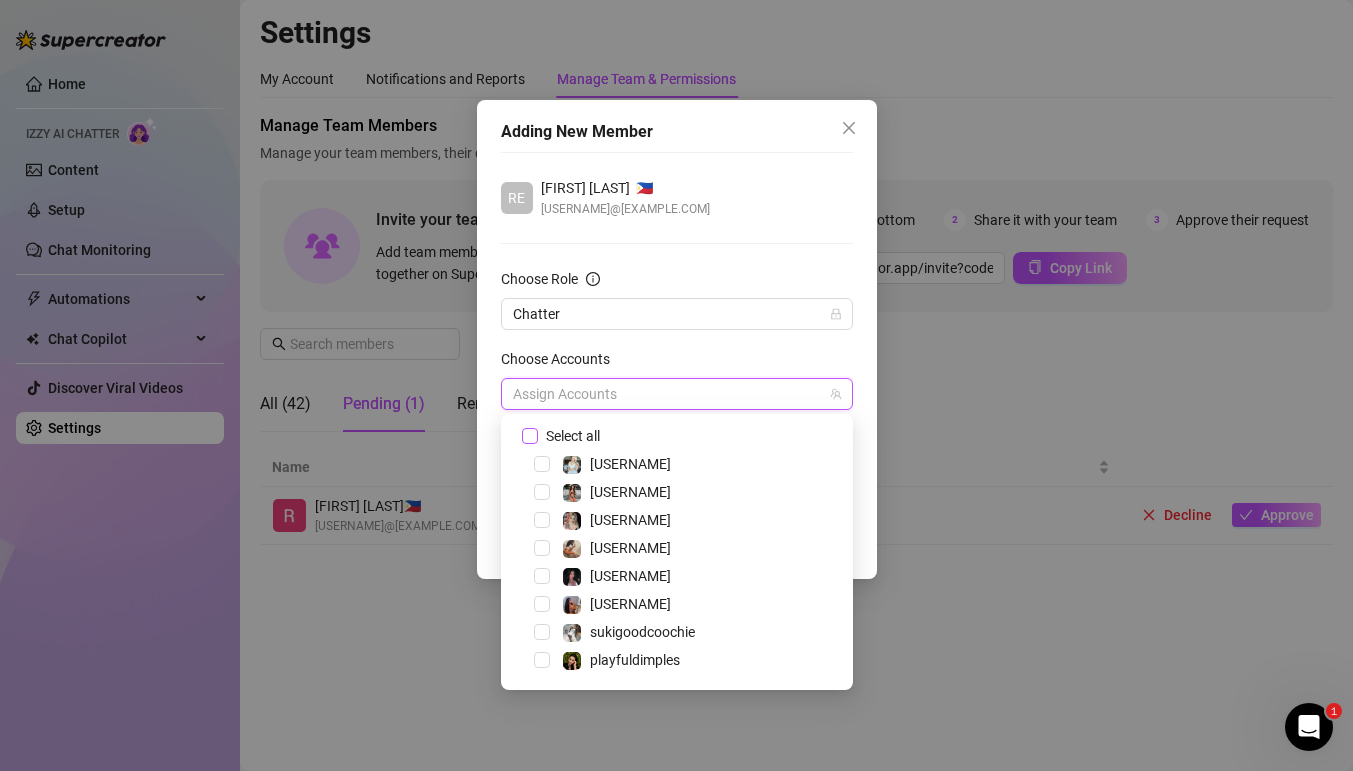 click on "Select all" at bounding box center (573, 436) 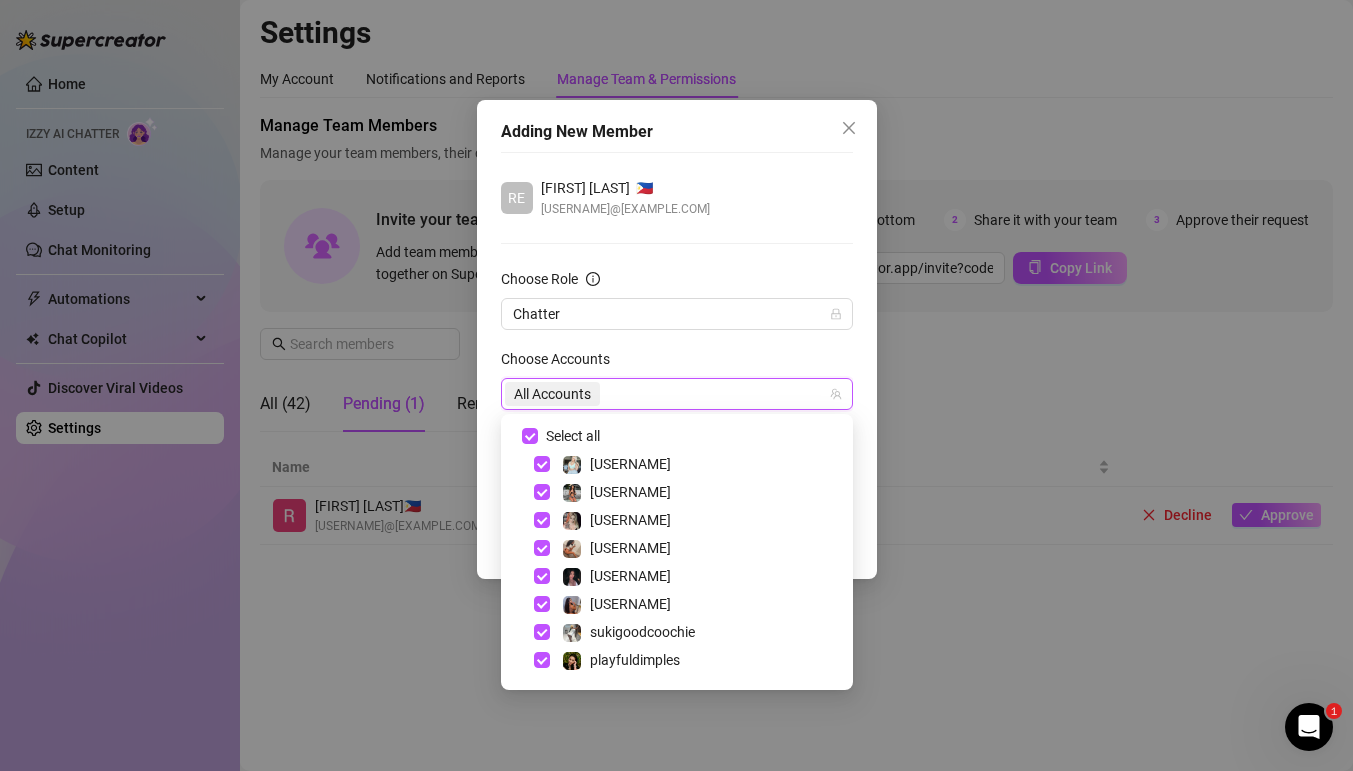 click on "Choose Accounts" at bounding box center [677, 363] 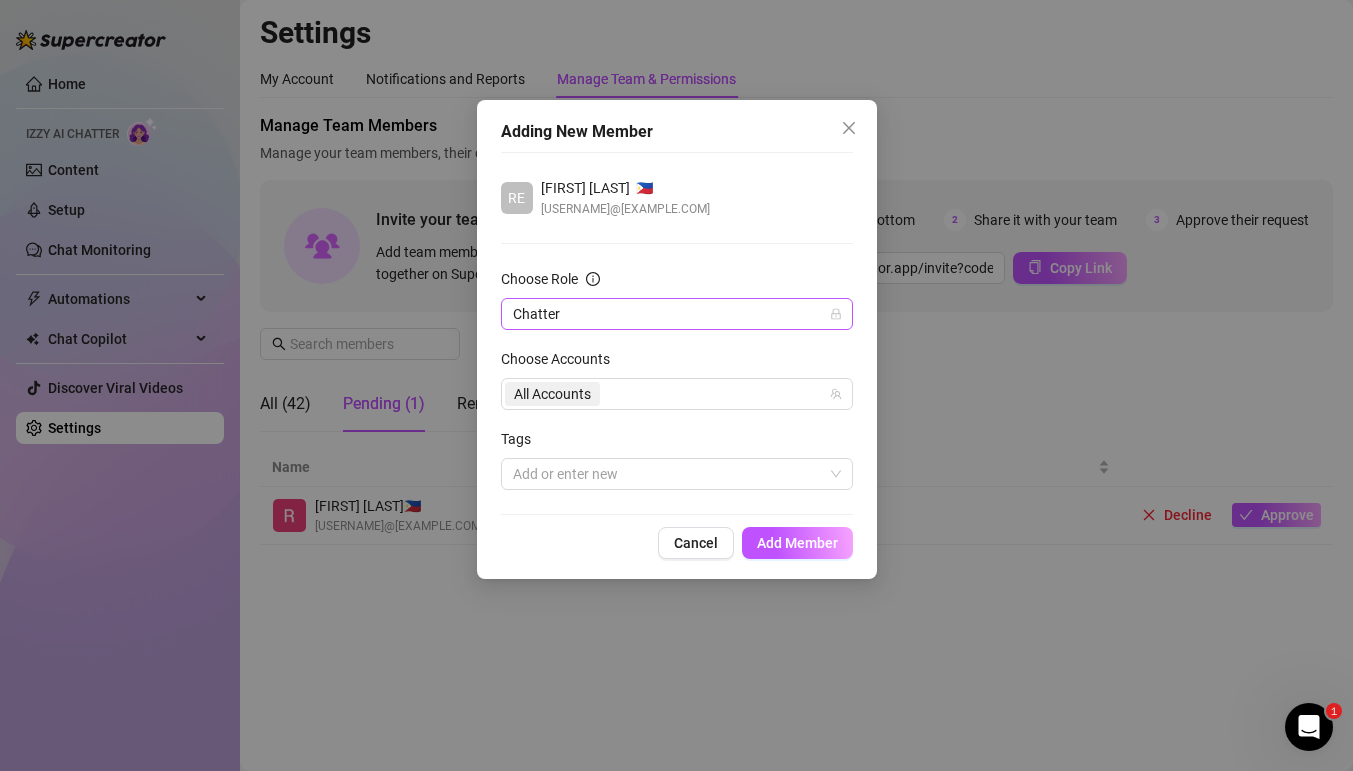 click on "Chatter" at bounding box center (677, 314) 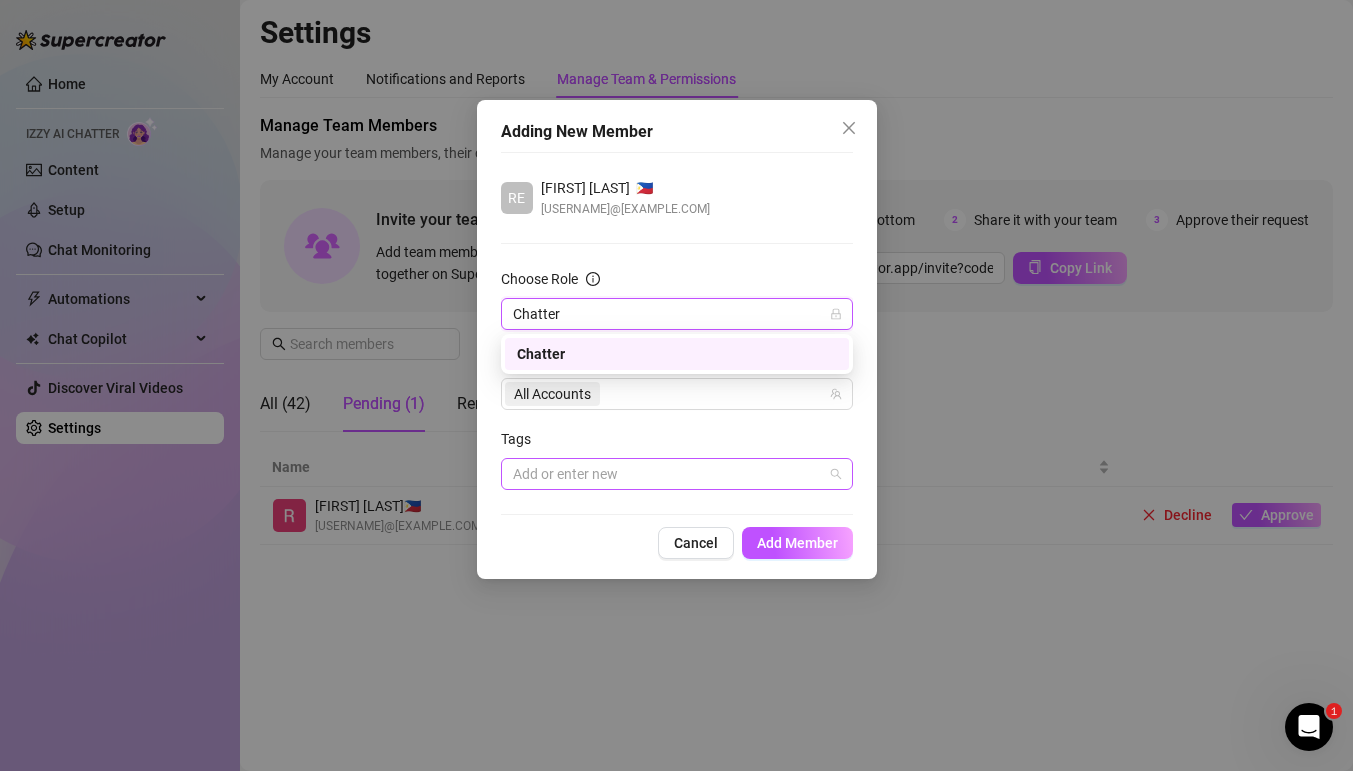 click at bounding box center (666, 474) 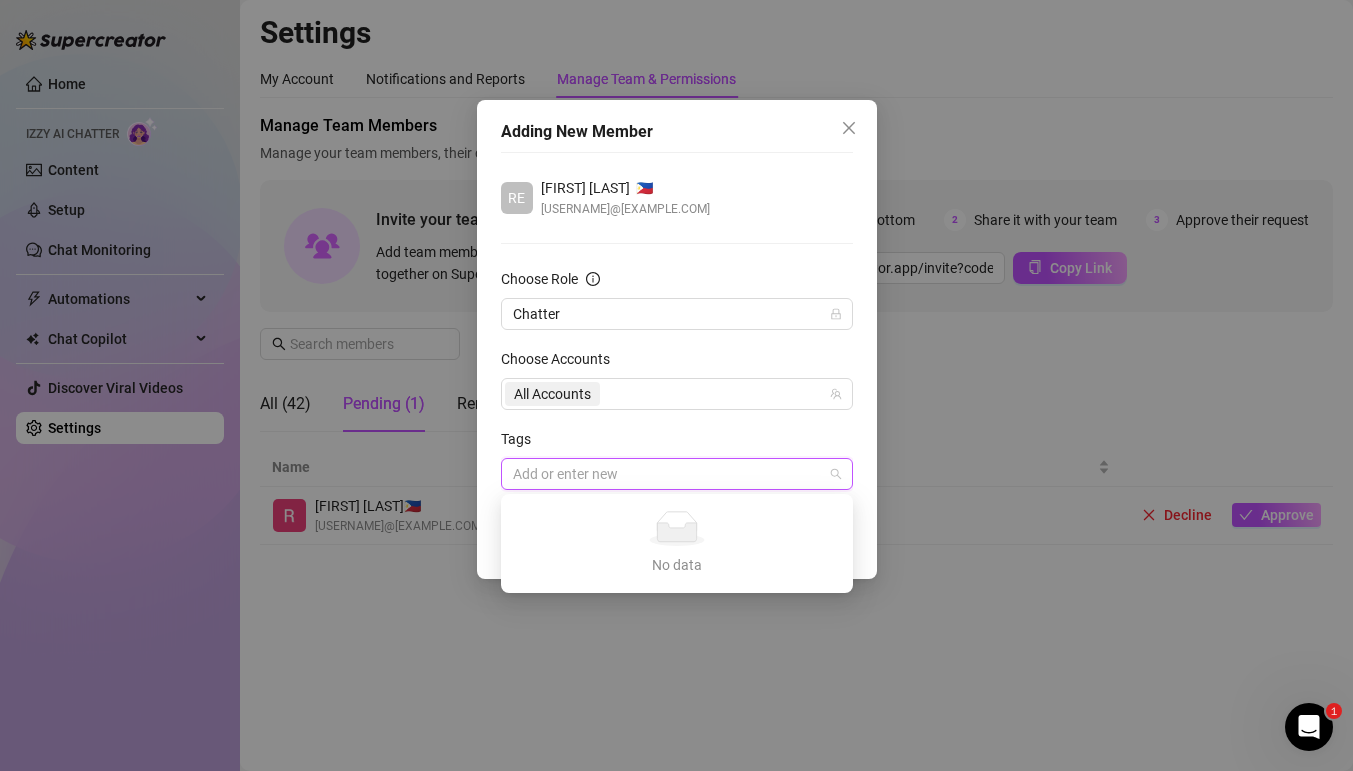 click at bounding box center [666, 474] 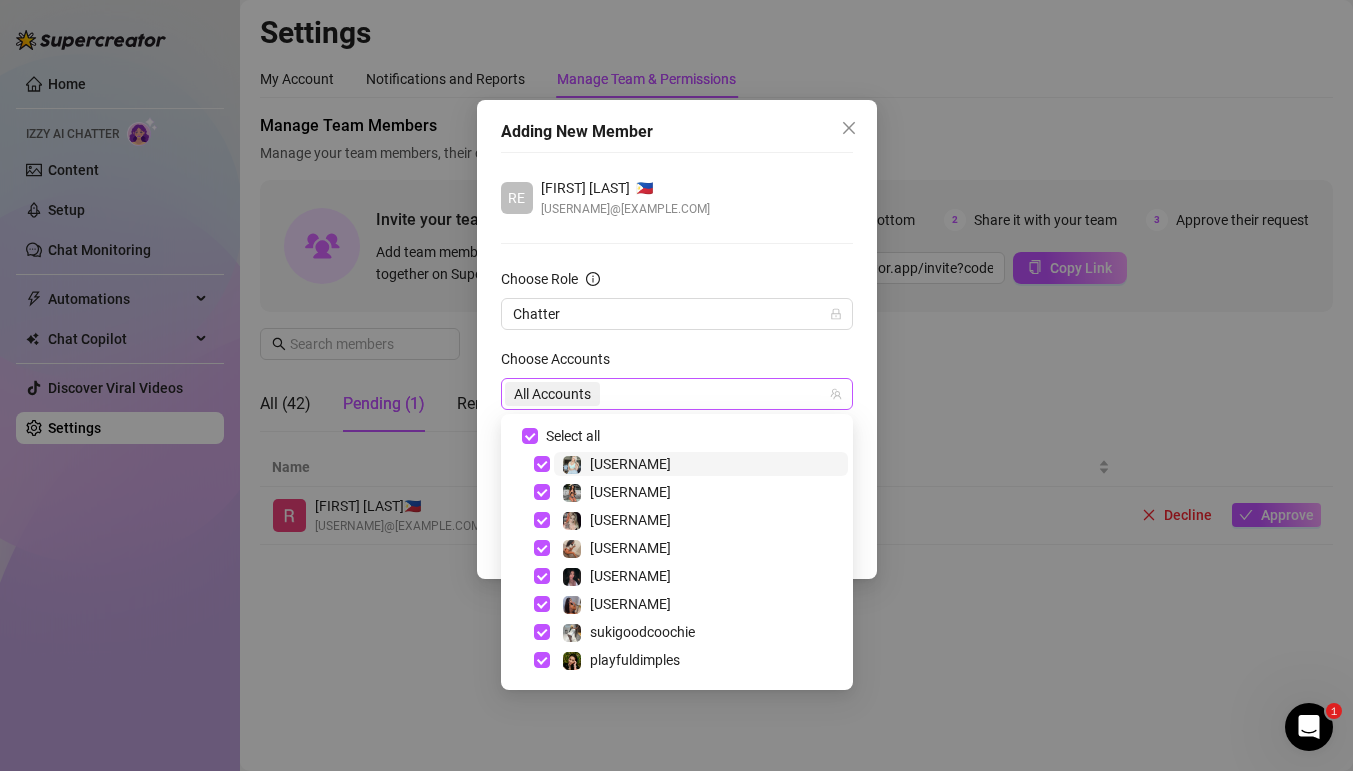 click on "All Accounts" at bounding box center [666, 394] 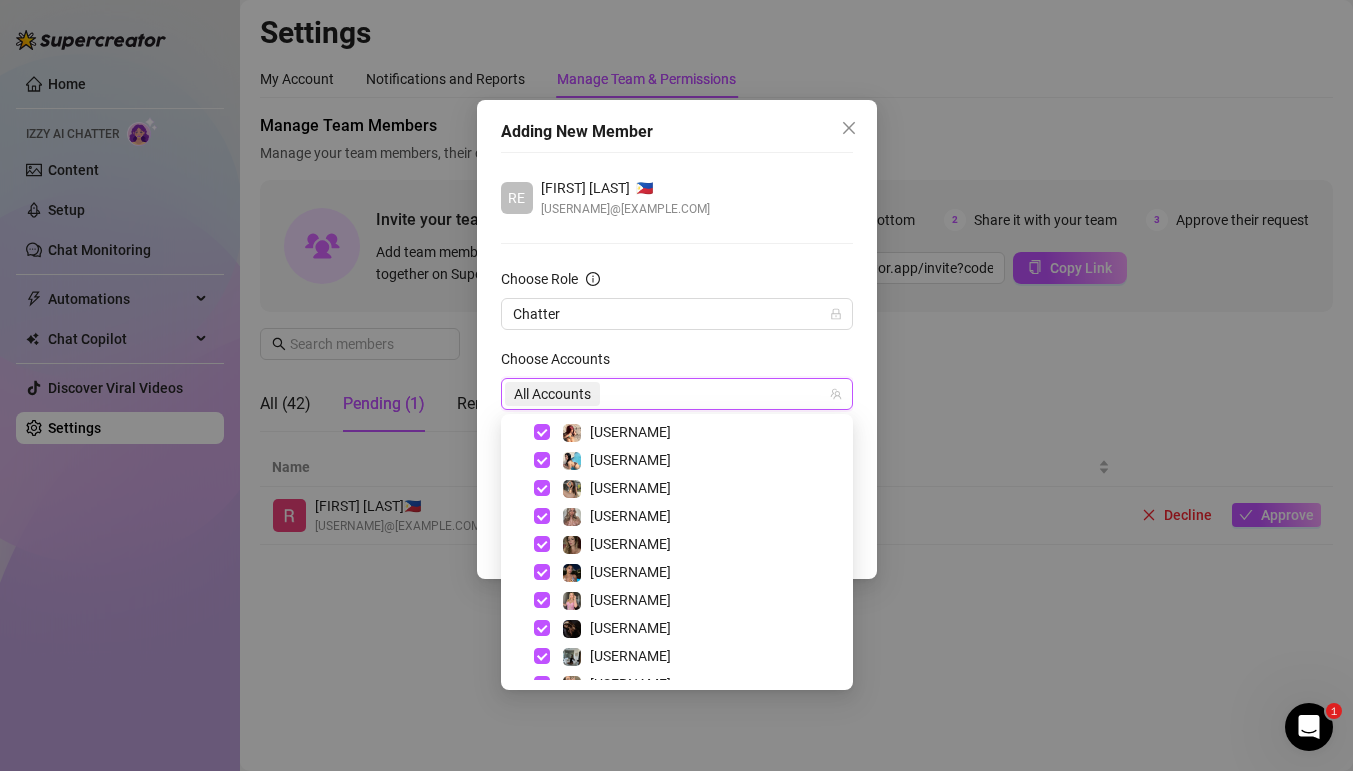 scroll, scrollTop: 416, scrollLeft: 0, axis: vertical 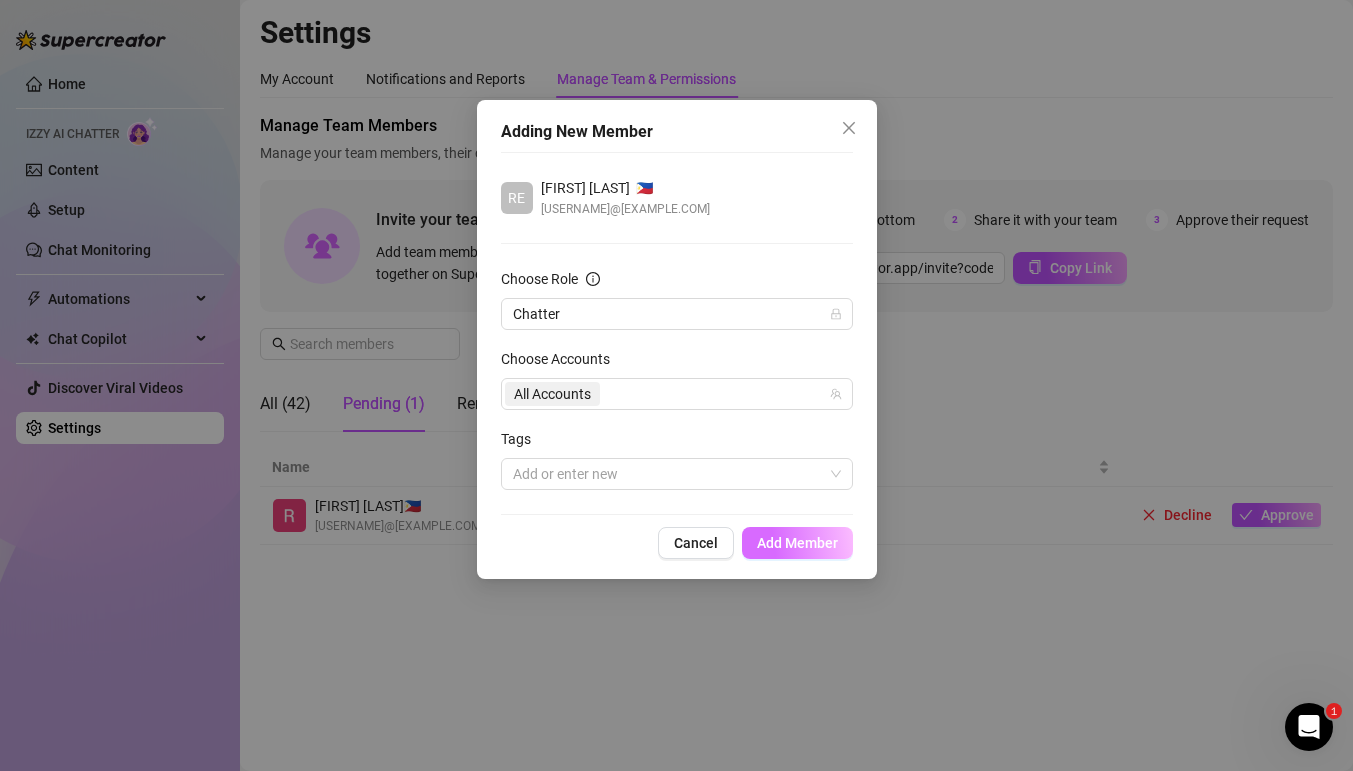 click on "Add Member" at bounding box center (797, 543) 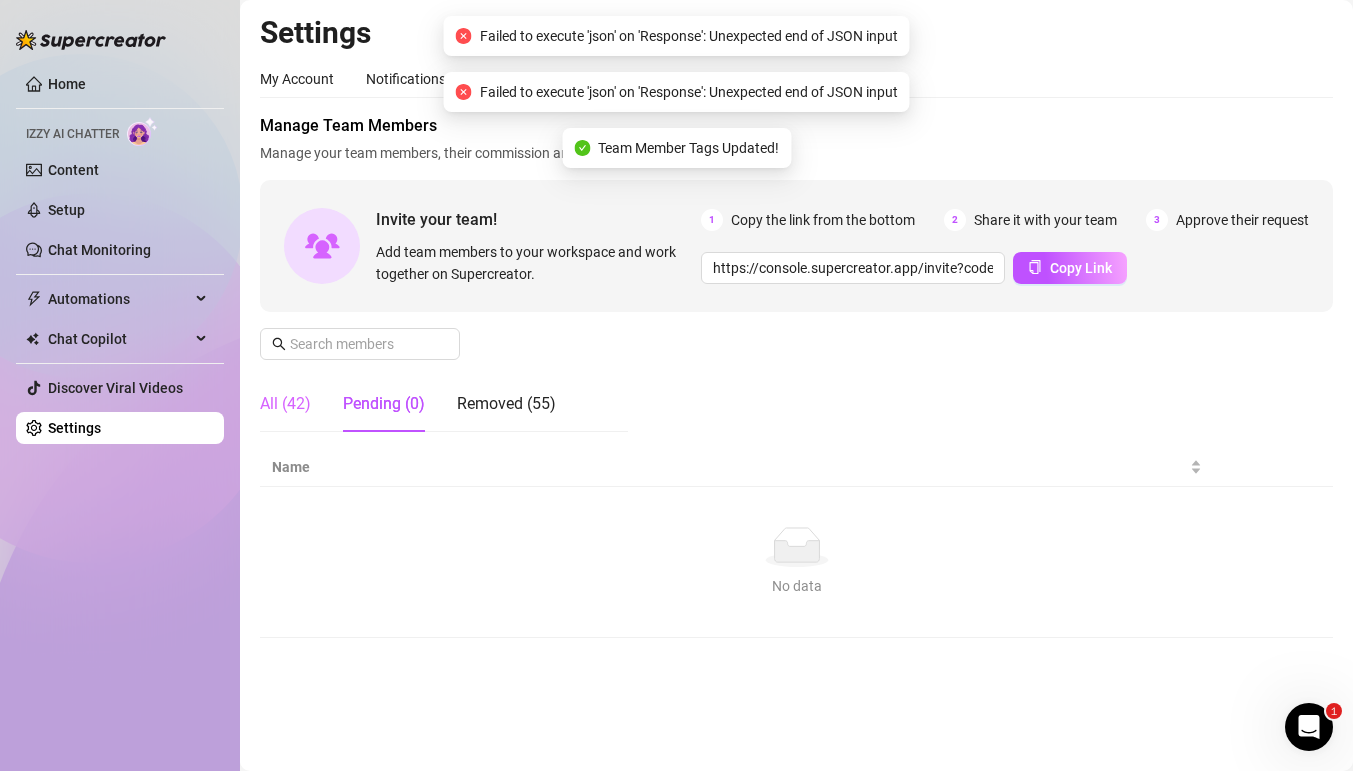 click on "All (42)" at bounding box center (285, 404) 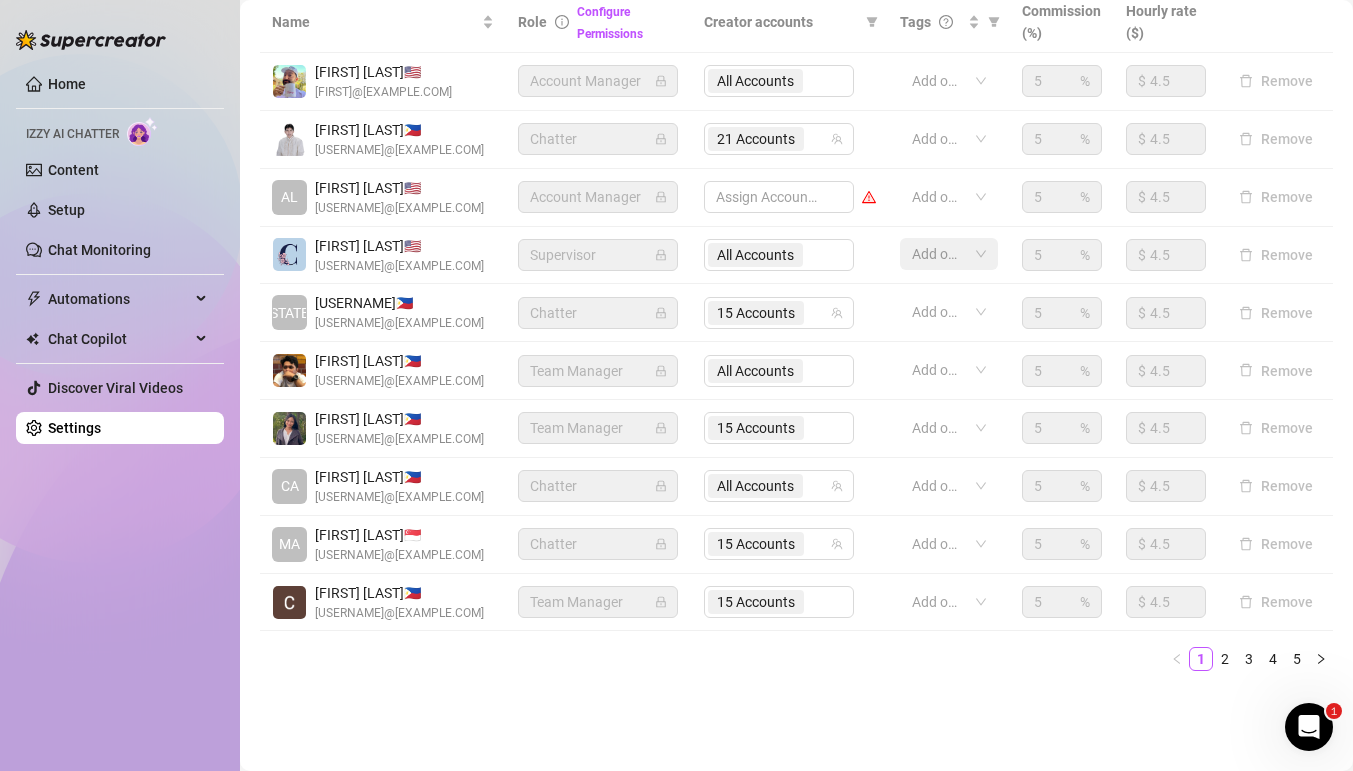scroll, scrollTop: 0, scrollLeft: 0, axis: both 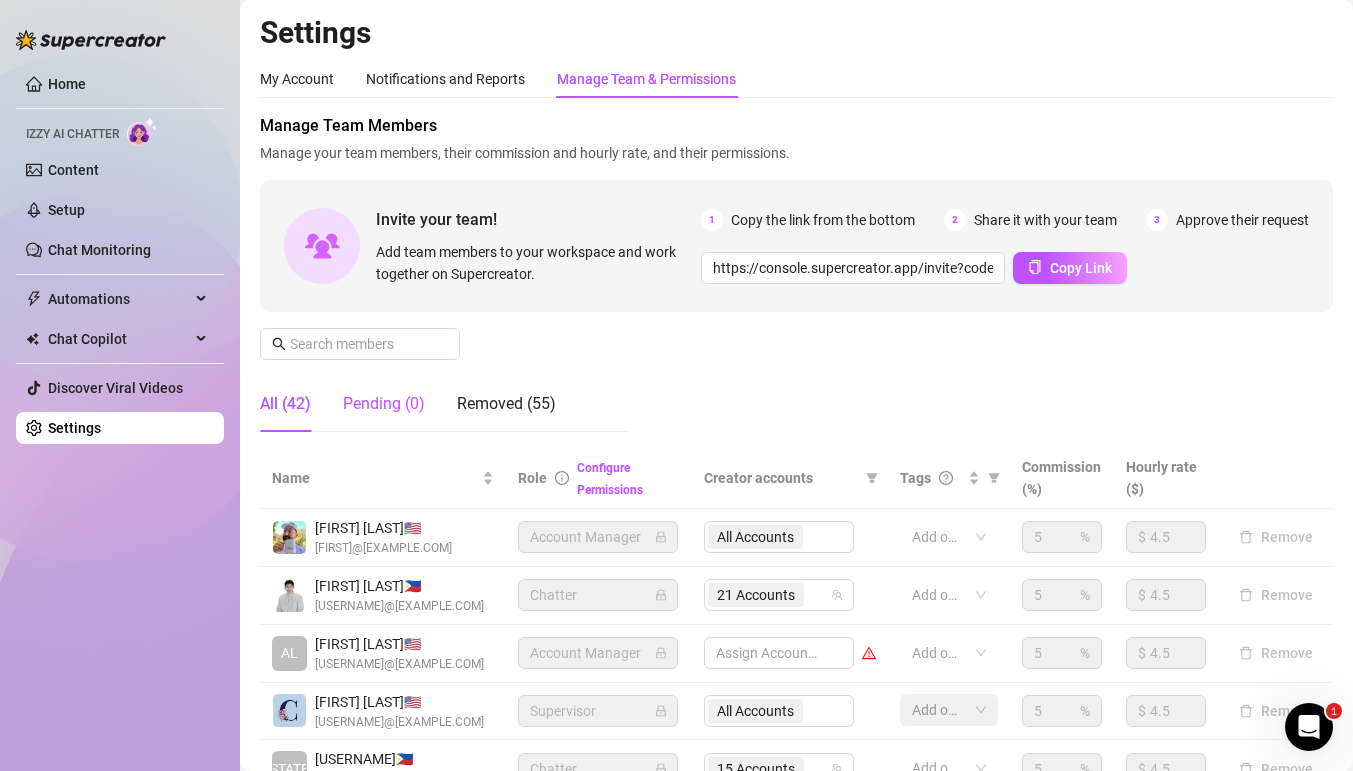 click on "Pending (0)" at bounding box center [384, 404] 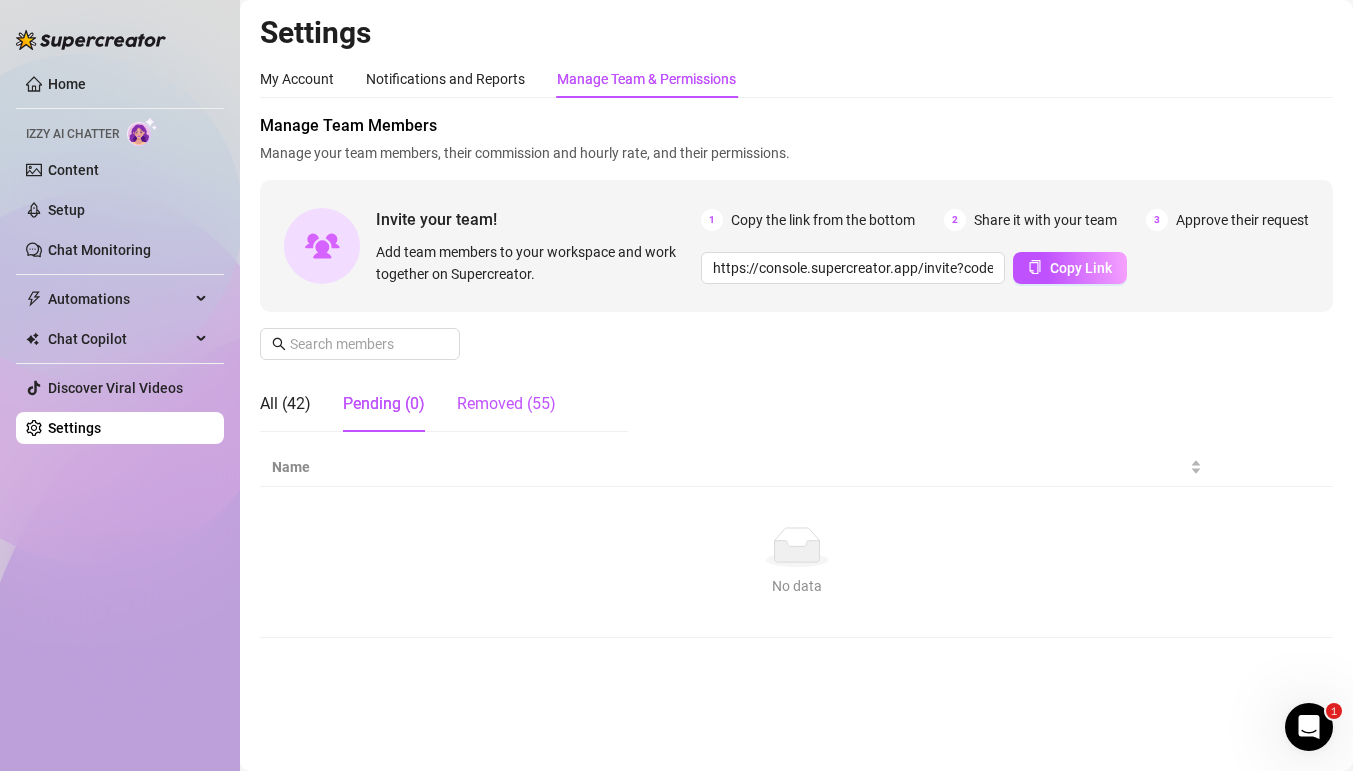 click on "Removed (55)" at bounding box center [506, 404] 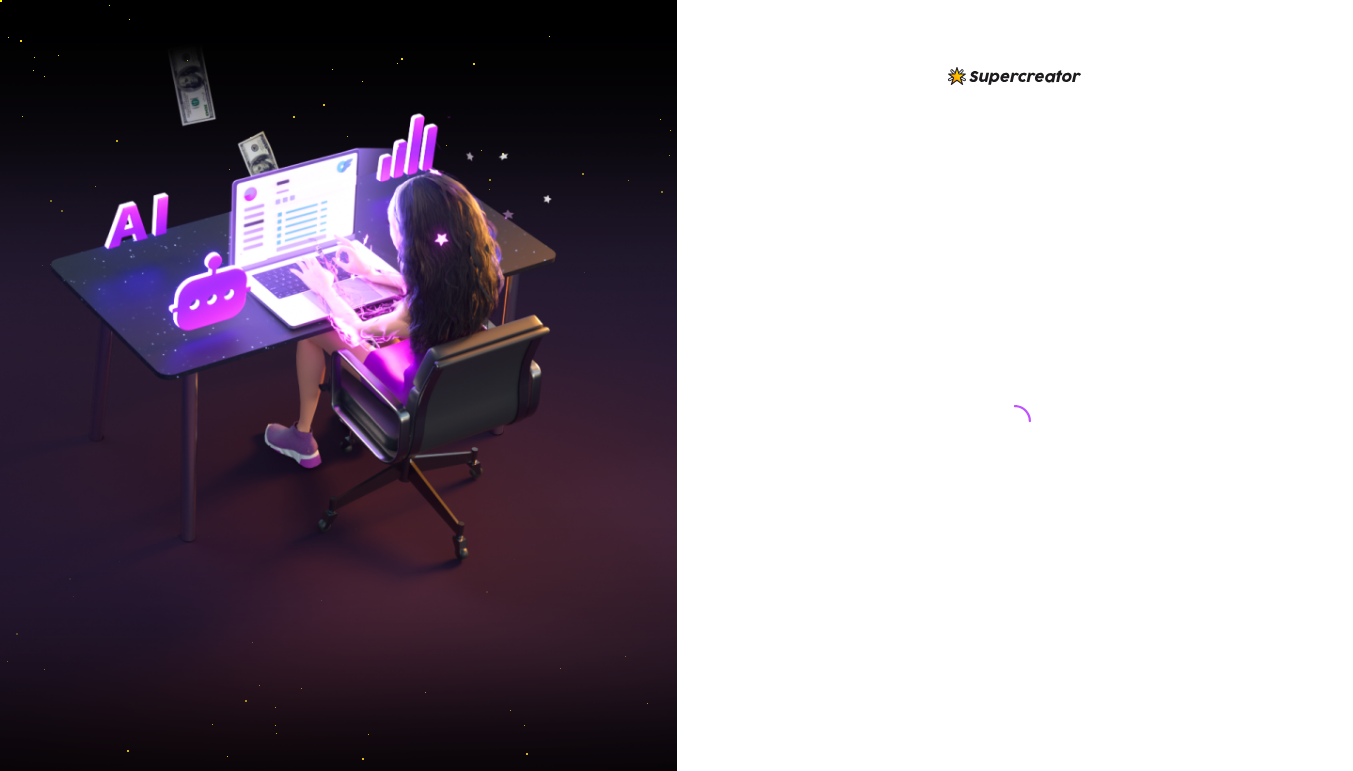 scroll, scrollTop: 0, scrollLeft: 0, axis: both 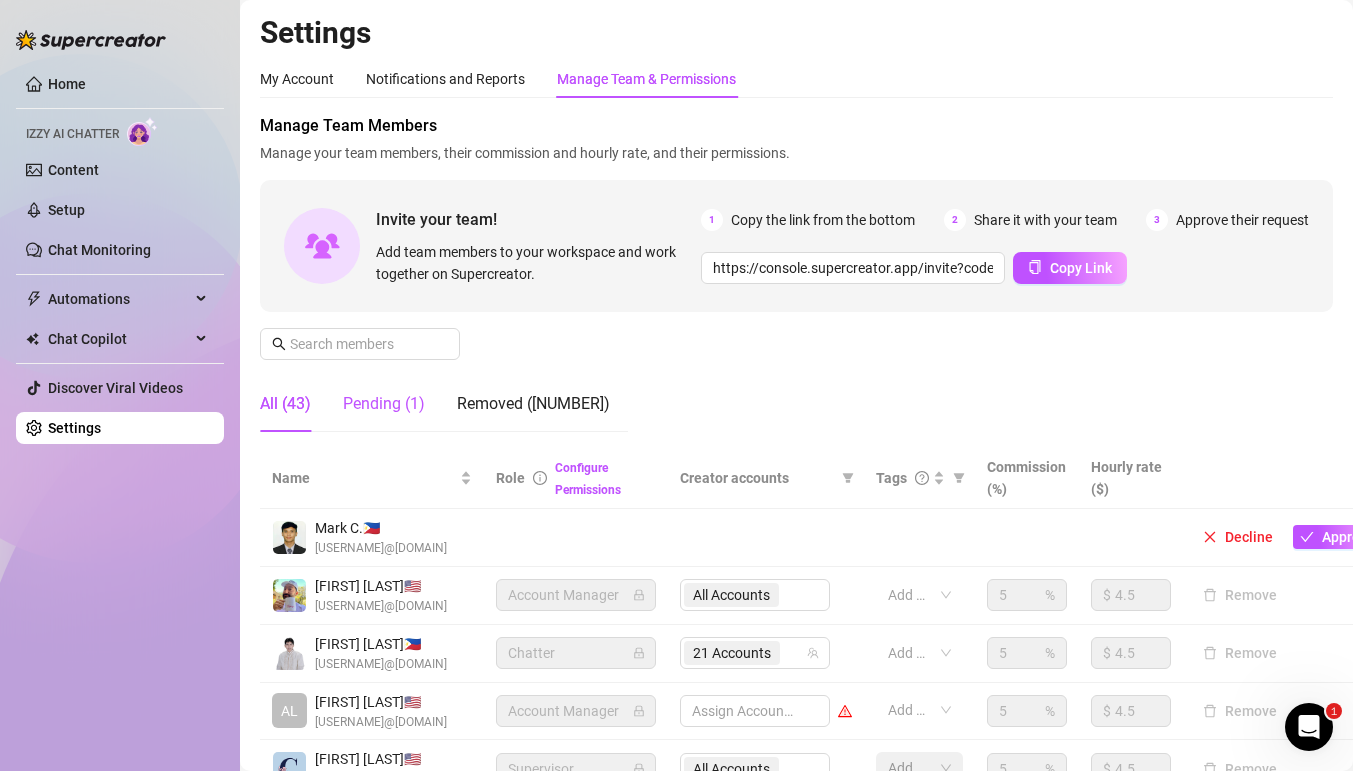 click on "Pending (1)" at bounding box center [384, 404] 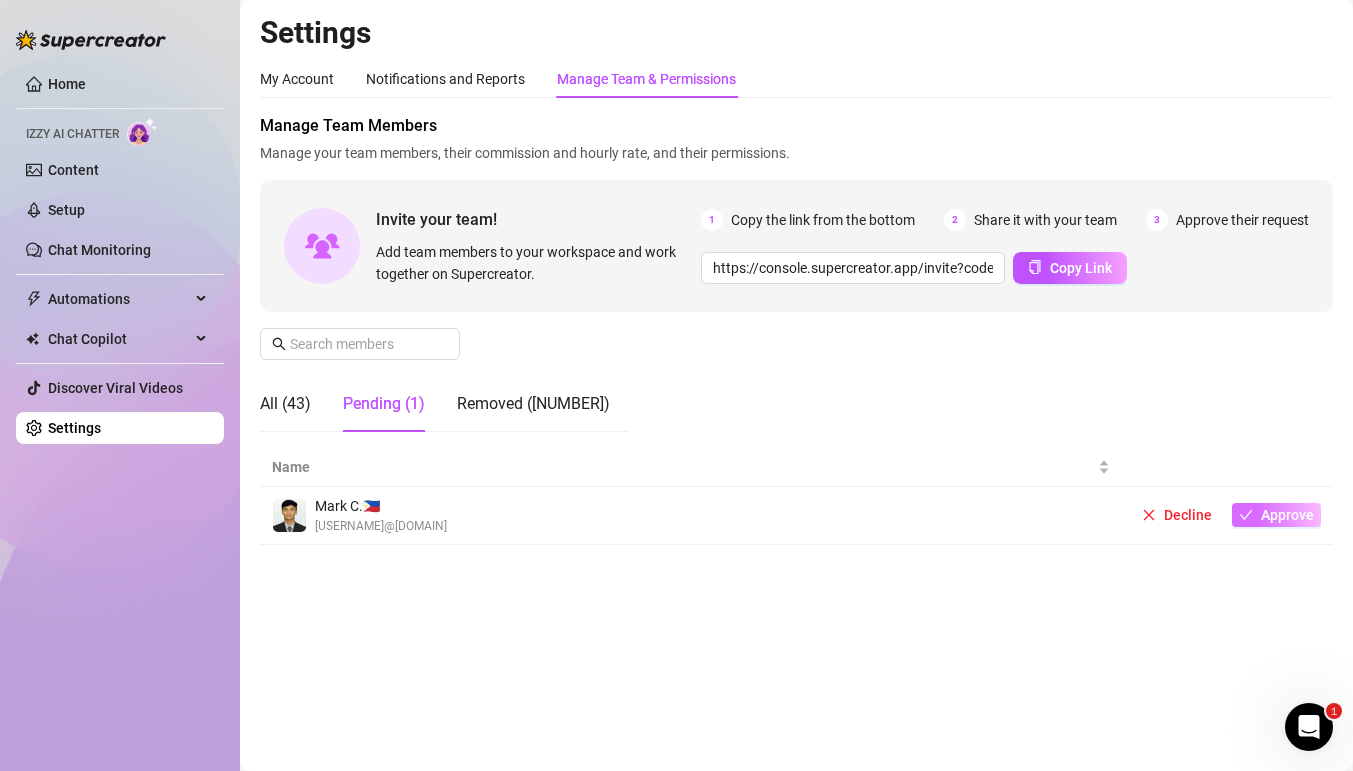 click on "Approve" at bounding box center [1287, 515] 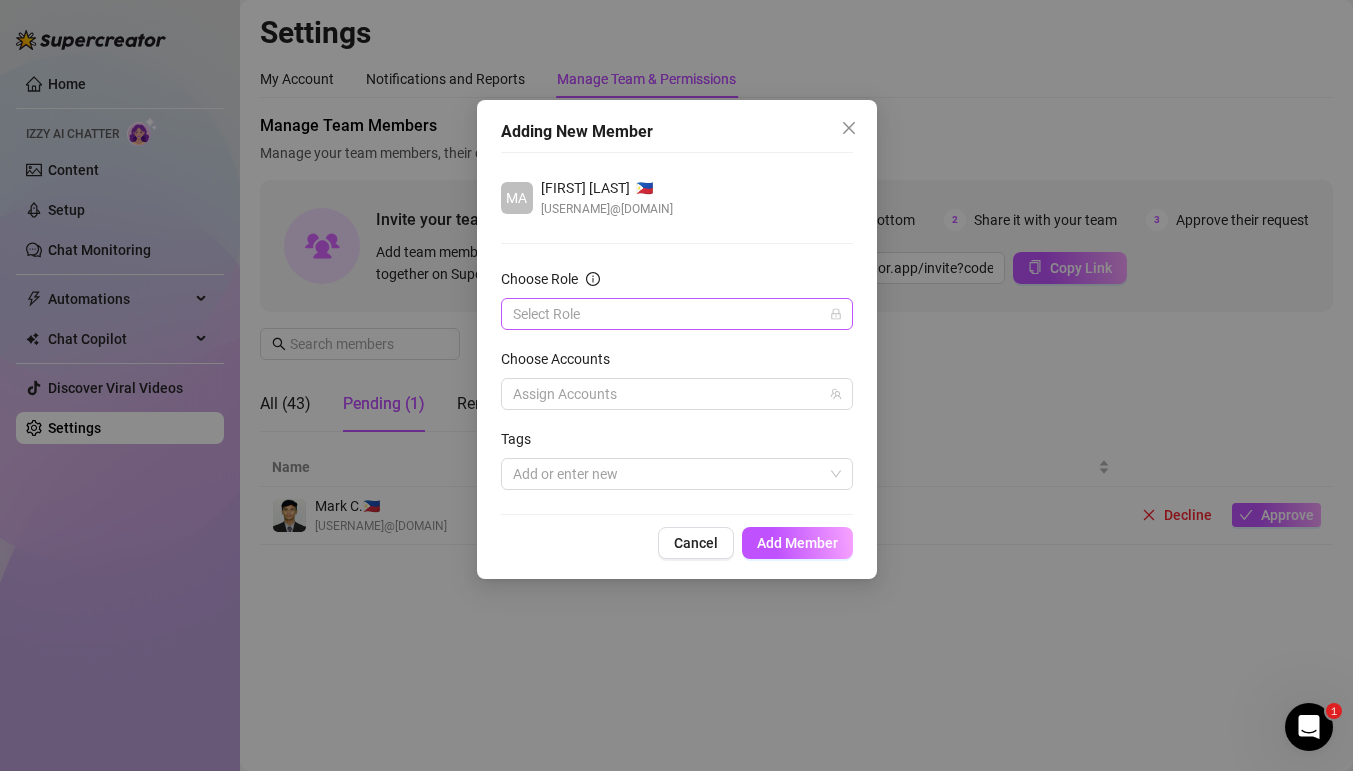 click on "Choose Role" at bounding box center (668, 314) 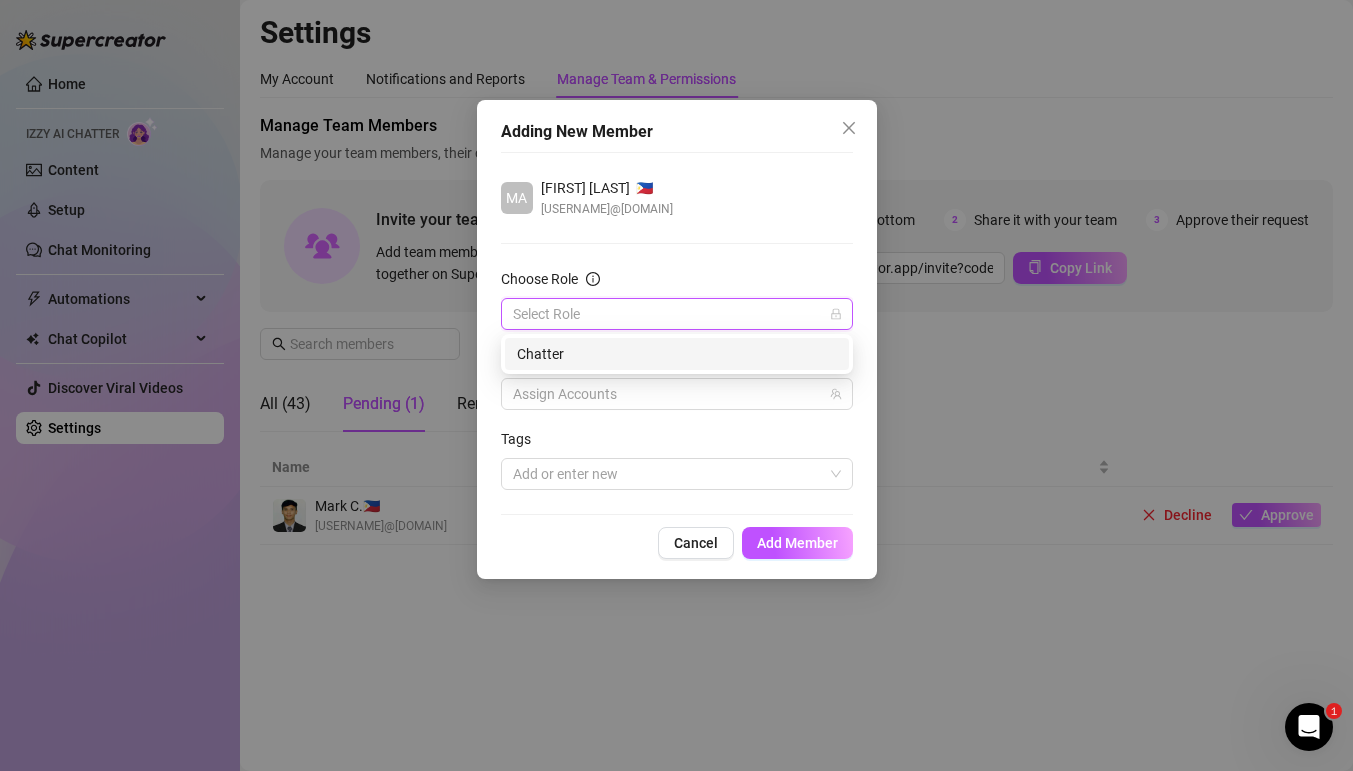 click on "Chatter" at bounding box center (677, 354) 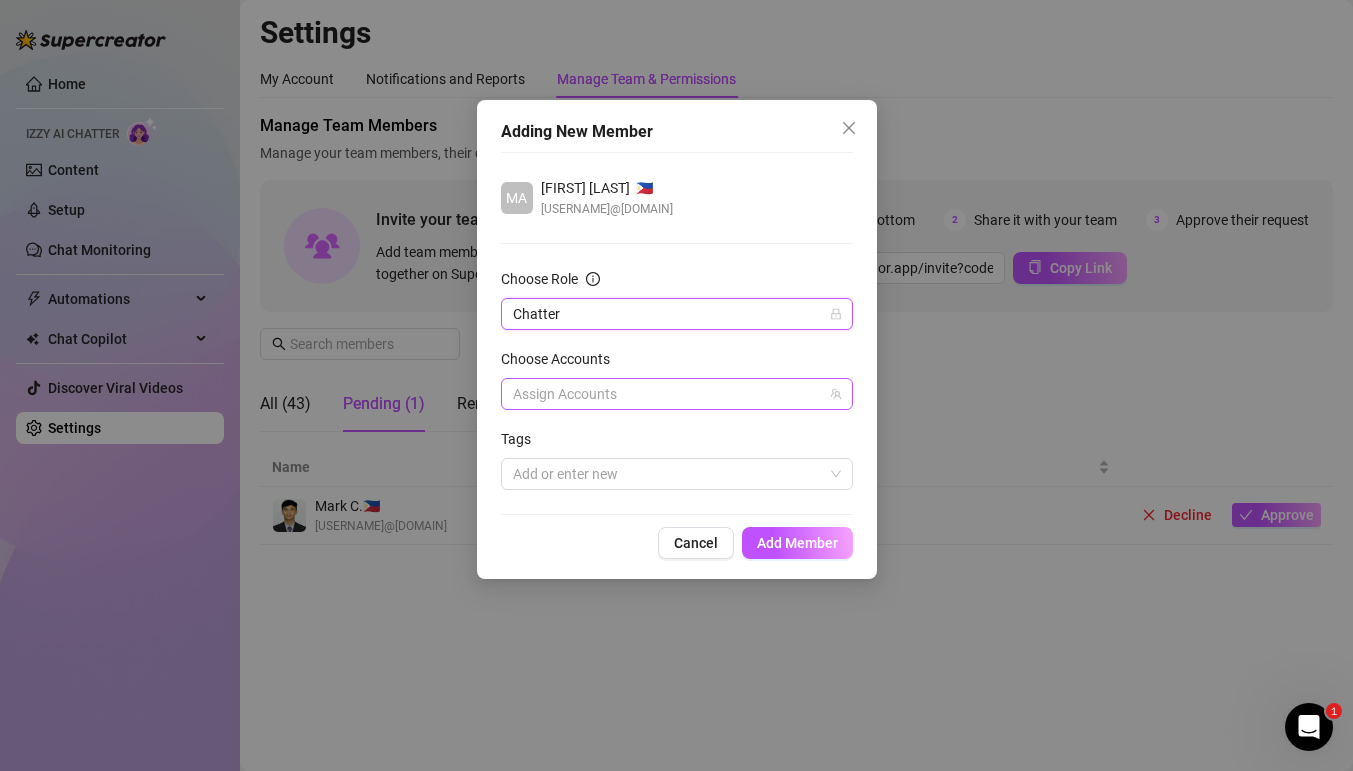 click at bounding box center (666, 394) 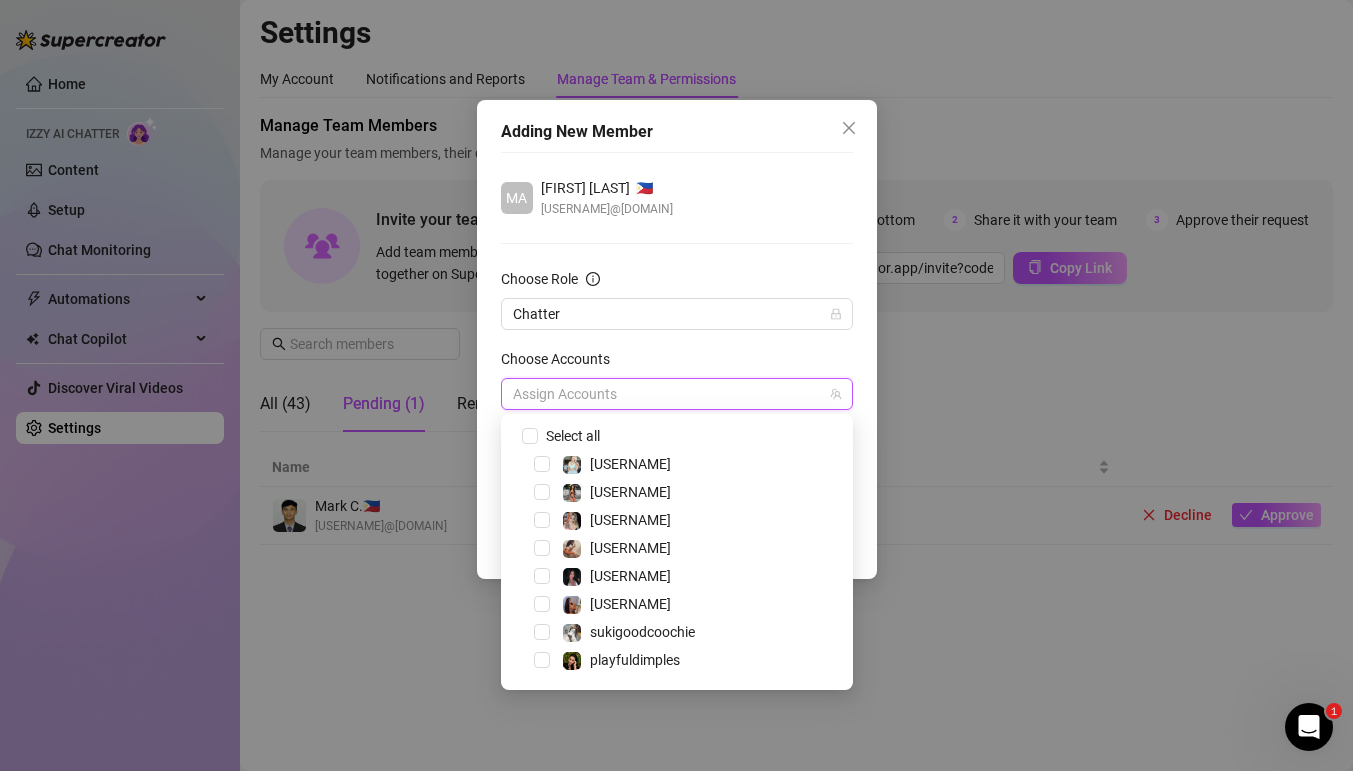 click on "Select all" at bounding box center (585, 436) 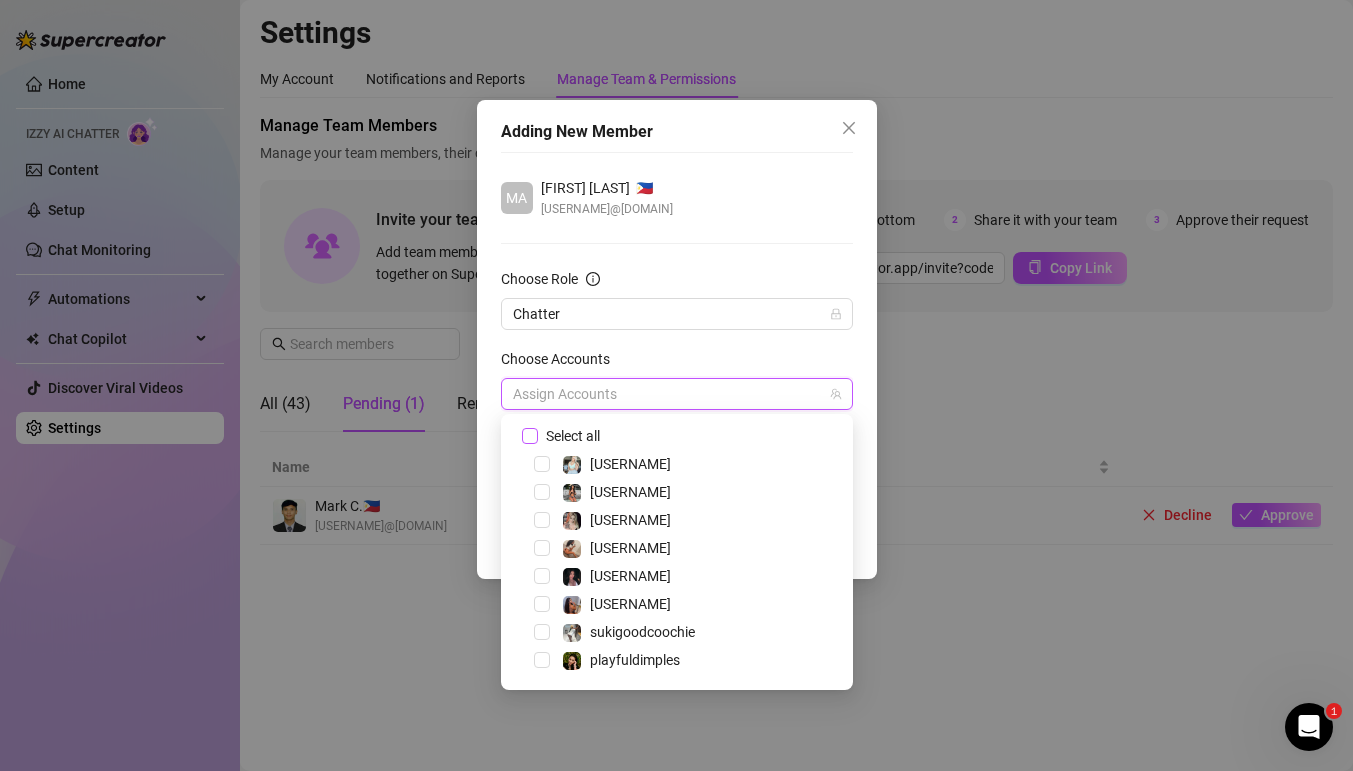 click on "Select all" at bounding box center [573, 436] 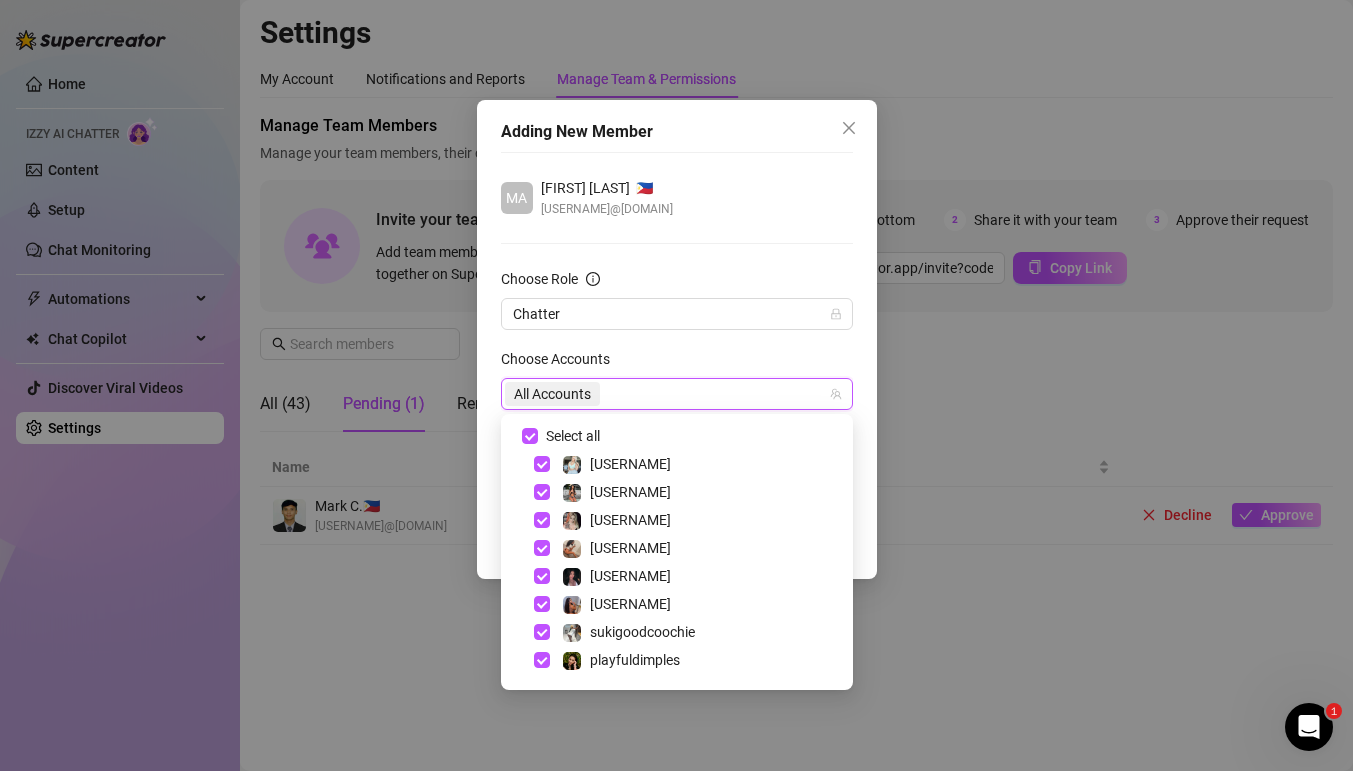 click on "Choose Accounts" at bounding box center [677, 363] 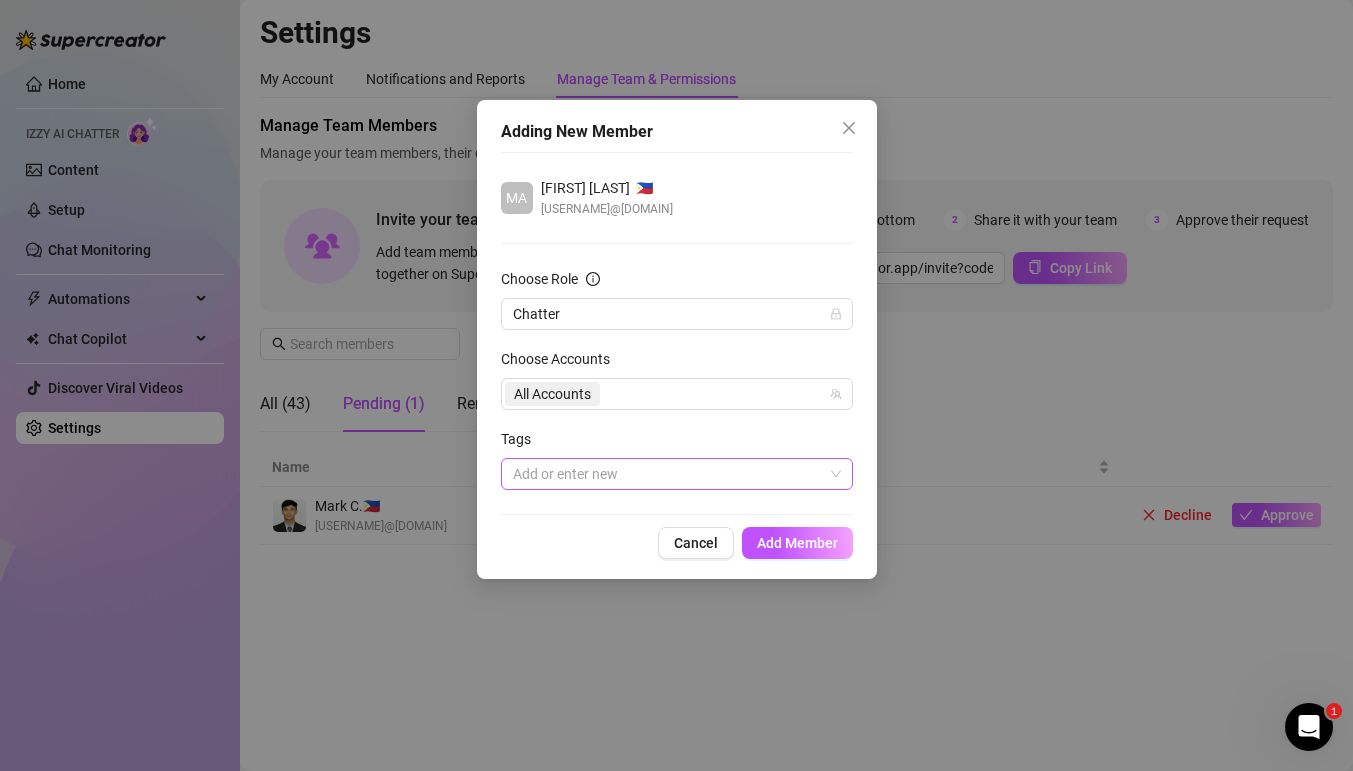 click at bounding box center [666, 474] 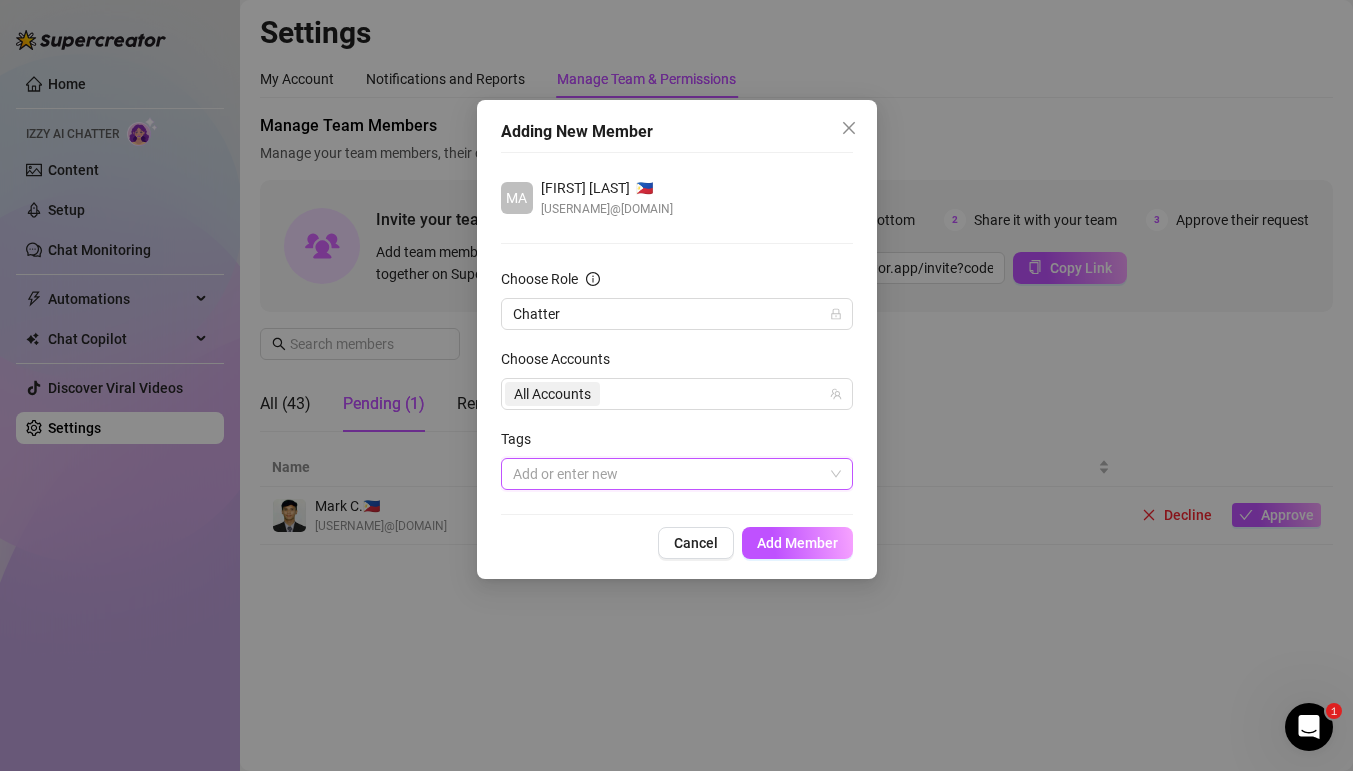 click on "Choose Role  Chatter Choose Accounts All Accounts   Tags   Add or enter new" at bounding box center [677, 379] 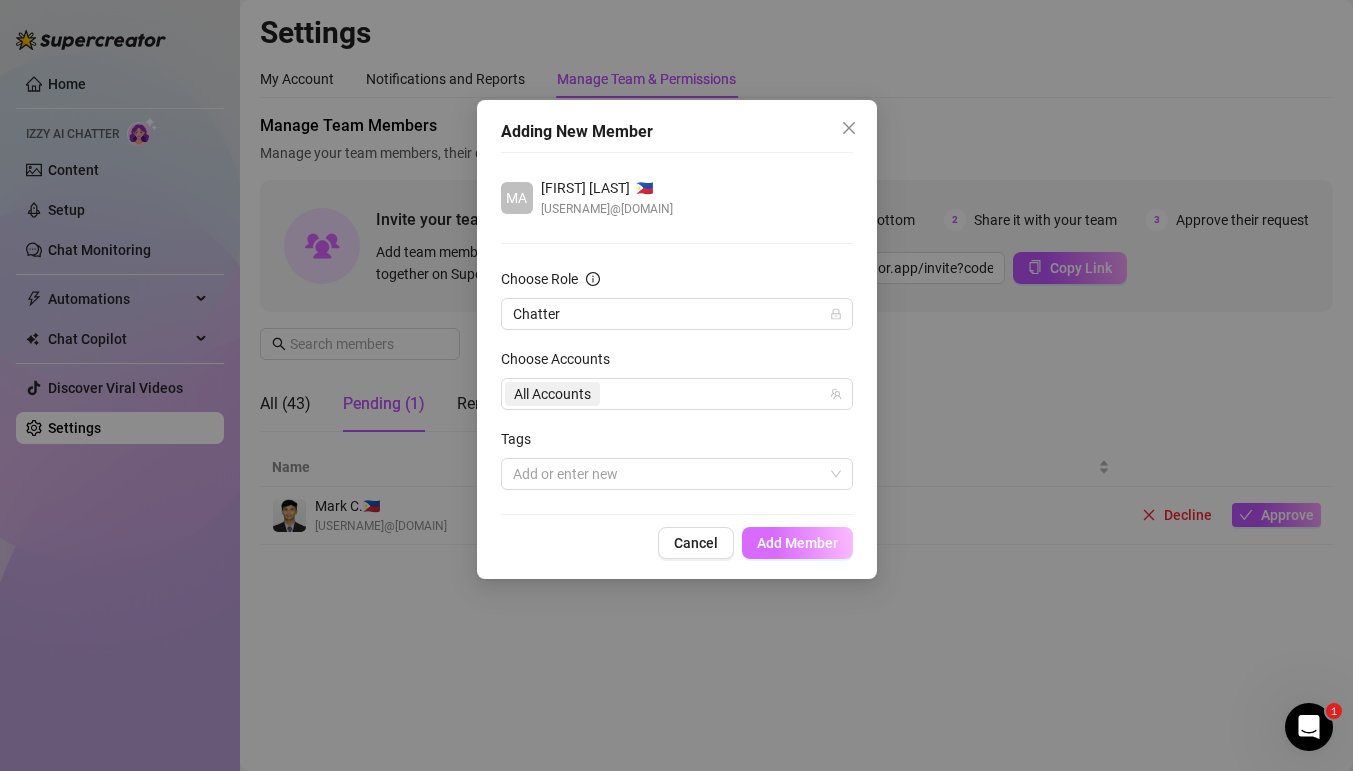 click on "Add Member" at bounding box center [797, 543] 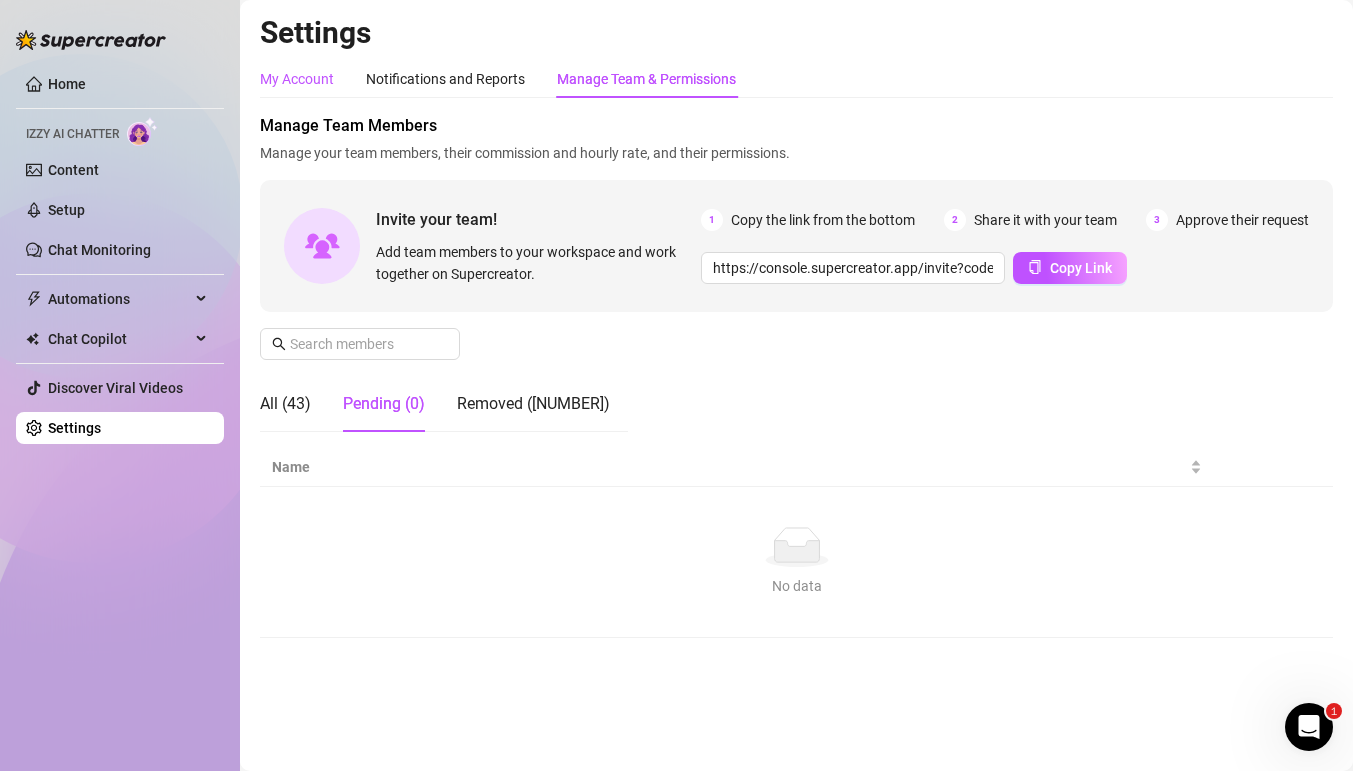 click on "My Account" at bounding box center [297, 79] 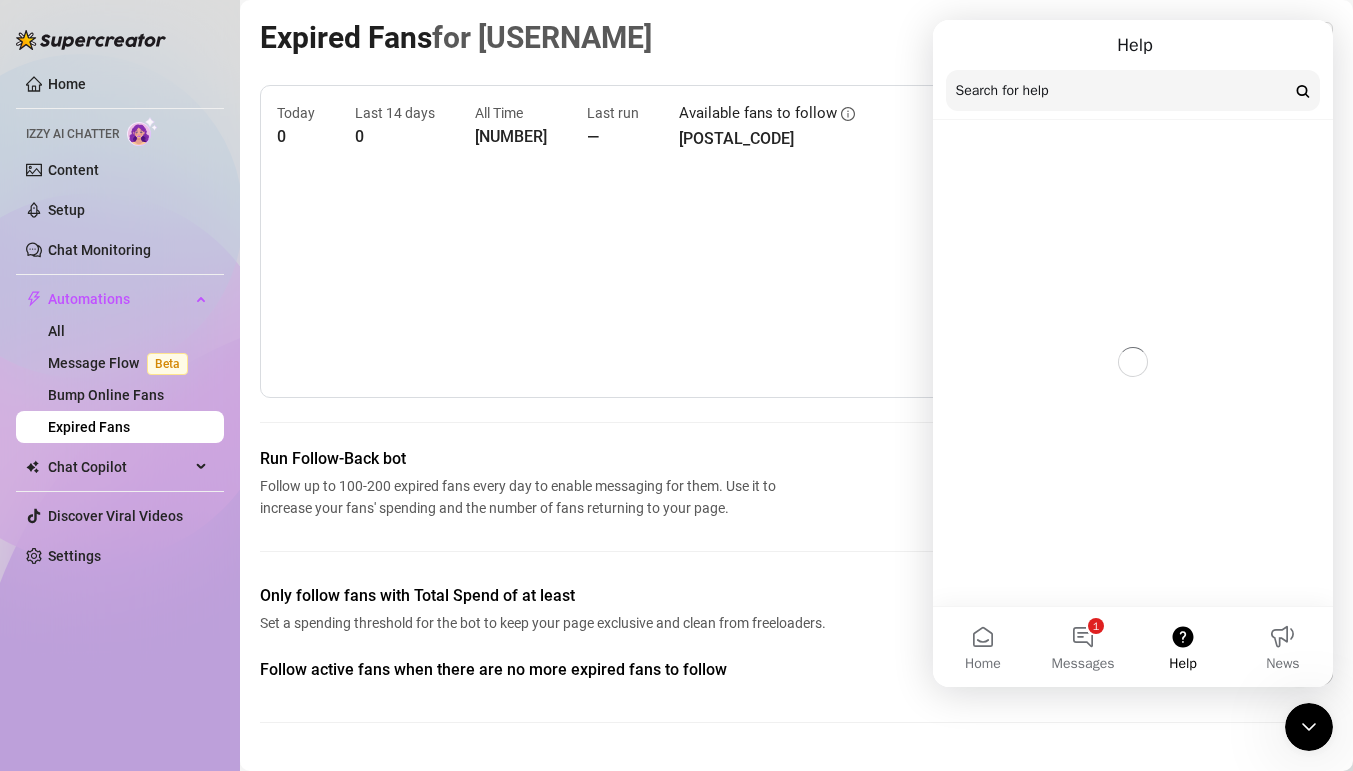 scroll, scrollTop: 0, scrollLeft: 0, axis: both 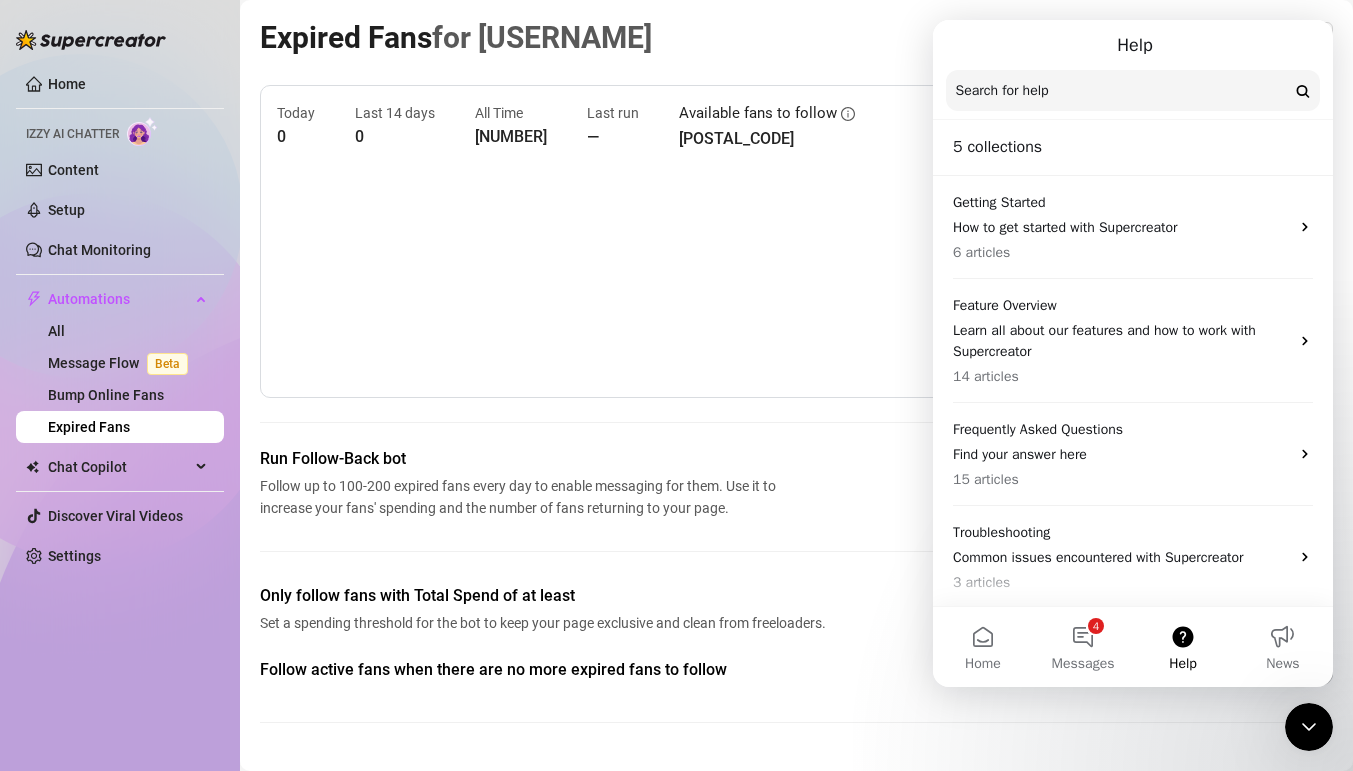 click 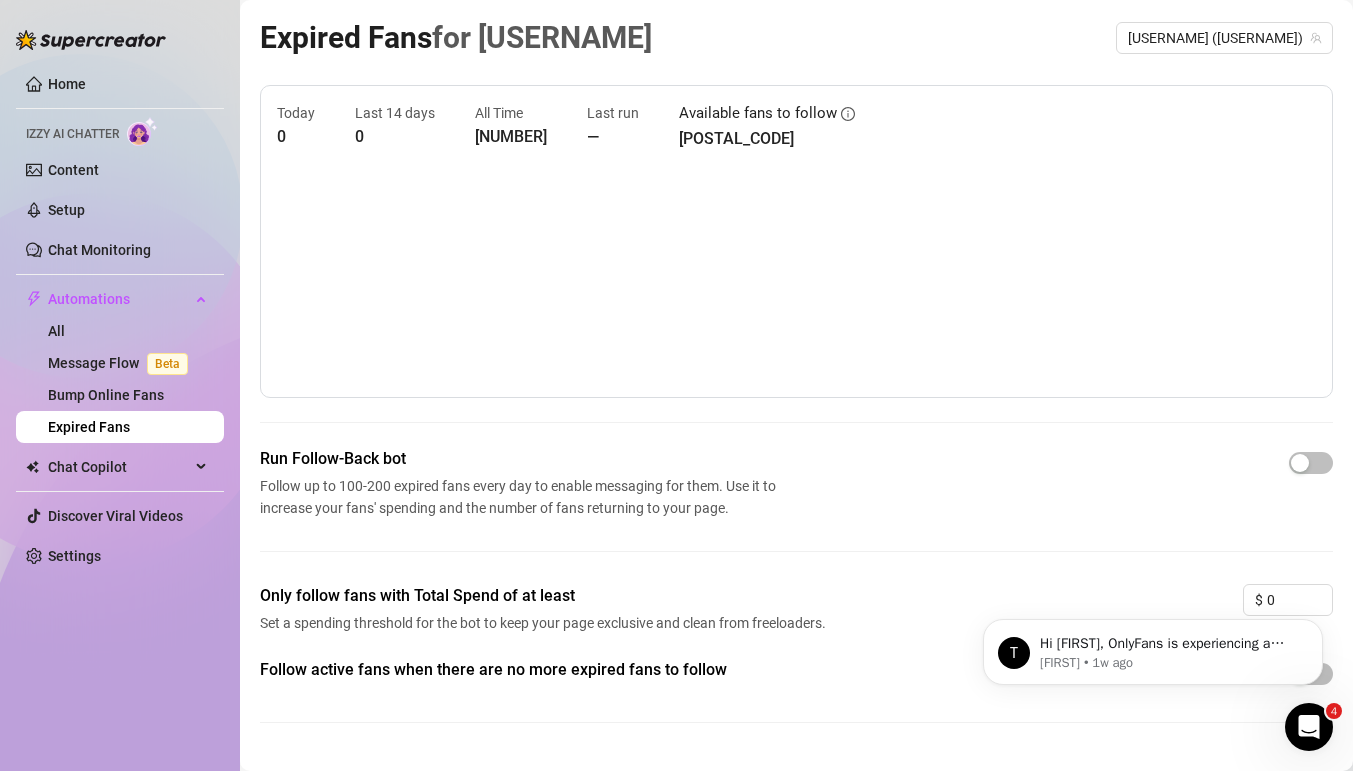 scroll, scrollTop: 0, scrollLeft: 0, axis: both 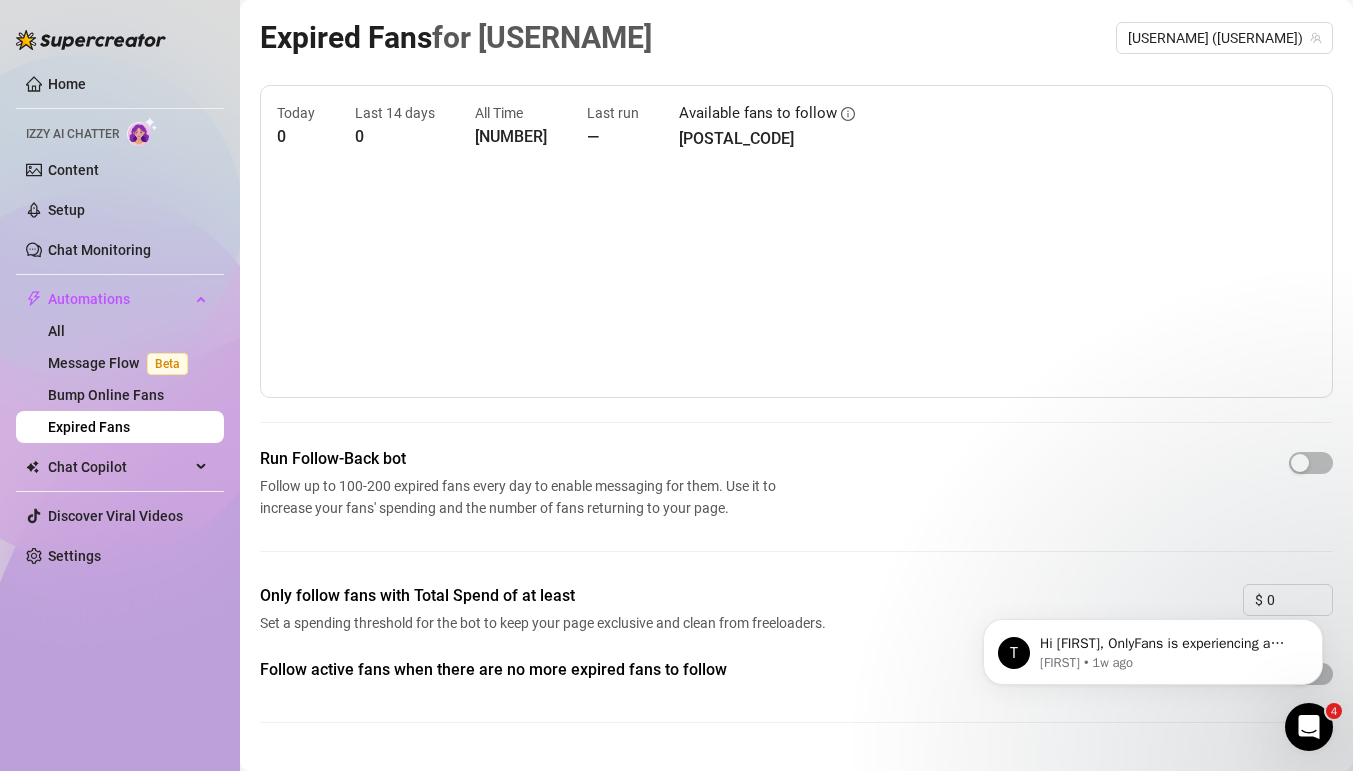 click on "Expired Fans  for Lizzysmooth Lizzysmooth (lizzzzzzysmoothlight)" at bounding box center [796, 37] 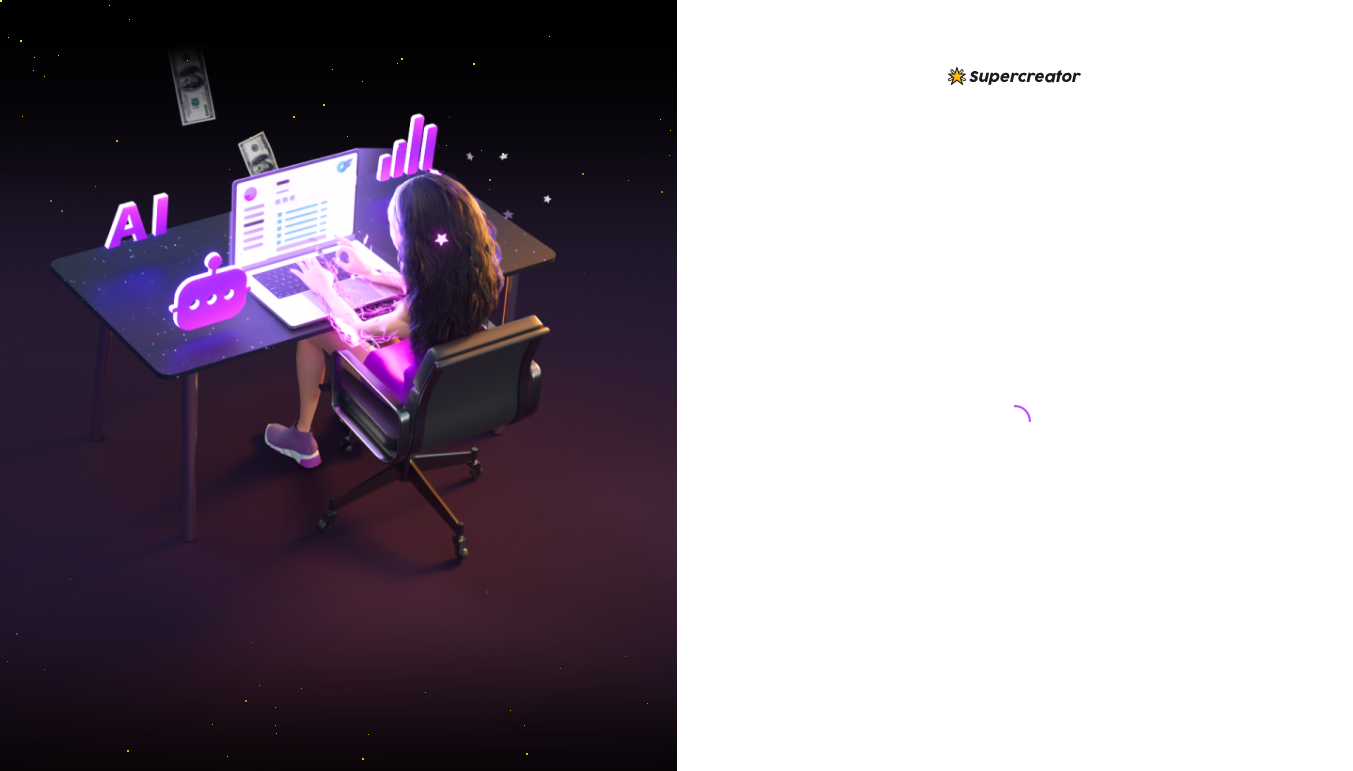 scroll, scrollTop: 0, scrollLeft: 0, axis: both 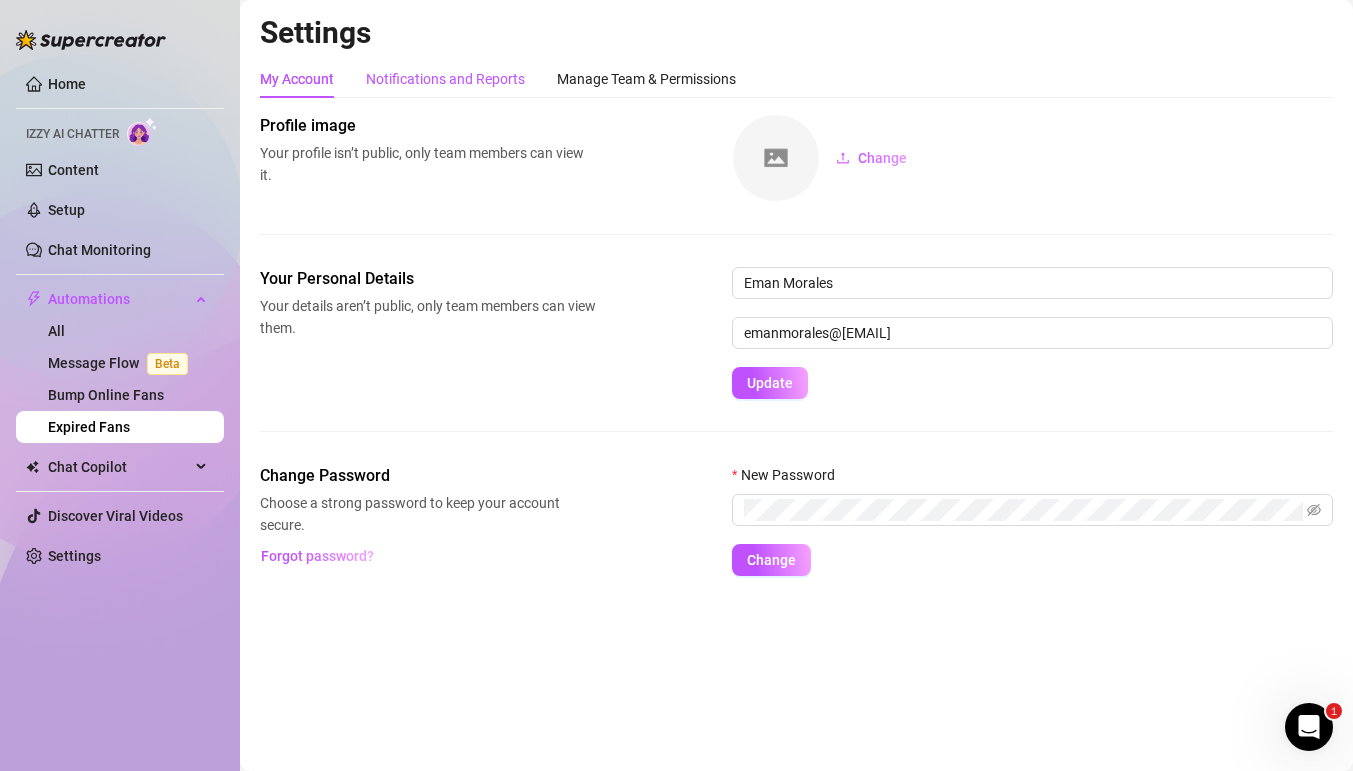 click on "Notifications and Reports" at bounding box center [445, 79] 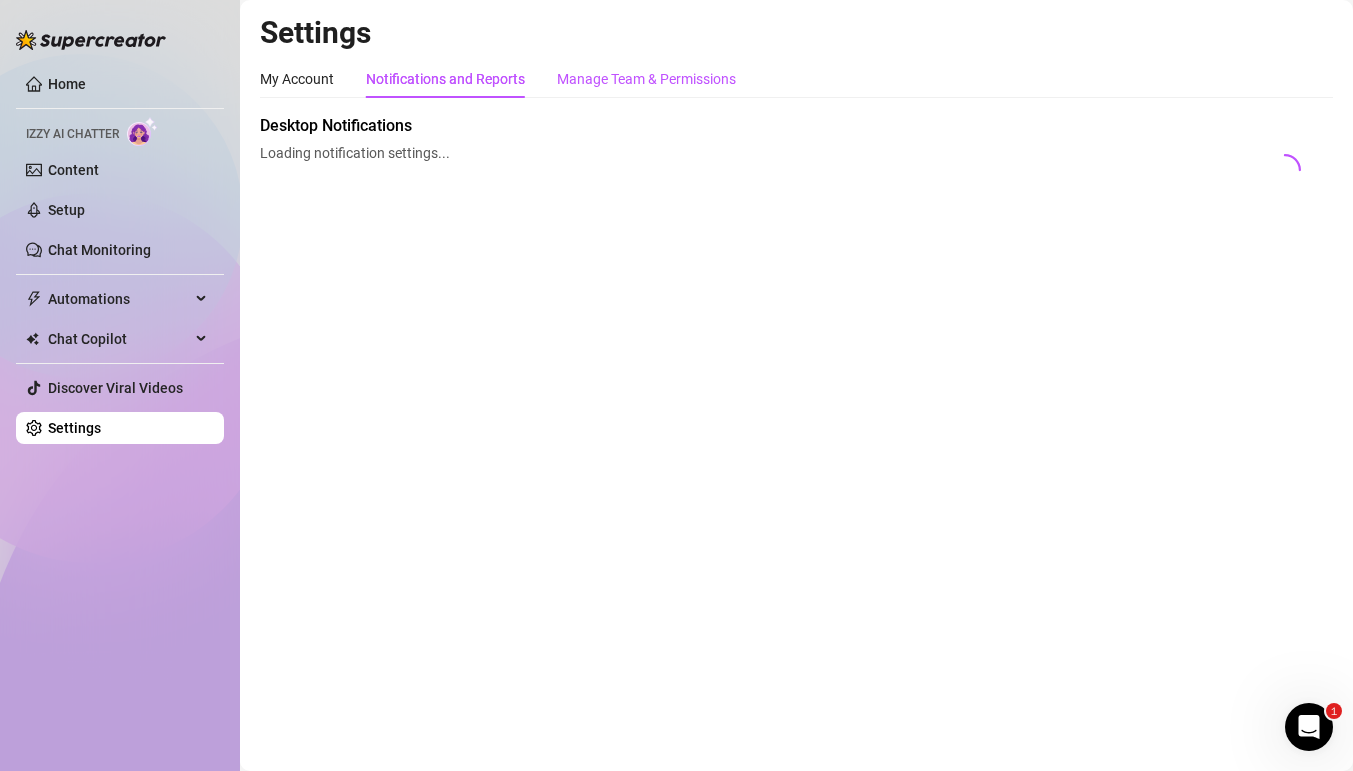 click on "Manage Team & Permissions" at bounding box center (646, 79) 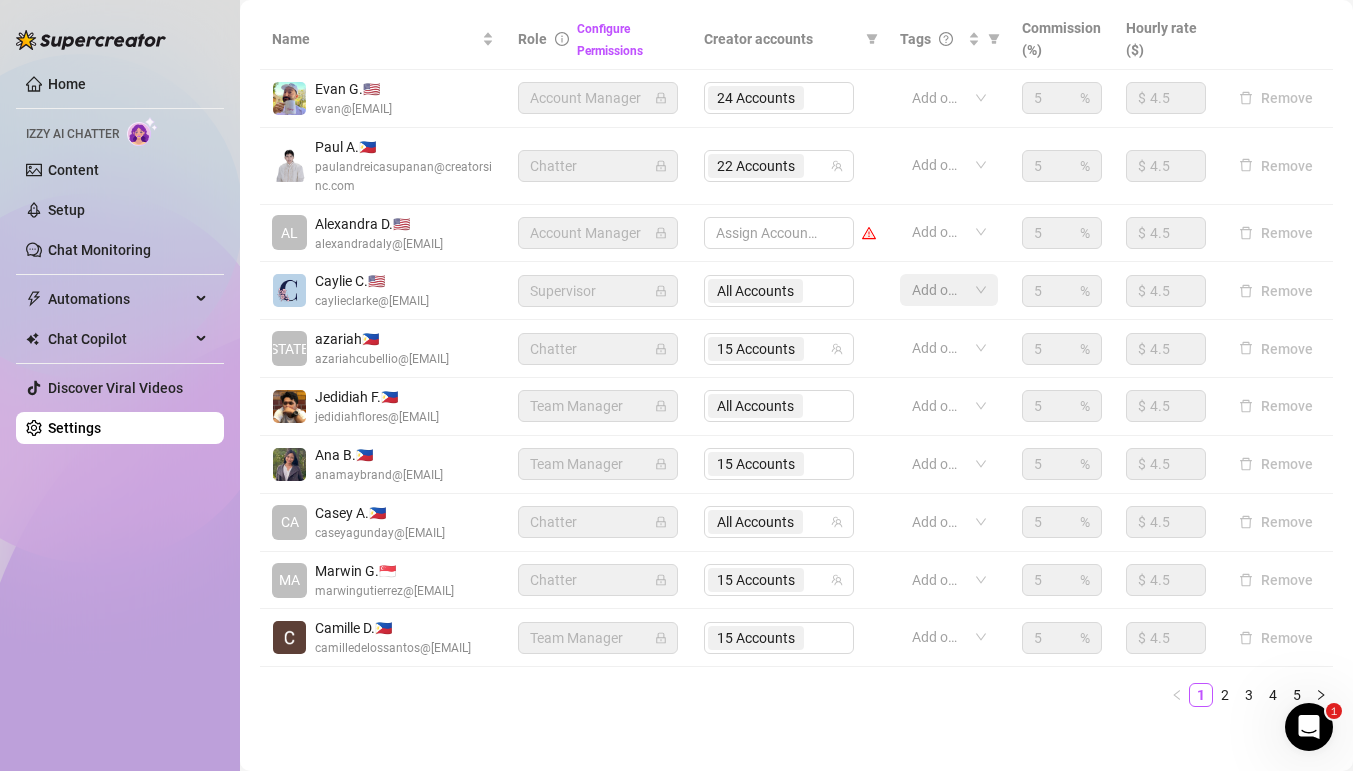 scroll, scrollTop: 569, scrollLeft: 0, axis: vertical 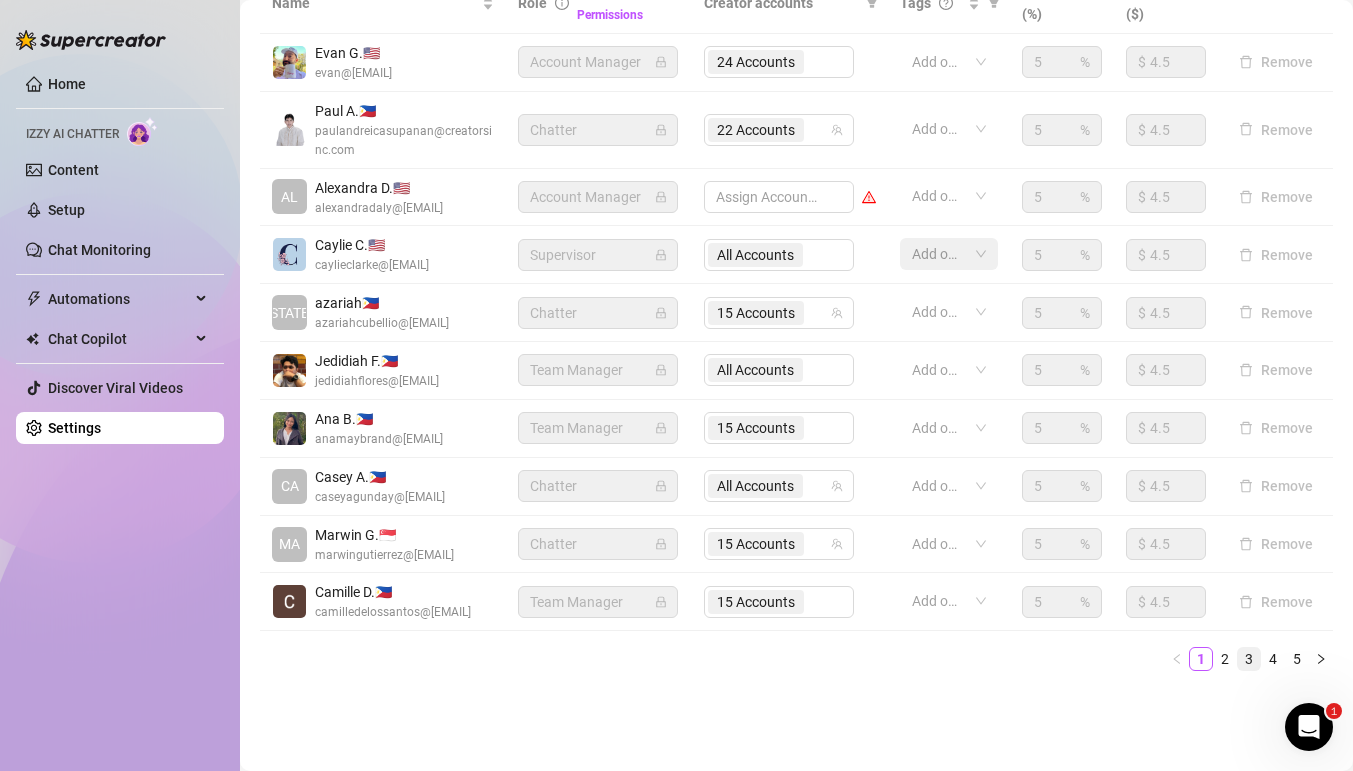 click on "3" at bounding box center [1249, 659] 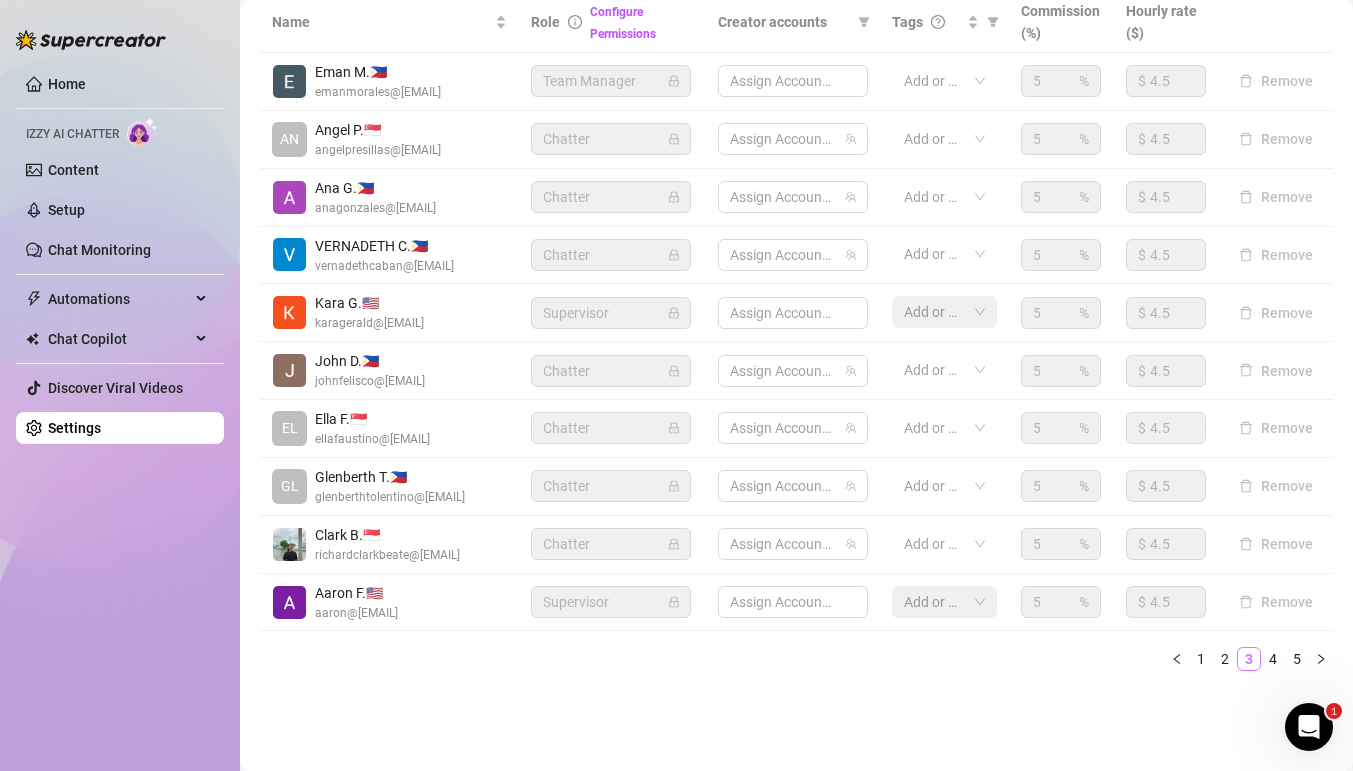 scroll, scrollTop: 494, scrollLeft: 0, axis: vertical 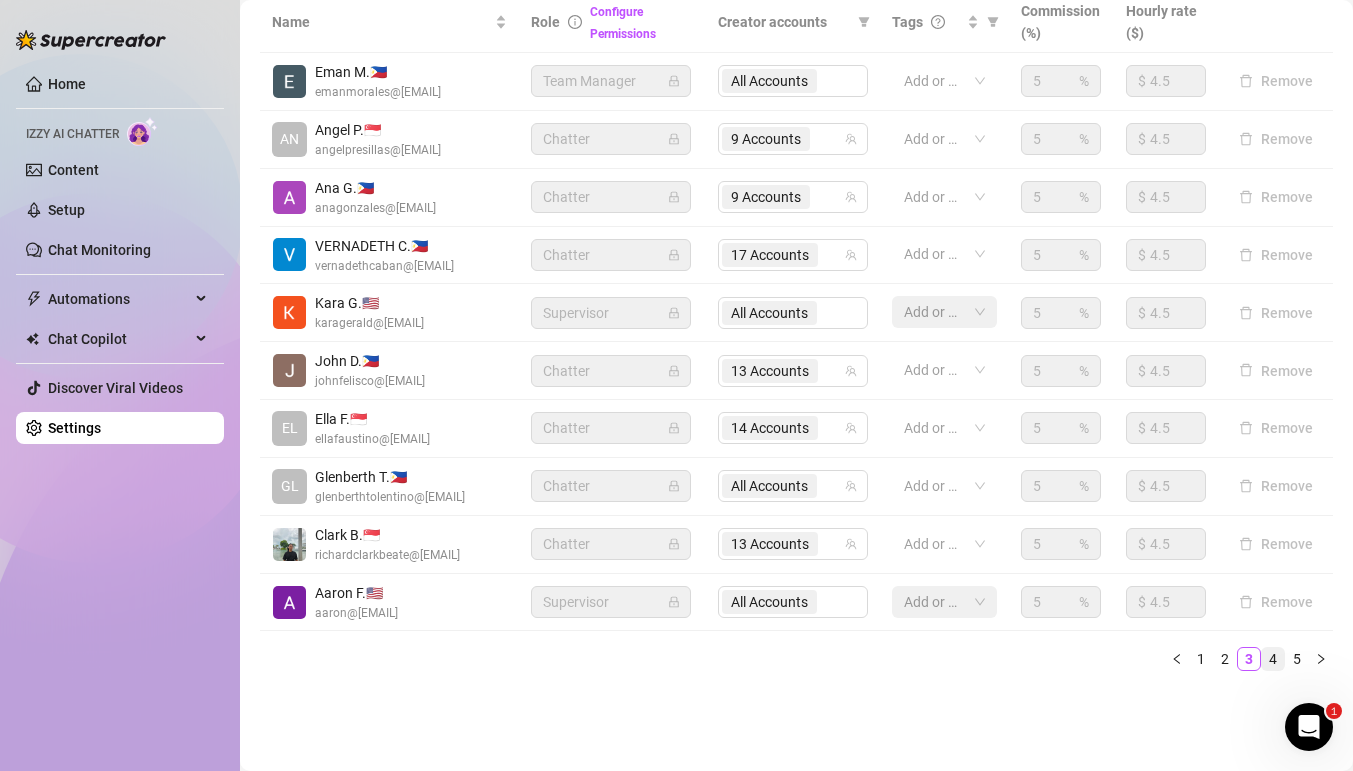 click on "4" at bounding box center [1273, 659] 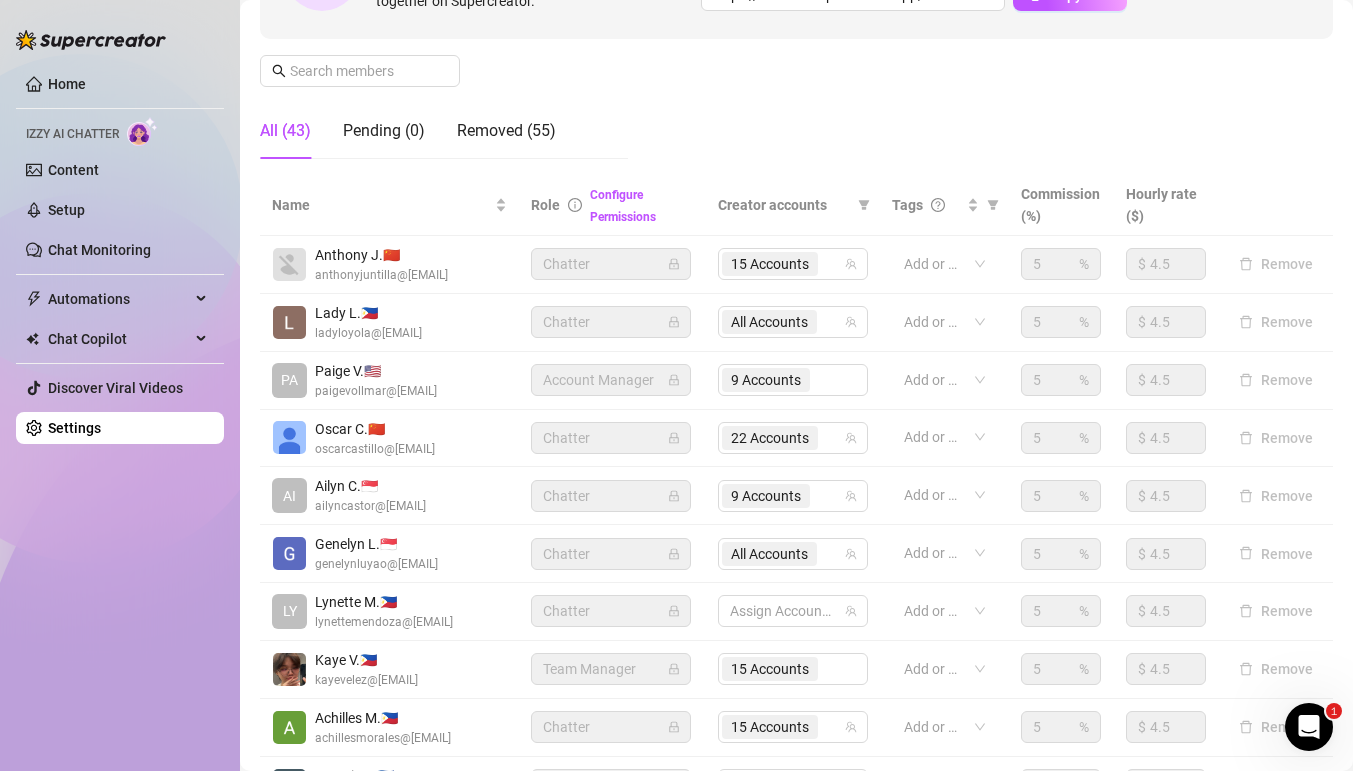 scroll, scrollTop: 475, scrollLeft: 0, axis: vertical 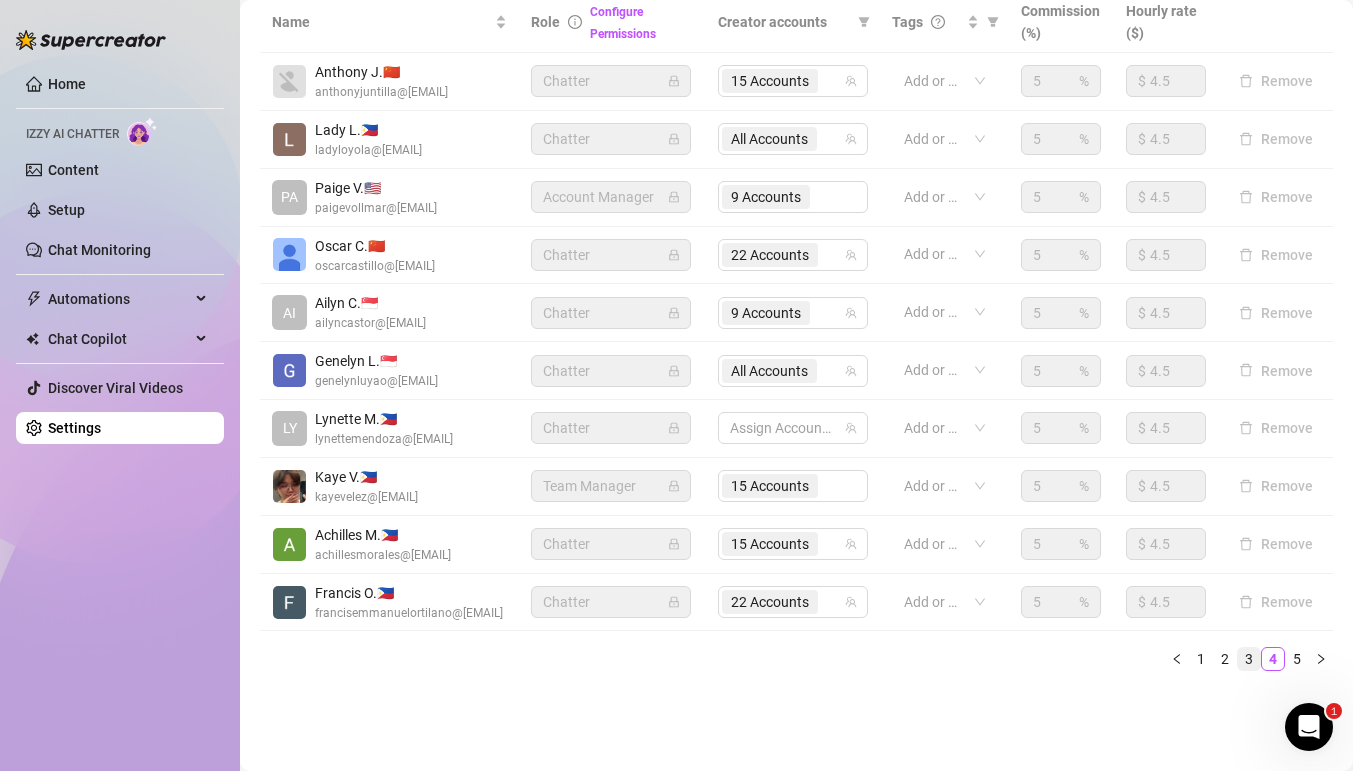 click on "3" at bounding box center (1249, 659) 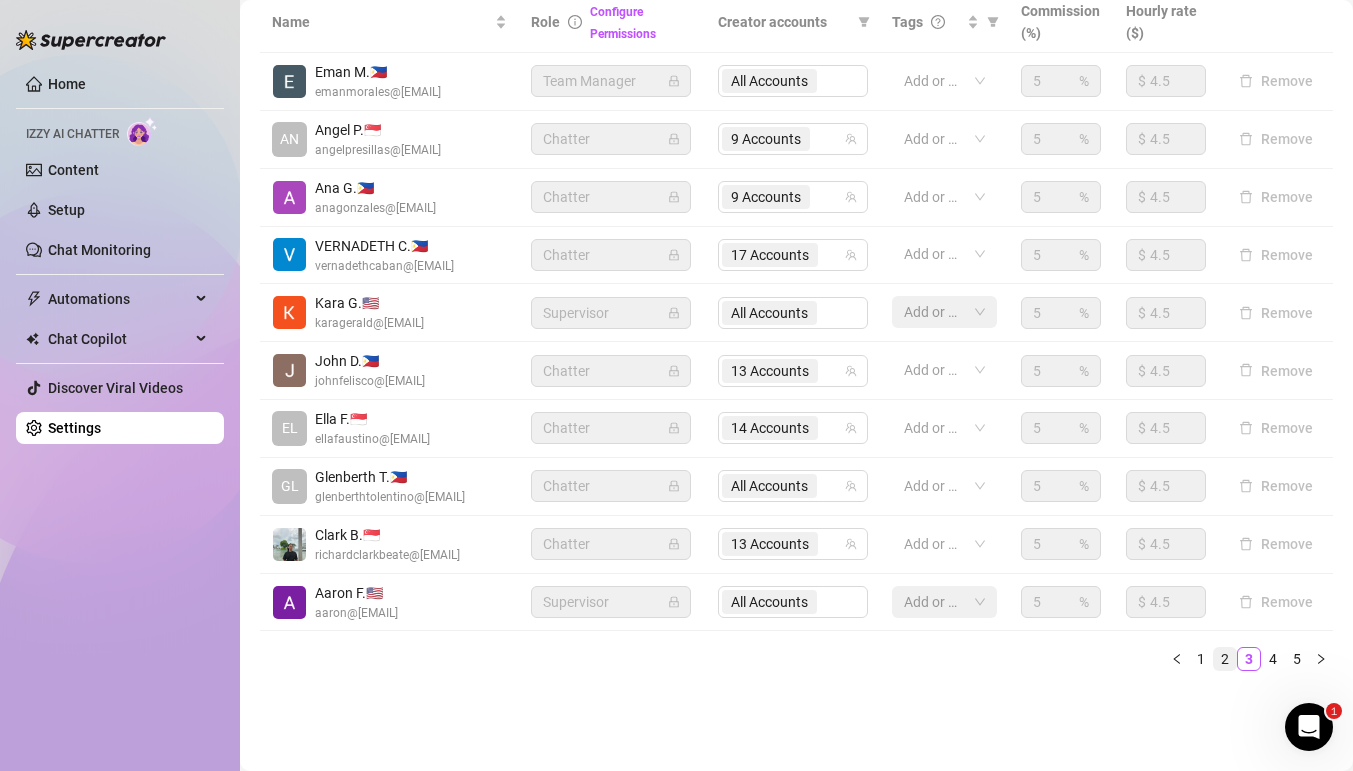 click on "2" at bounding box center (1225, 659) 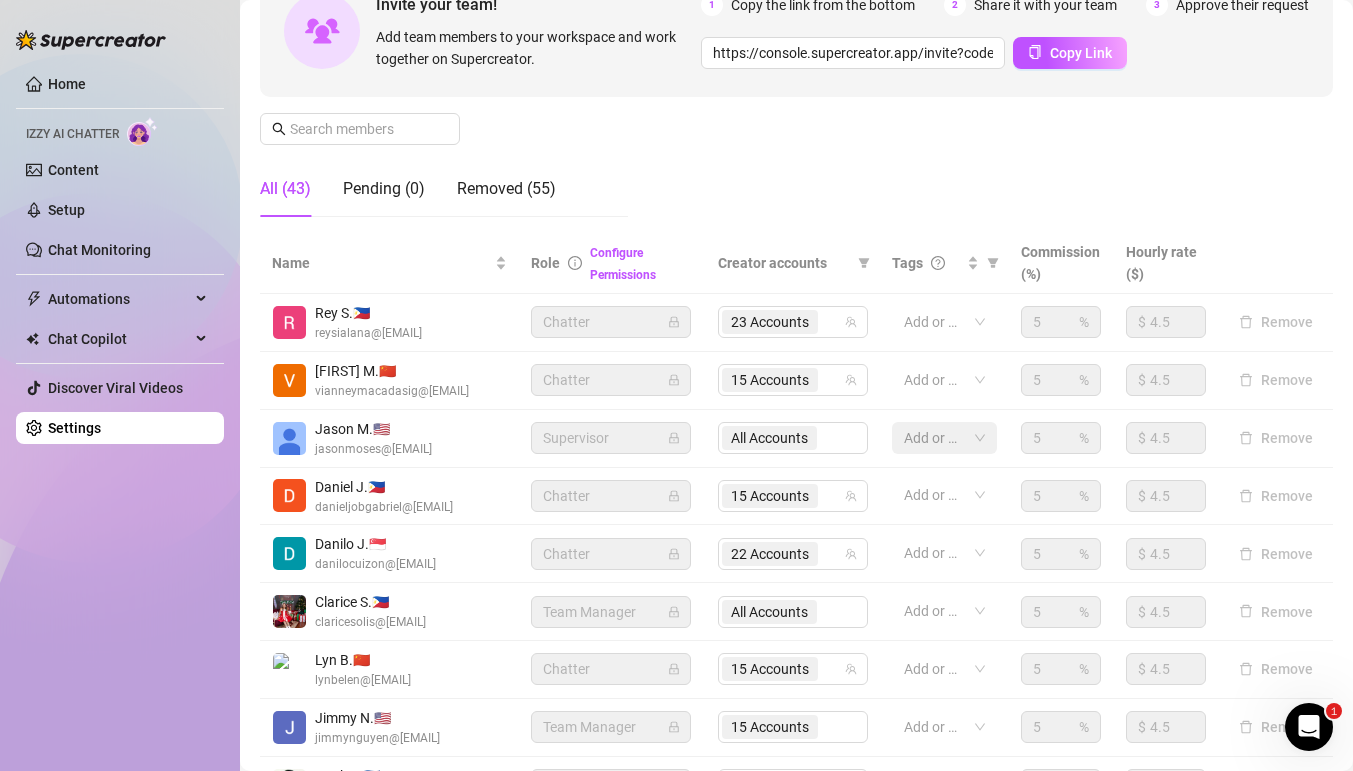 scroll, scrollTop: 0, scrollLeft: 0, axis: both 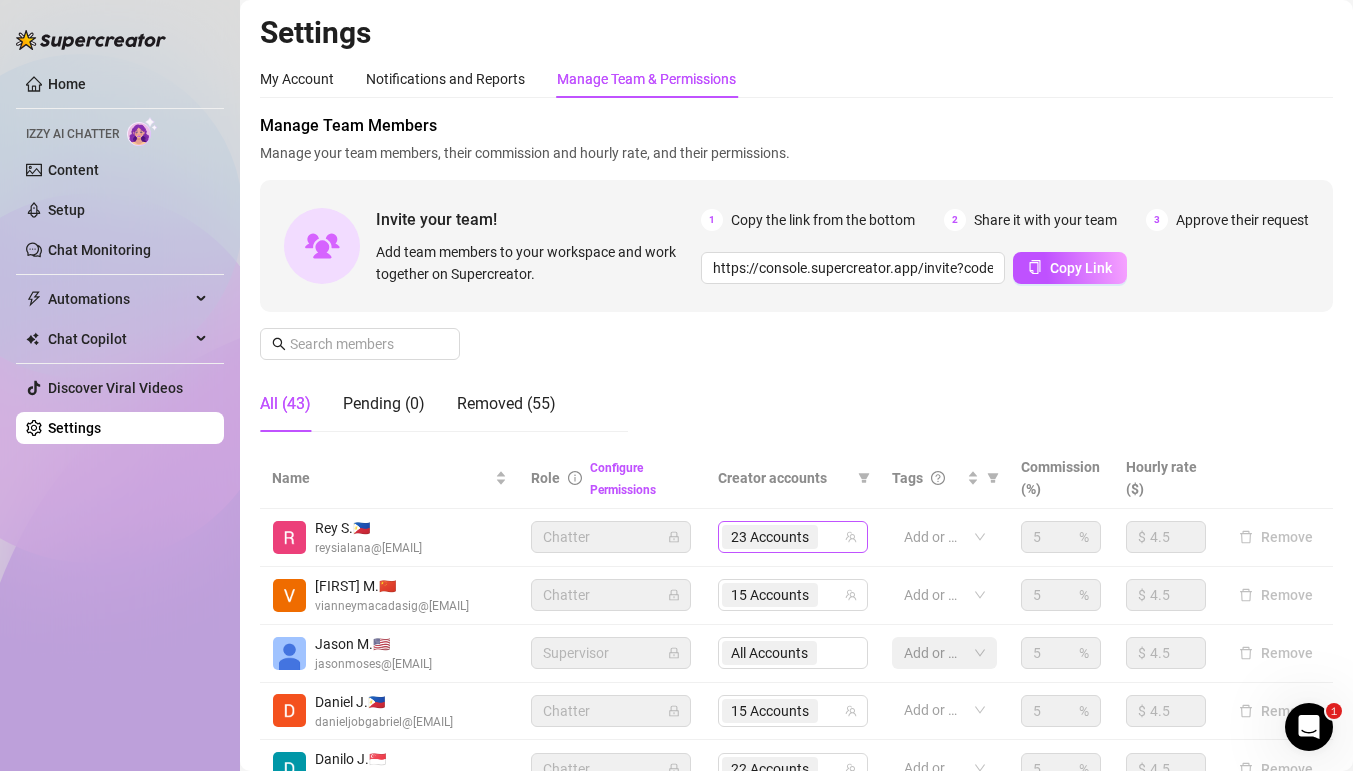 click on "23 Accounts" at bounding box center (770, 537) 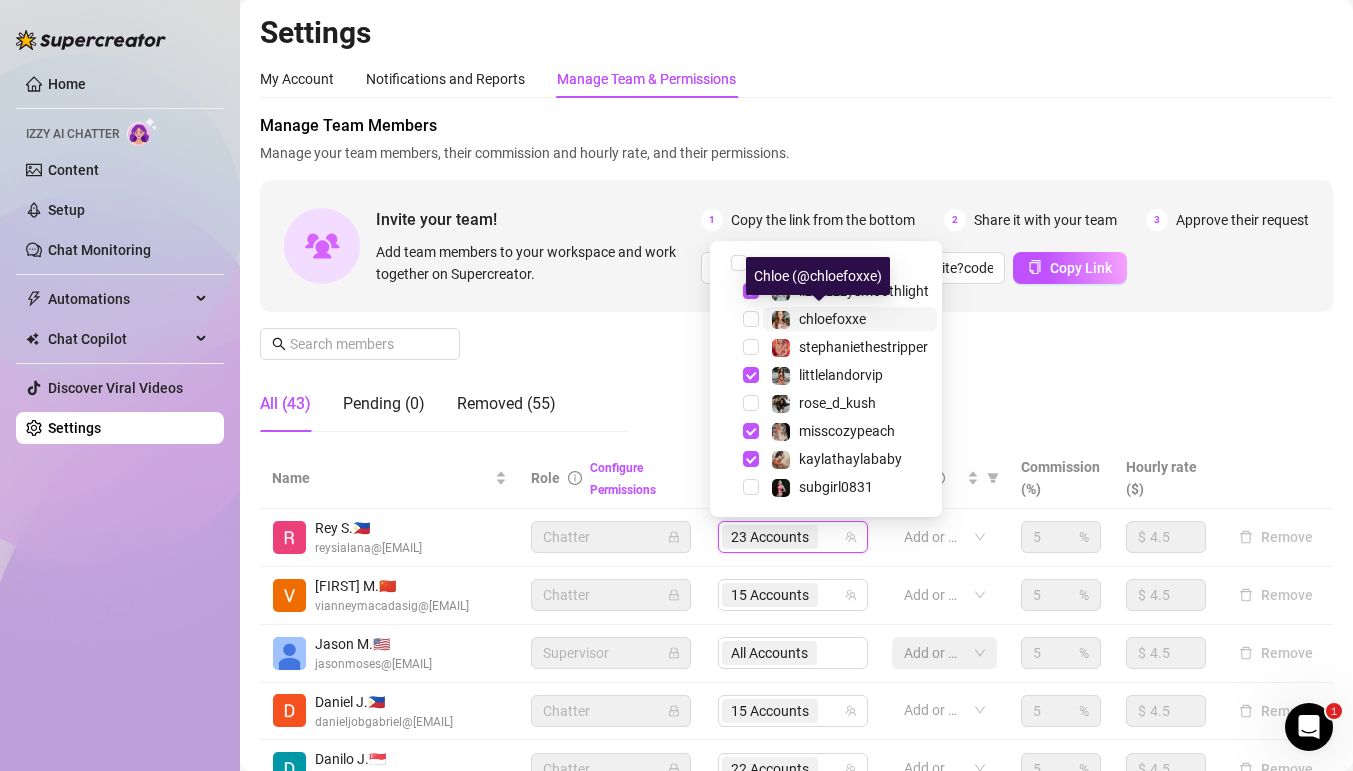 click at bounding box center [781, 319] 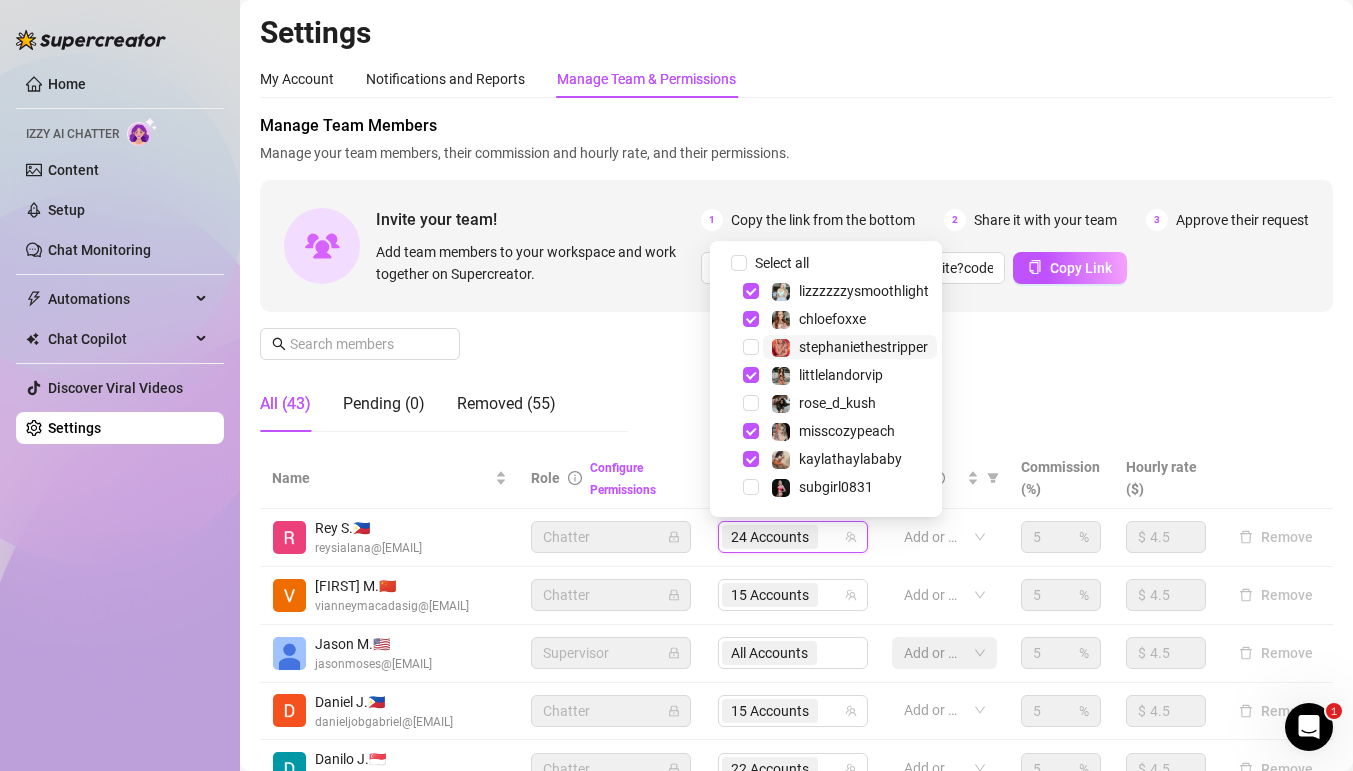 click at bounding box center (781, 348) 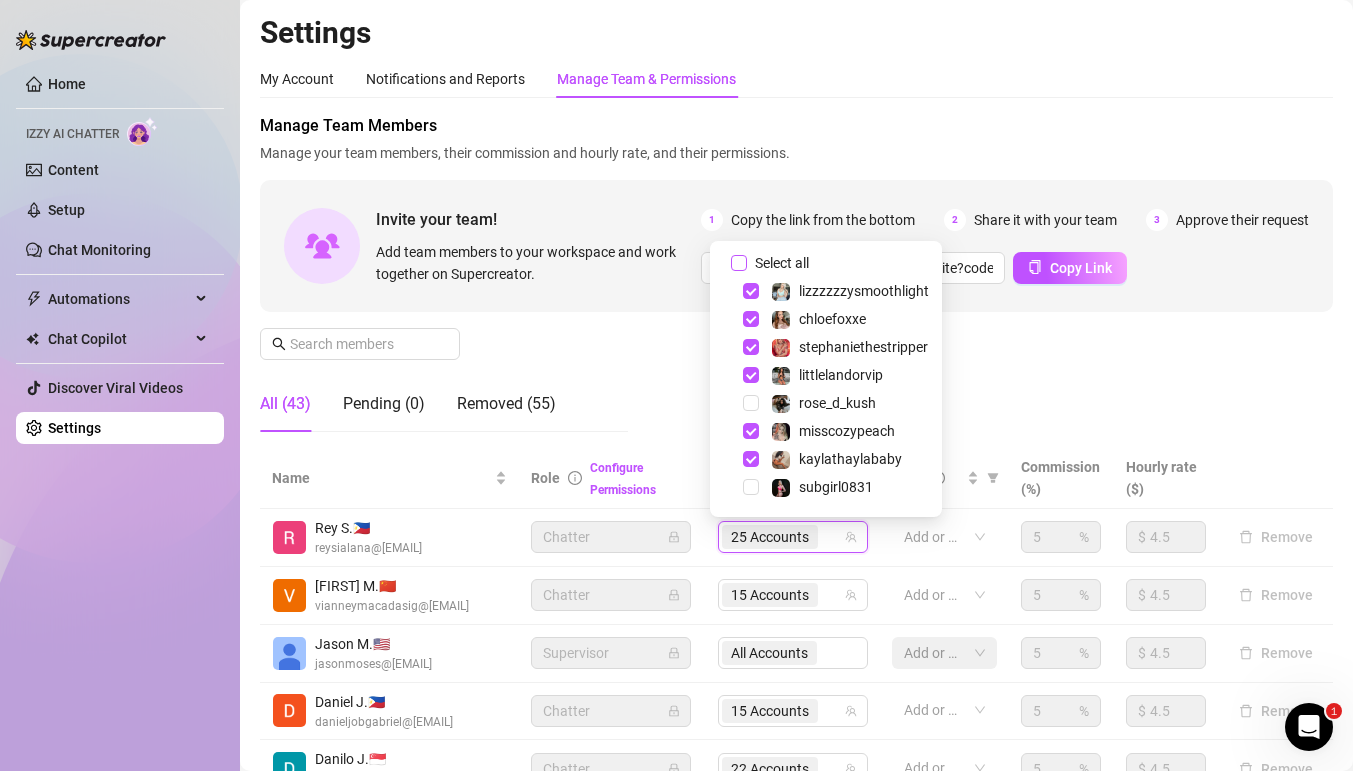 click on "Select all" at bounding box center (739, 263) 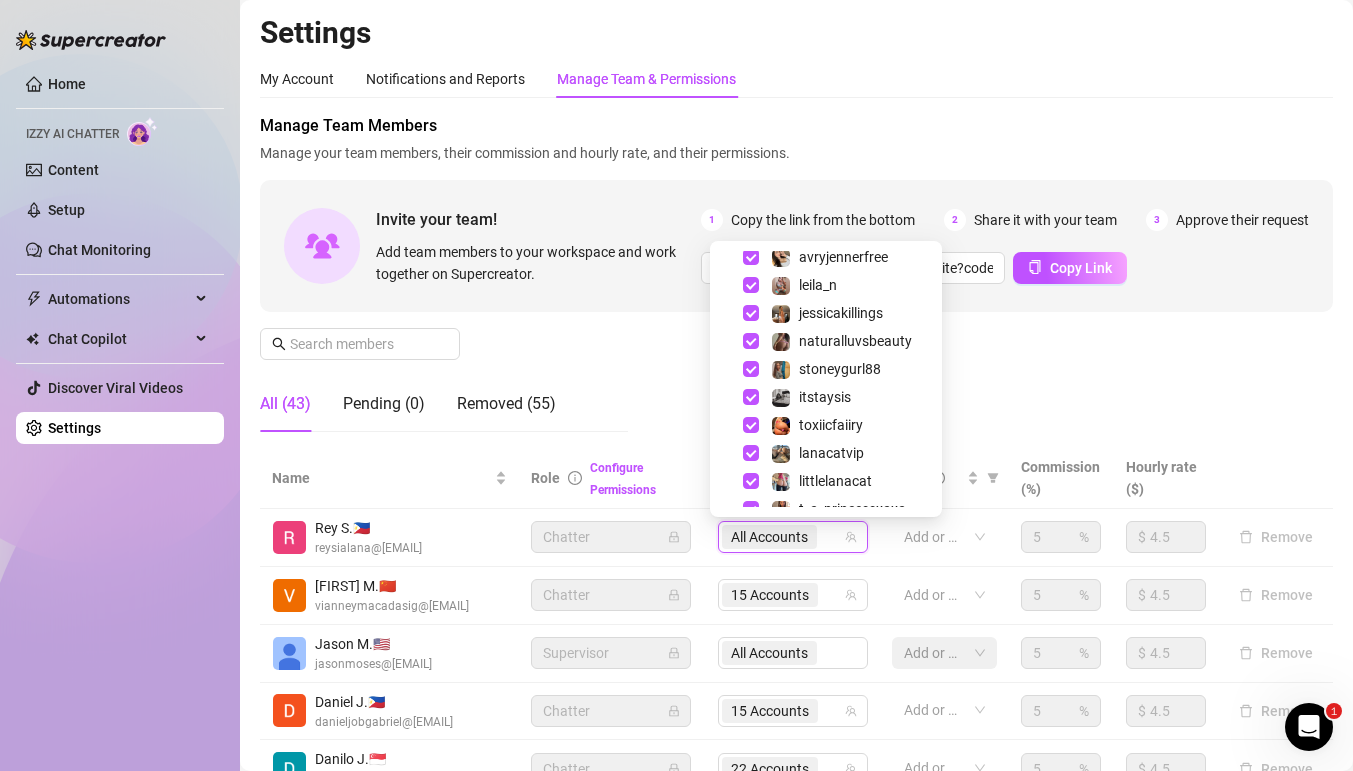 scroll, scrollTop: 808, scrollLeft: 0, axis: vertical 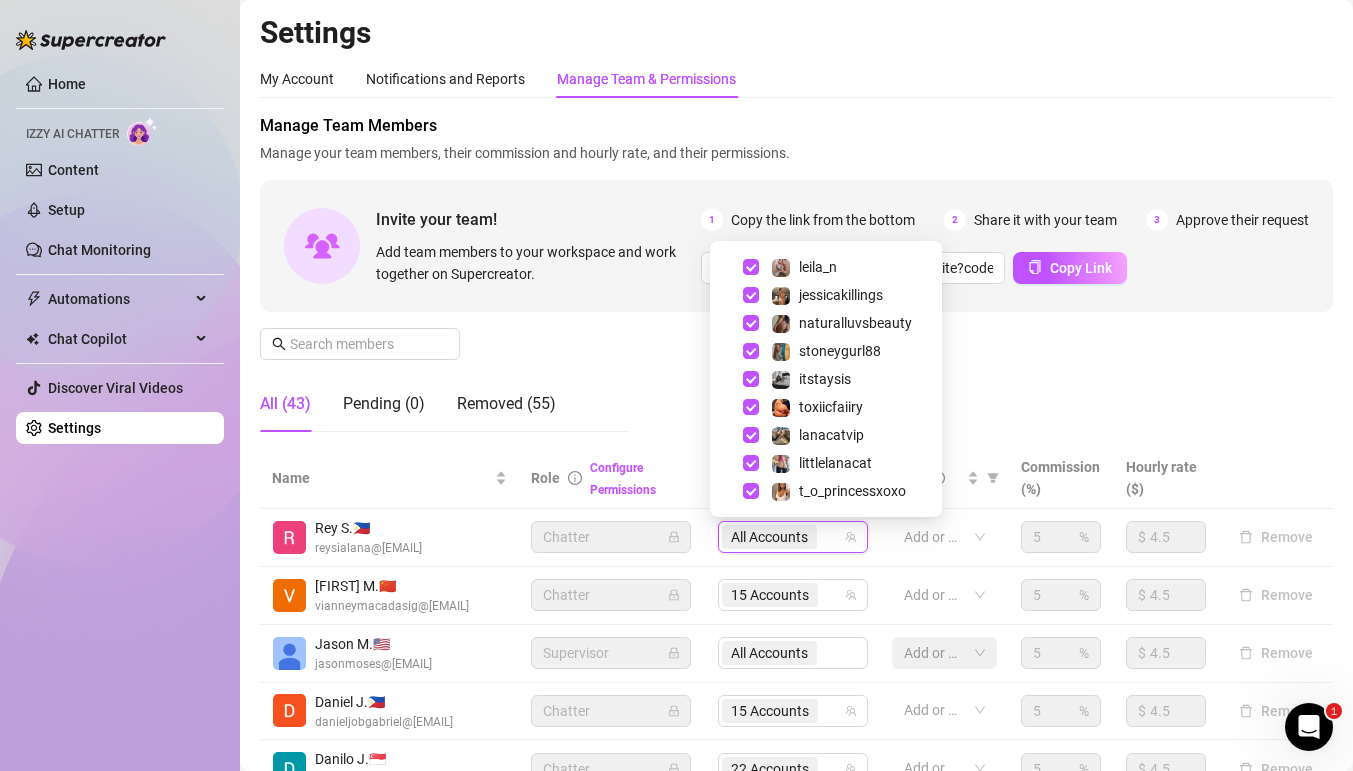 click on "Manage Team Members Manage your team members, their commission and hourly rate, and their permissions. Invite your team! Add team members to your workspace and work together on Supercreator. 1 Copy the link from the bottom 2 Share it with your team 3 Approve their request https://console.supercreator.app/invite?code=23XVoGdgeDa4S1Z1GIHdz2cZwgu2&workspace=CreatorsInc Copy Link All (43) Pending (0) Removed (55)" at bounding box center [796, 281] 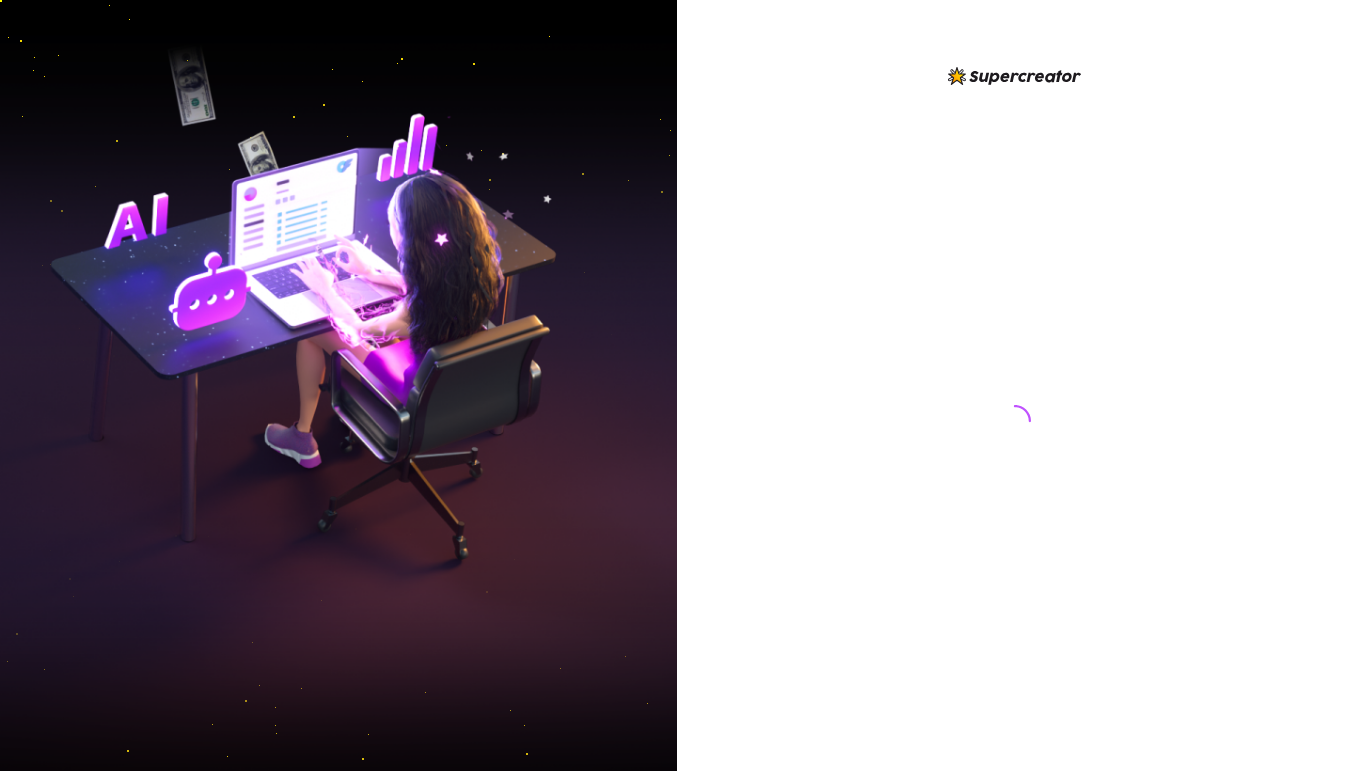 scroll, scrollTop: 0, scrollLeft: 0, axis: both 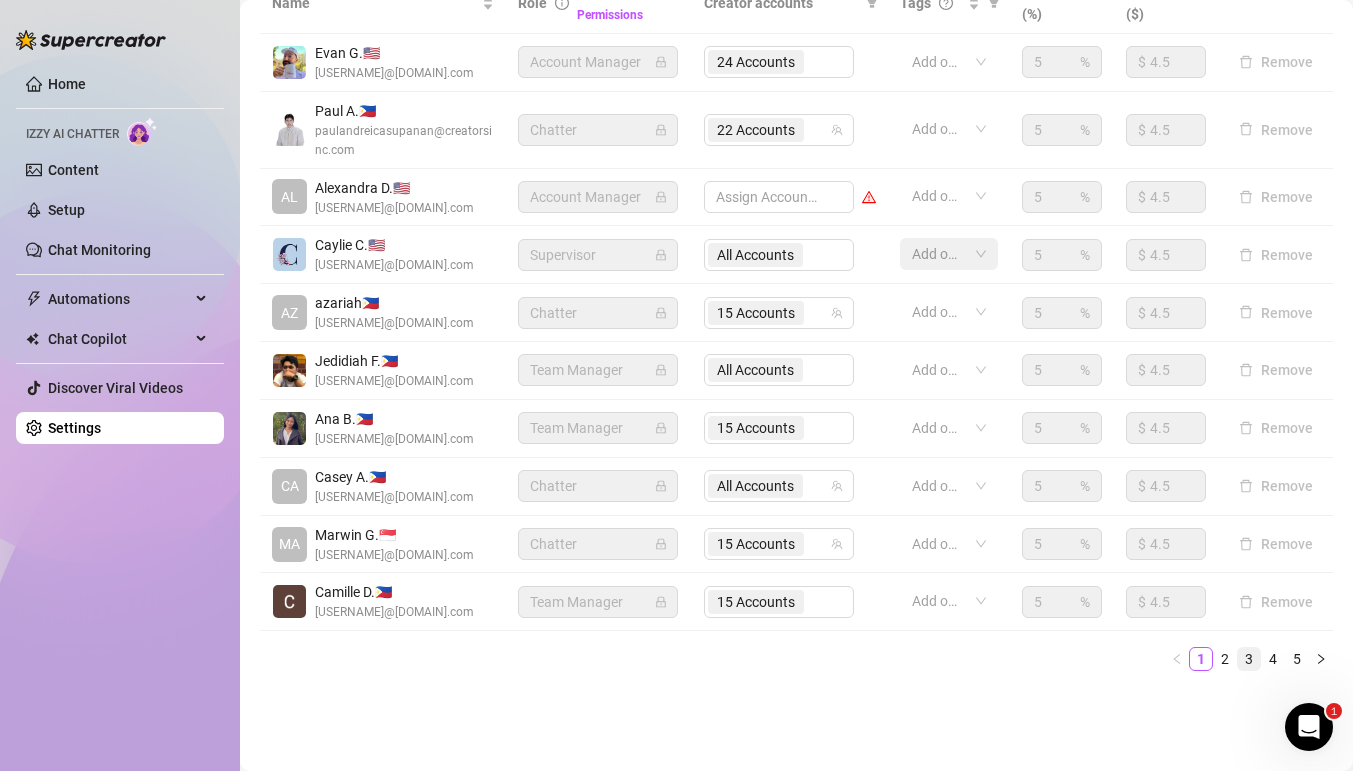 click on "3" at bounding box center (1249, 659) 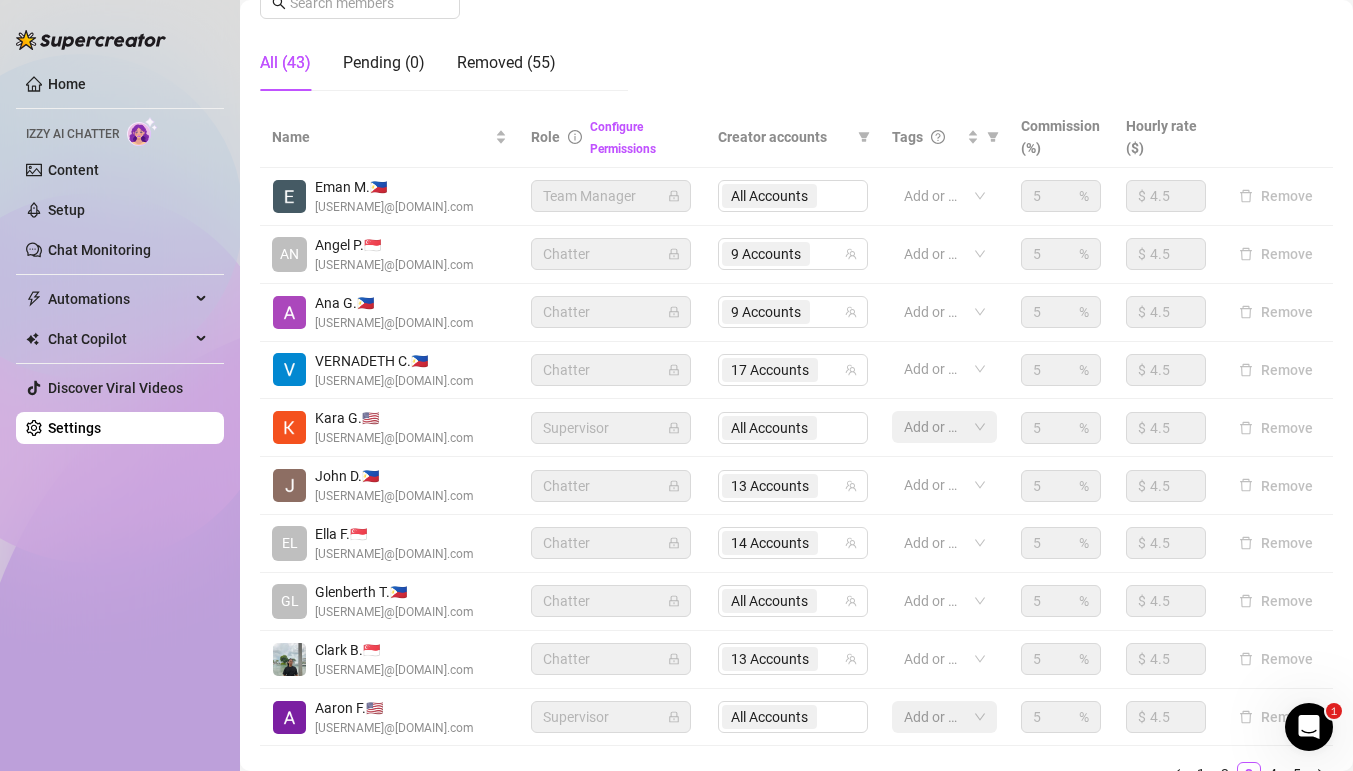 scroll, scrollTop: 494, scrollLeft: 0, axis: vertical 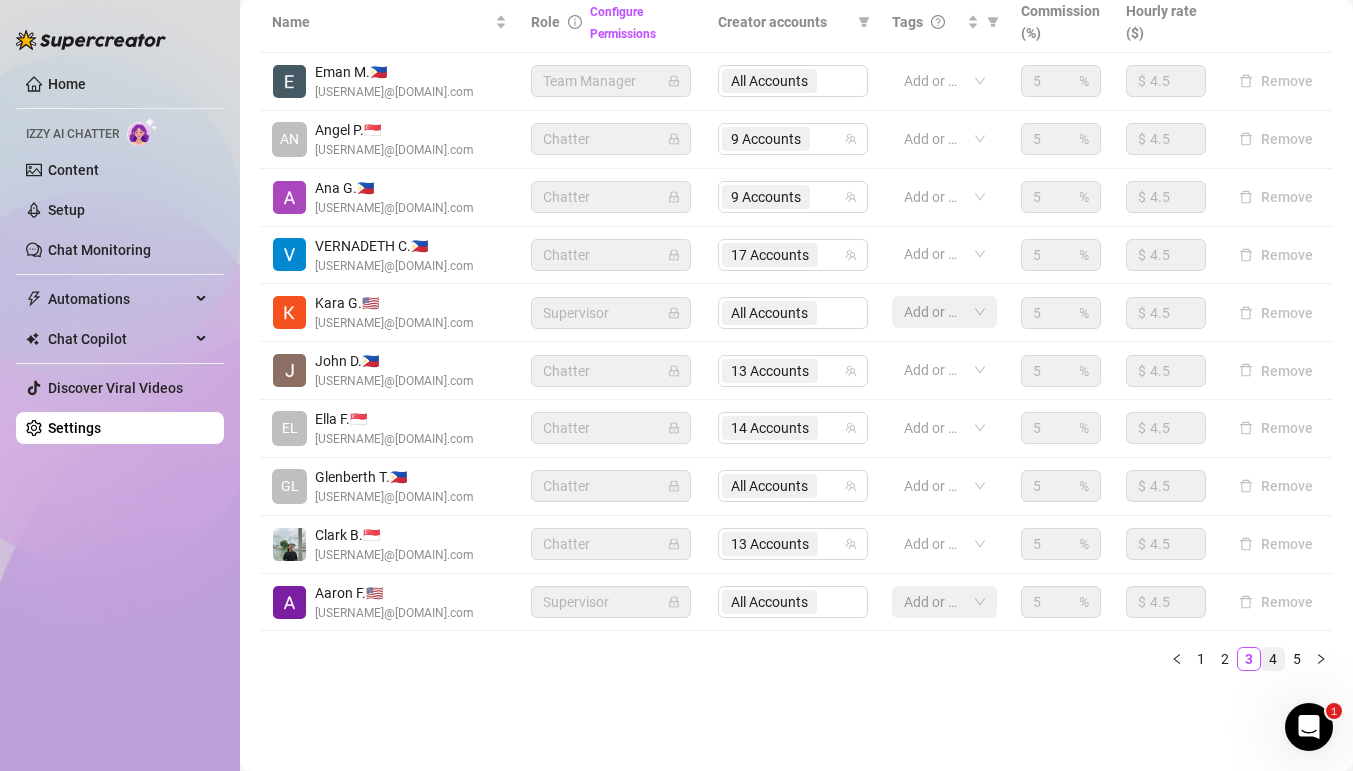 click on "4" at bounding box center (1273, 659) 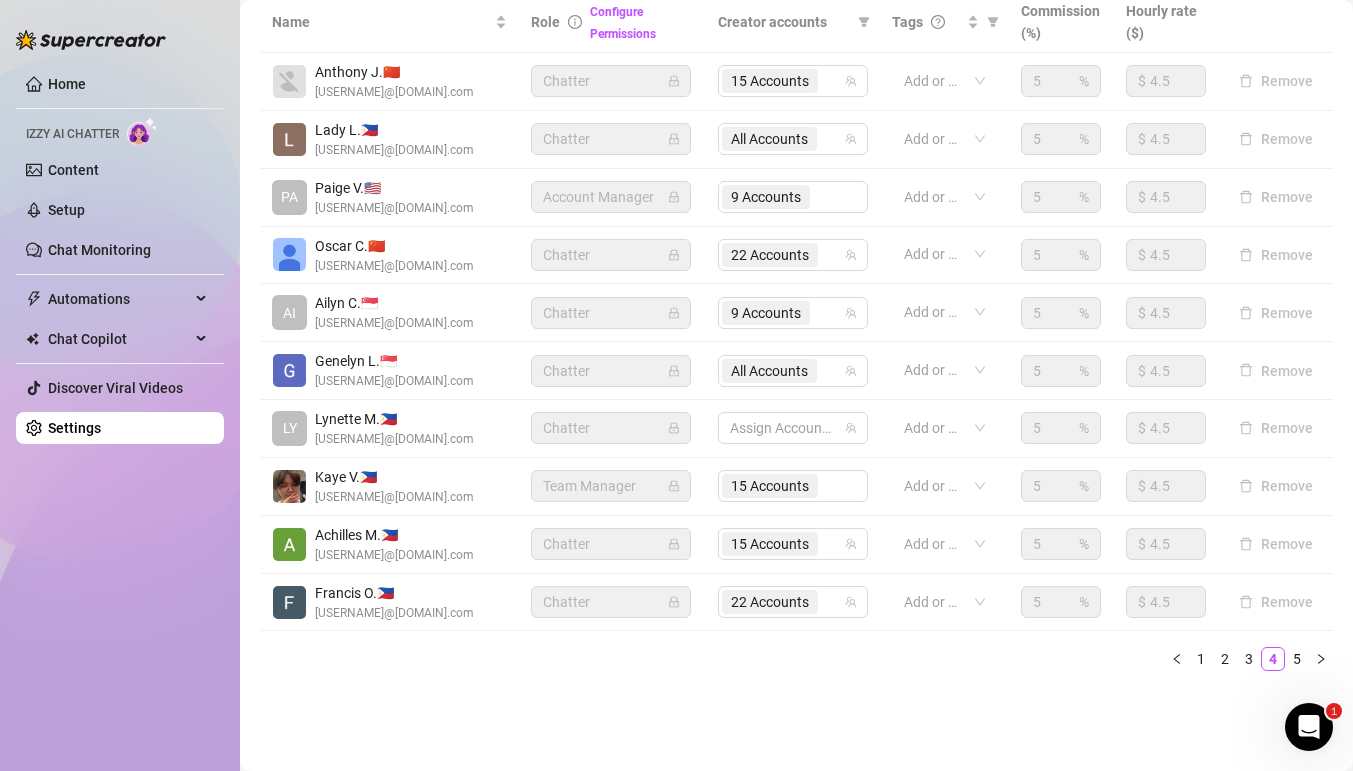 scroll, scrollTop: 449, scrollLeft: 0, axis: vertical 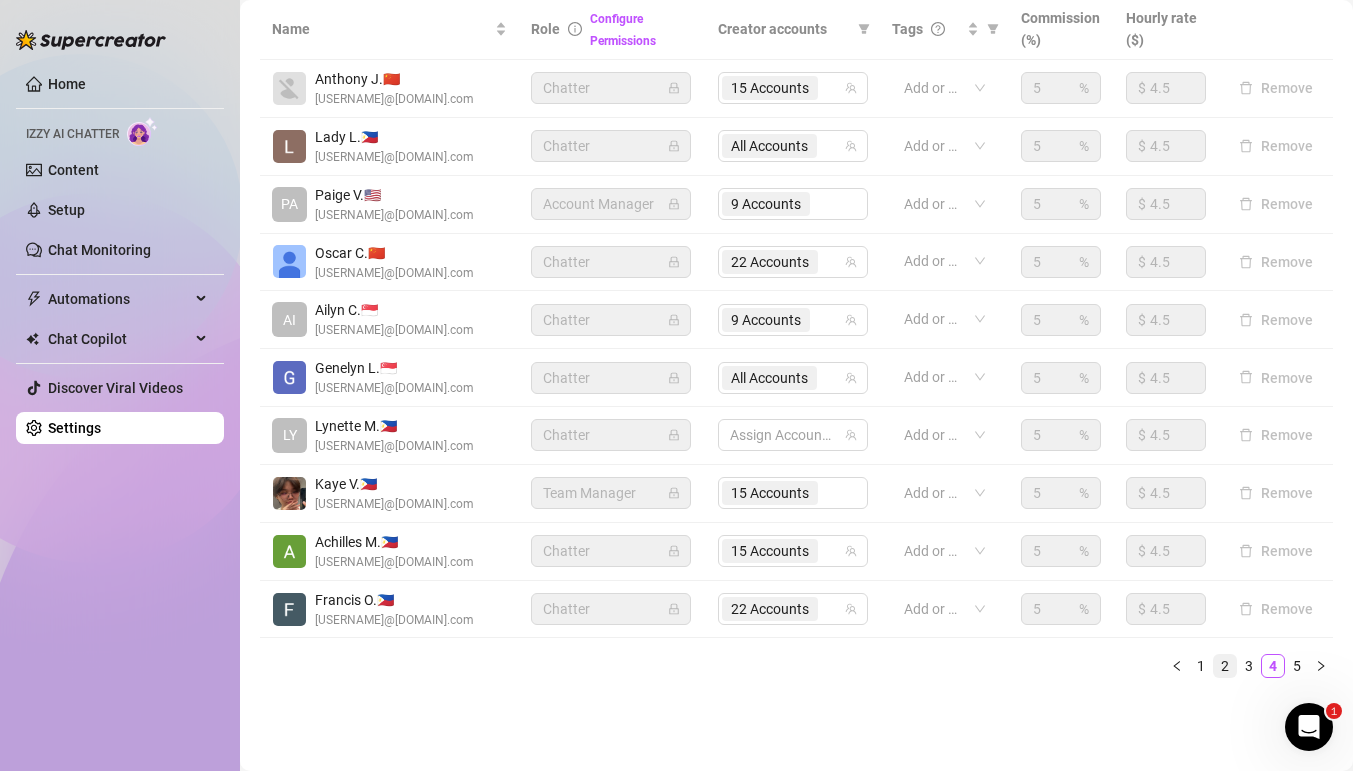 click on "2" at bounding box center (1225, 666) 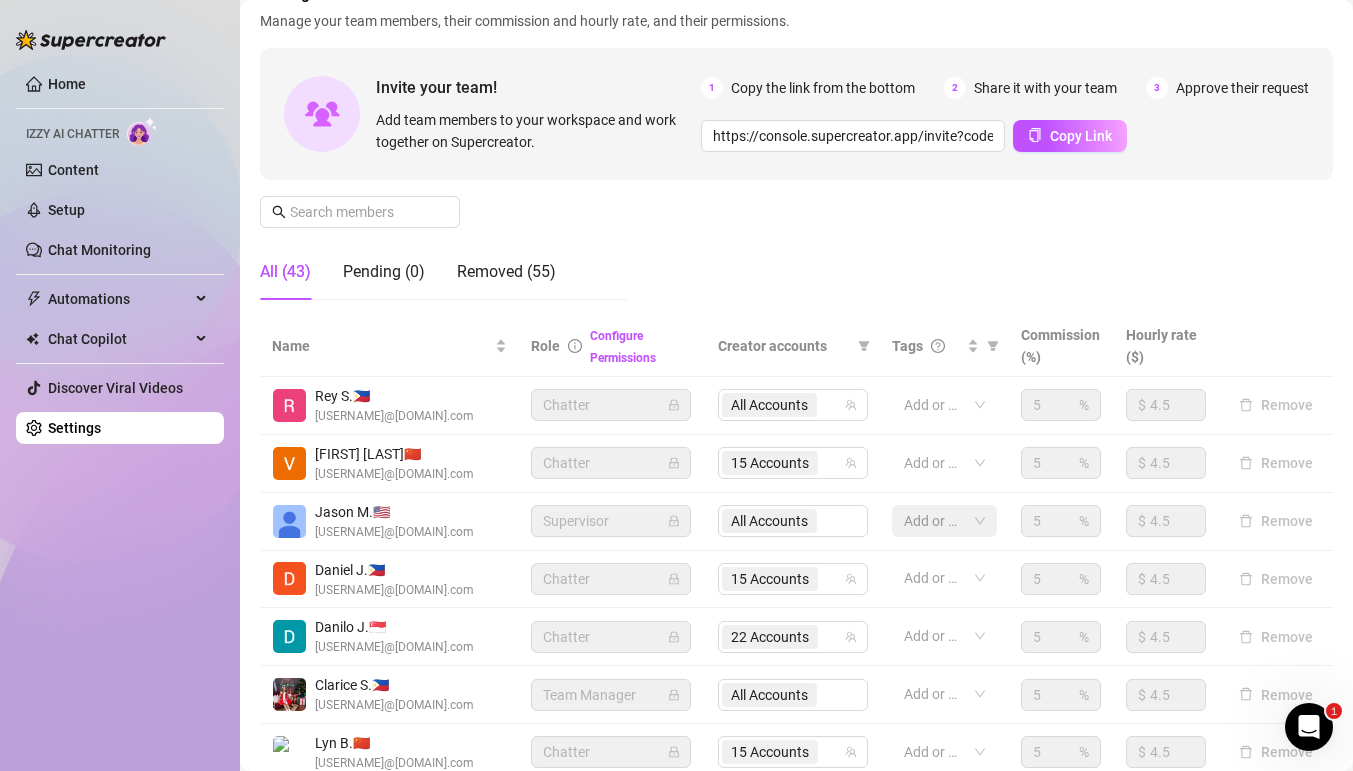 scroll, scrollTop: 24, scrollLeft: 0, axis: vertical 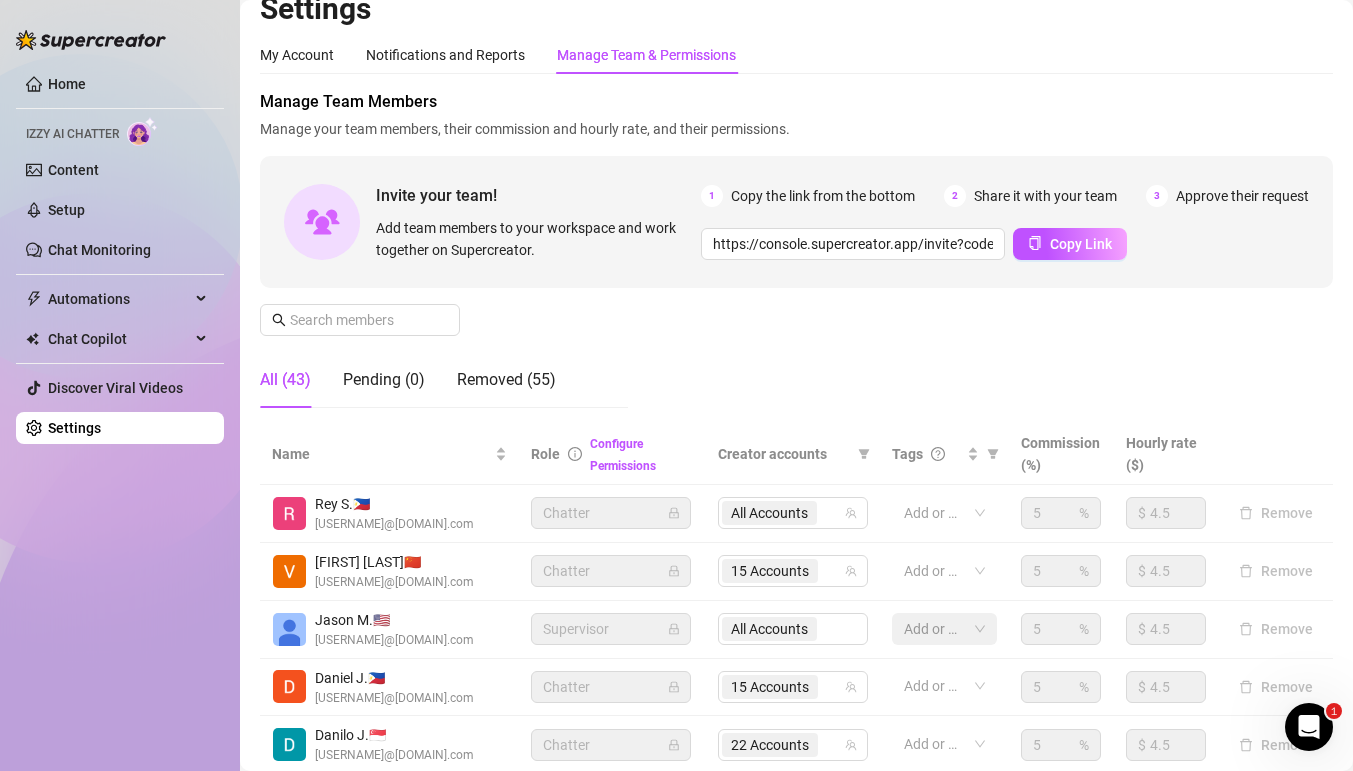 type 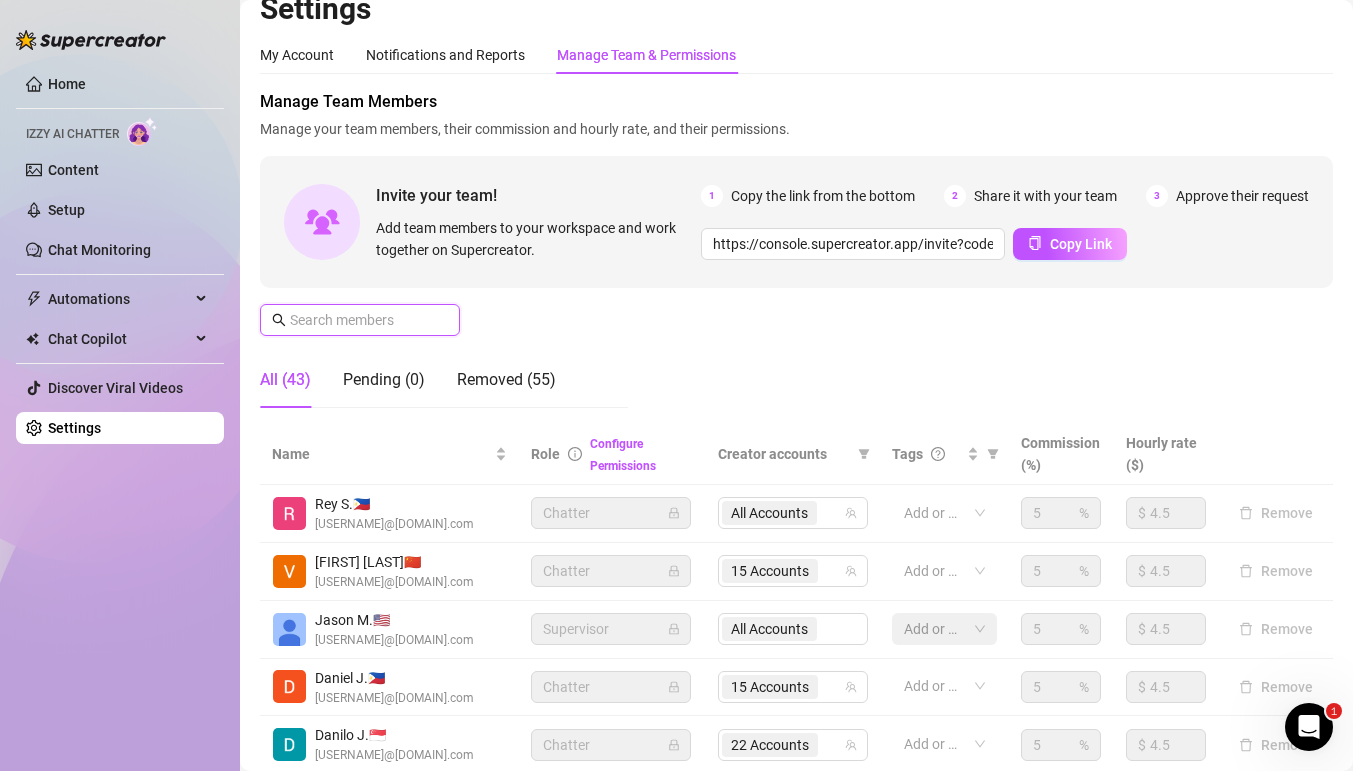 click at bounding box center (361, 320) 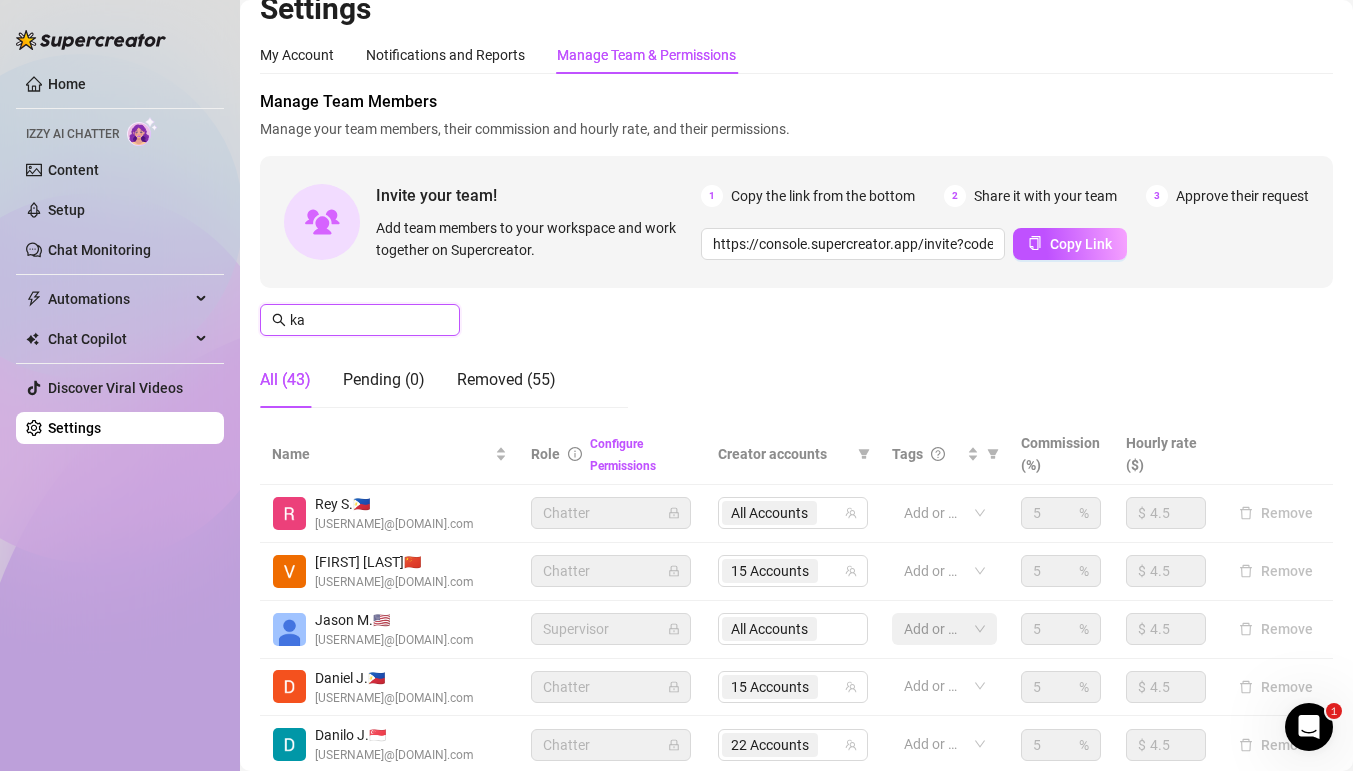 scroll, scrollTop: 0, scrollLeft: 0, axis: both 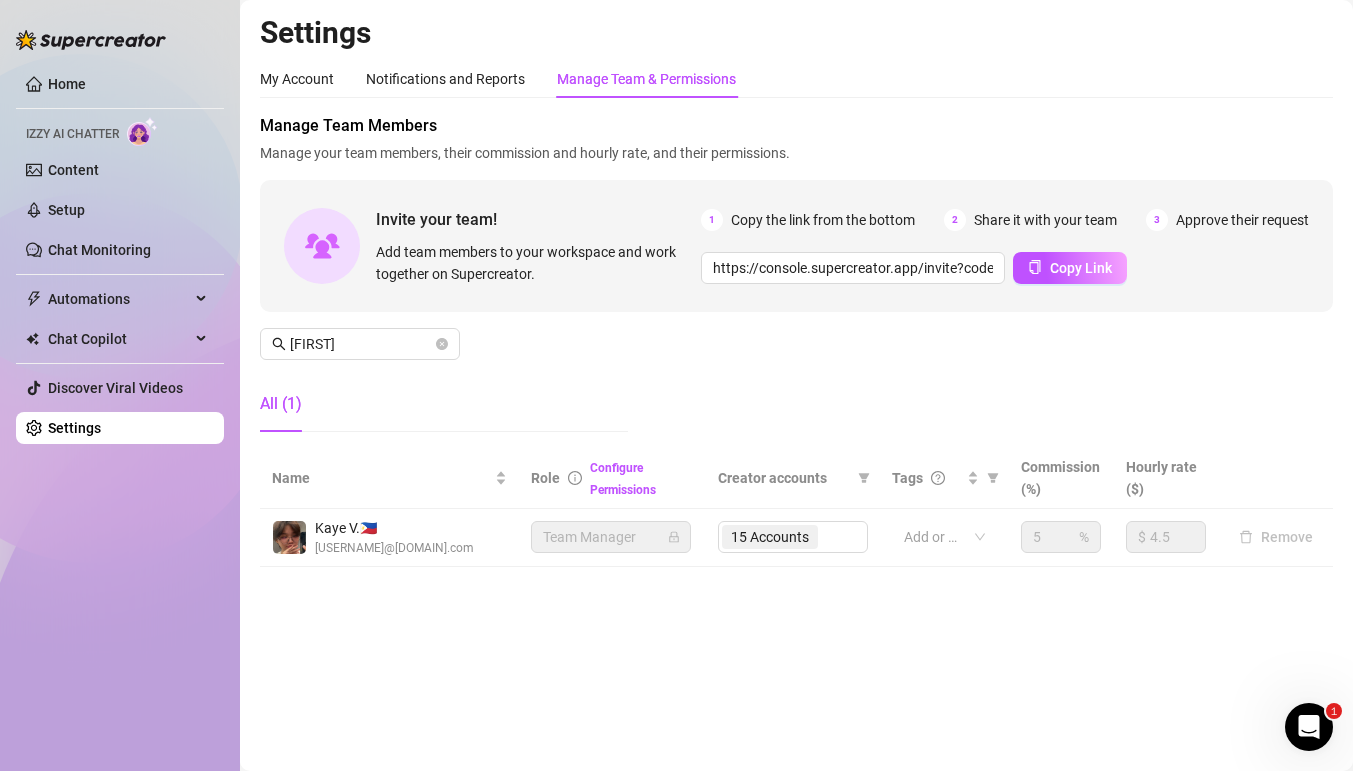 click on "15 Accounts" at bounding box center [793, 537] 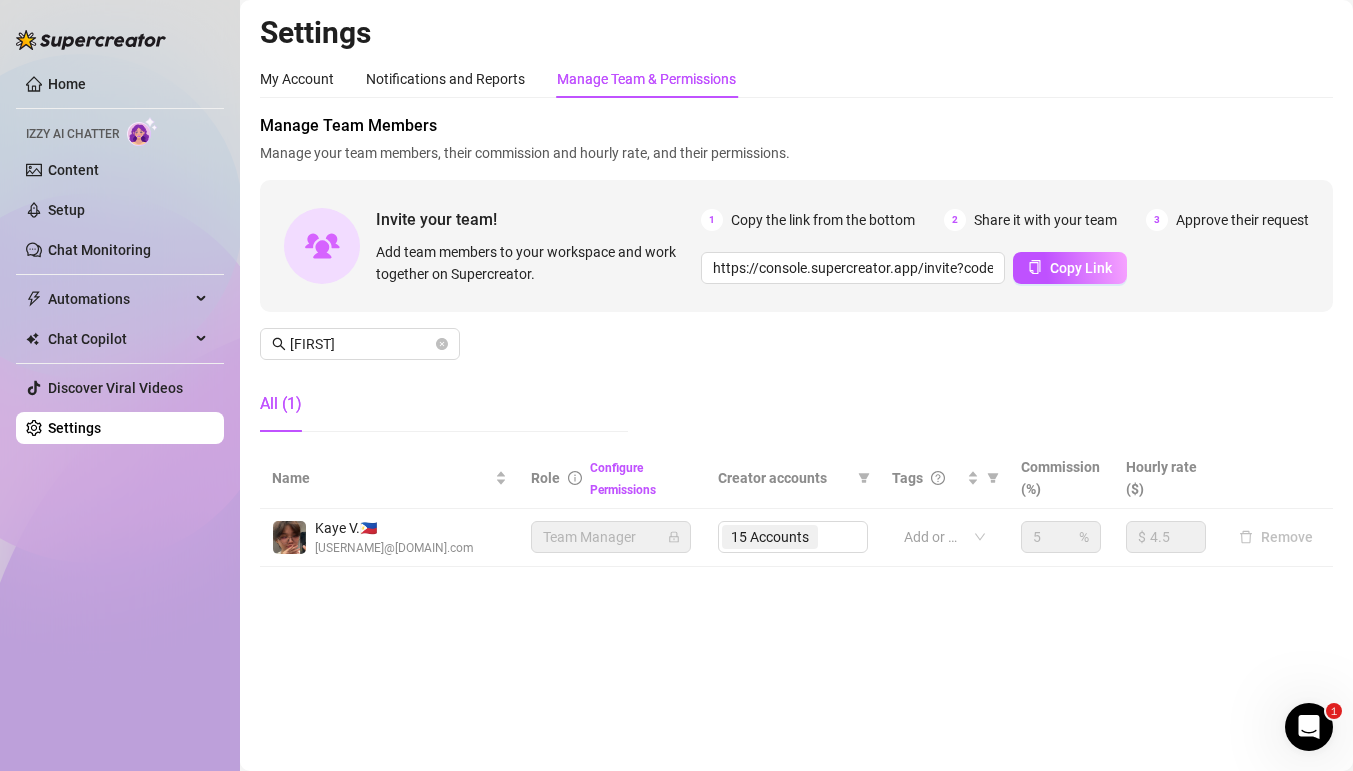 click on "15 Accounts" at bounding box center [793, 537] 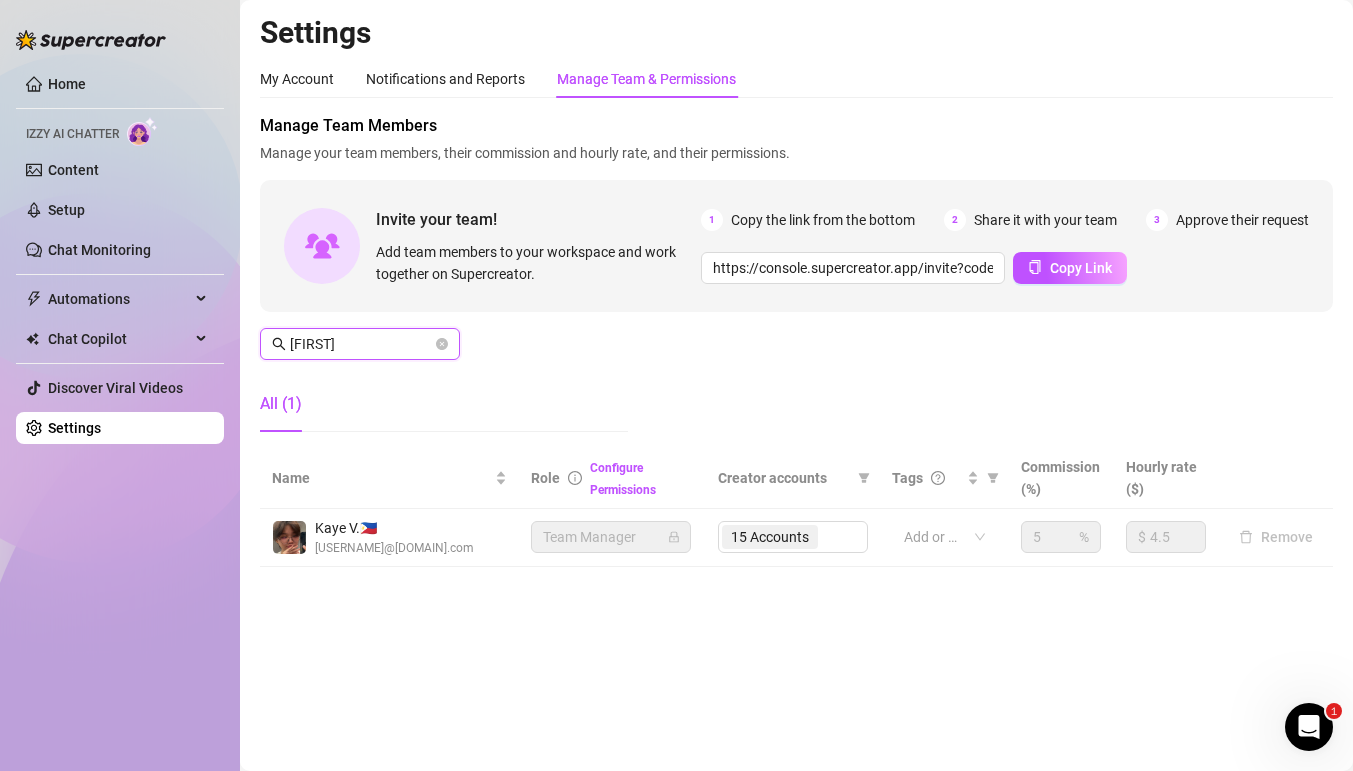 click on "[FIRST]" at bounding box center [361, 344] 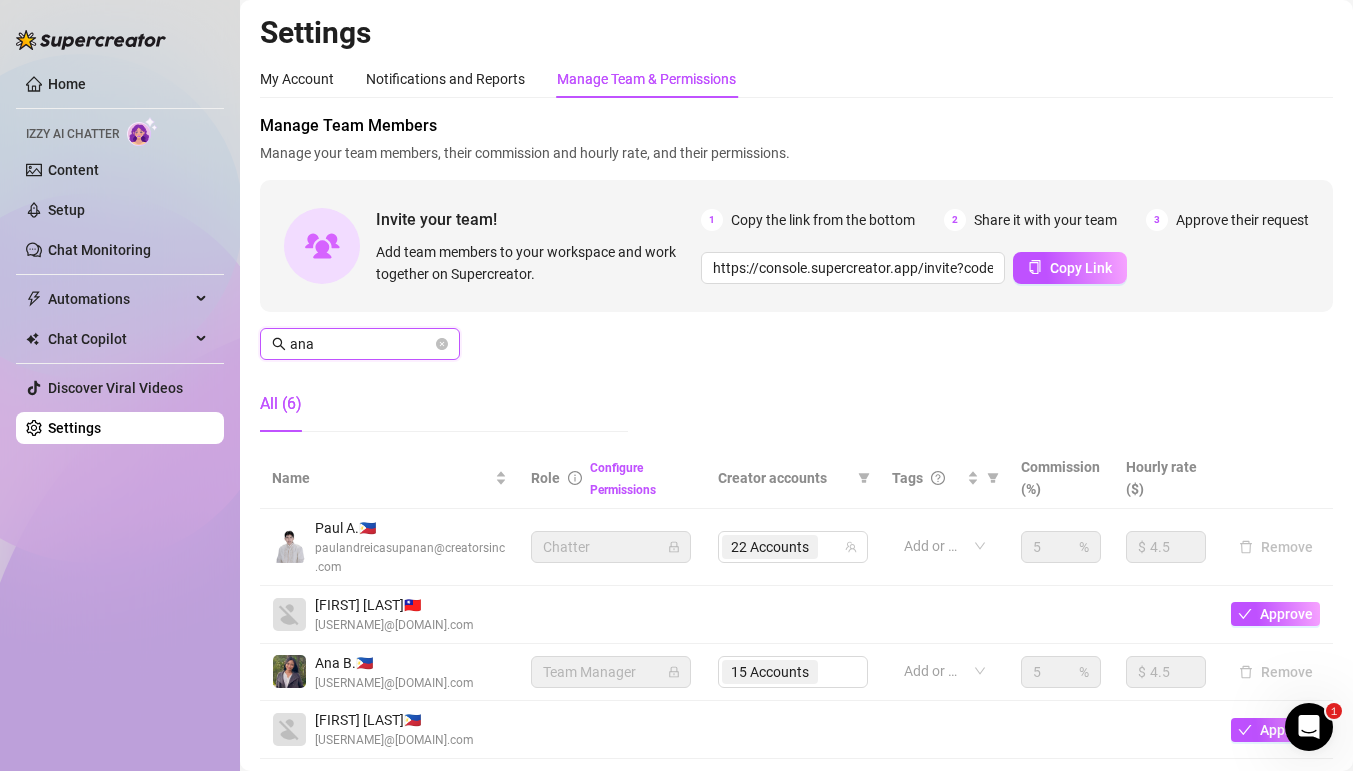 type on "ana" 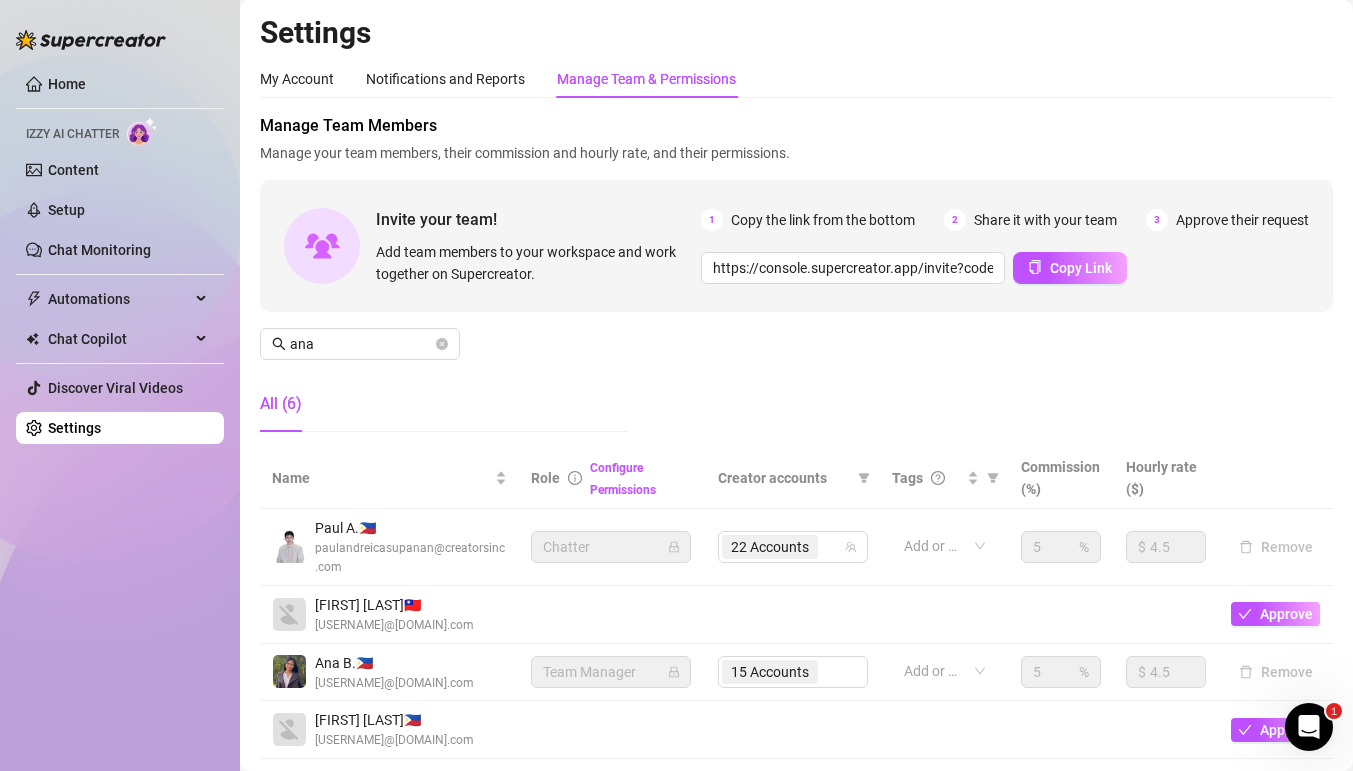 click on "15 Accounts" at bounding box center (793, 672) 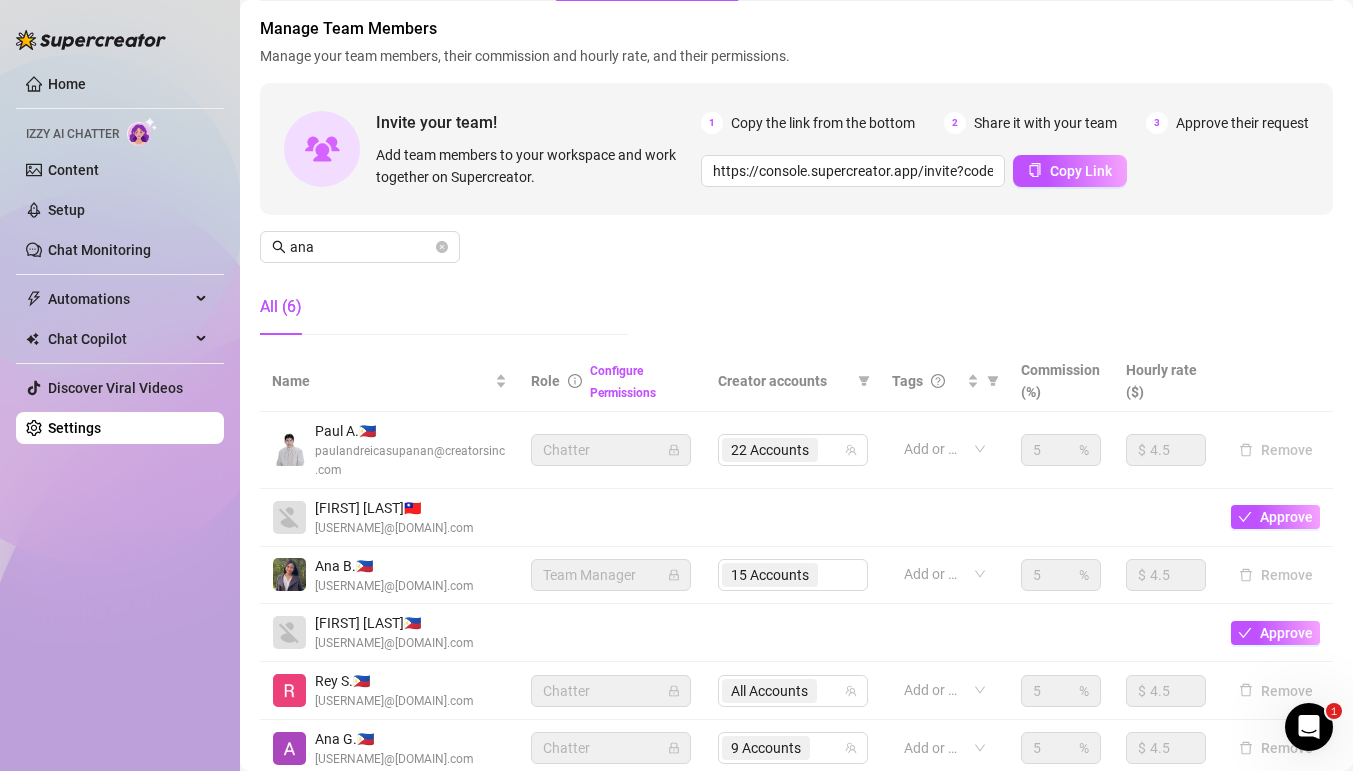 scroll, scrollTop: 104, scrollLeft: 0, axis: vertical 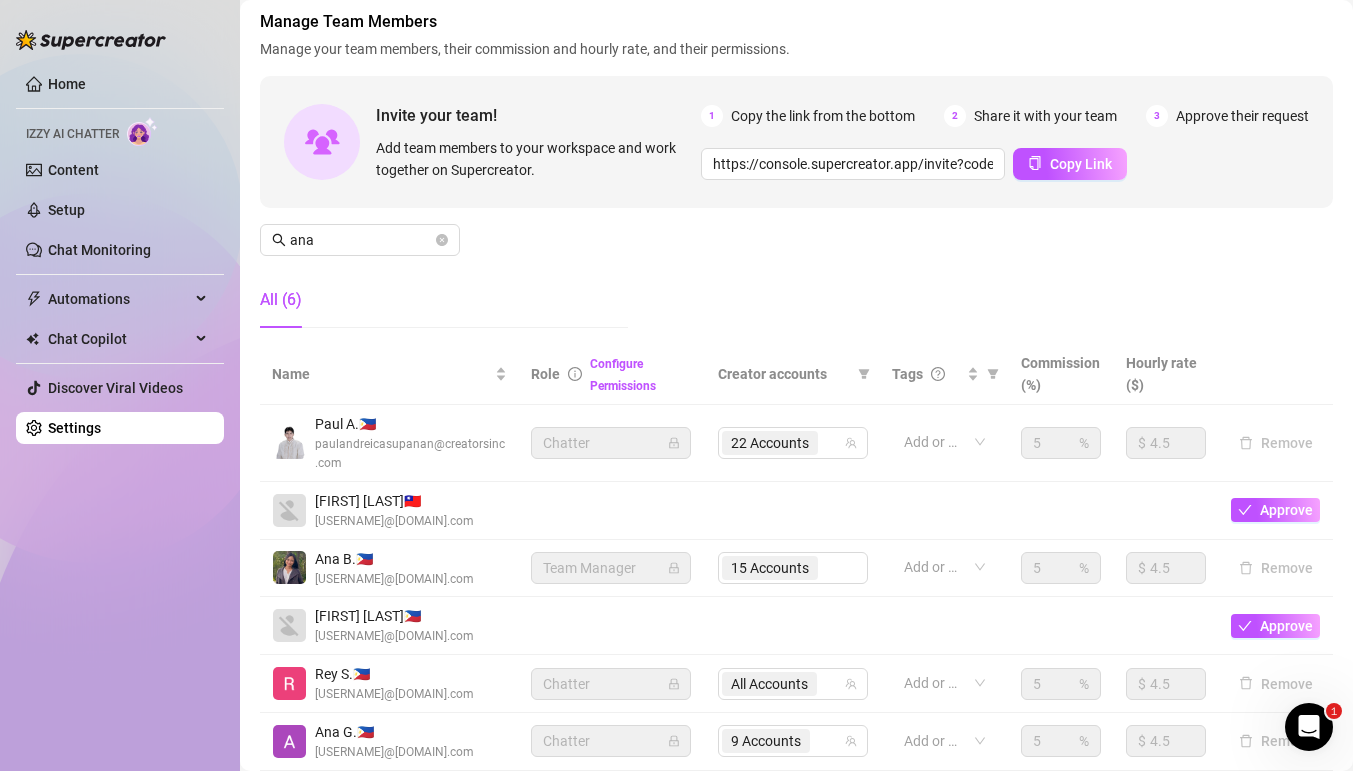 click on "15 Accounts" at bounding box center (793, 568) 